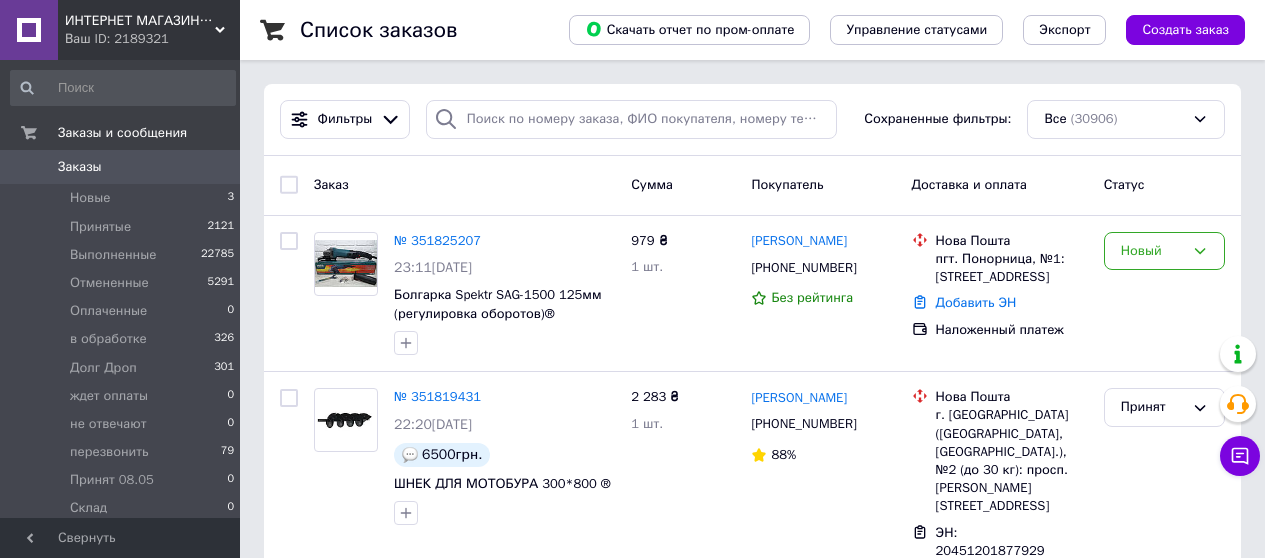 scroll, scrollTop: 0, scrollLeft: 0, axis: both 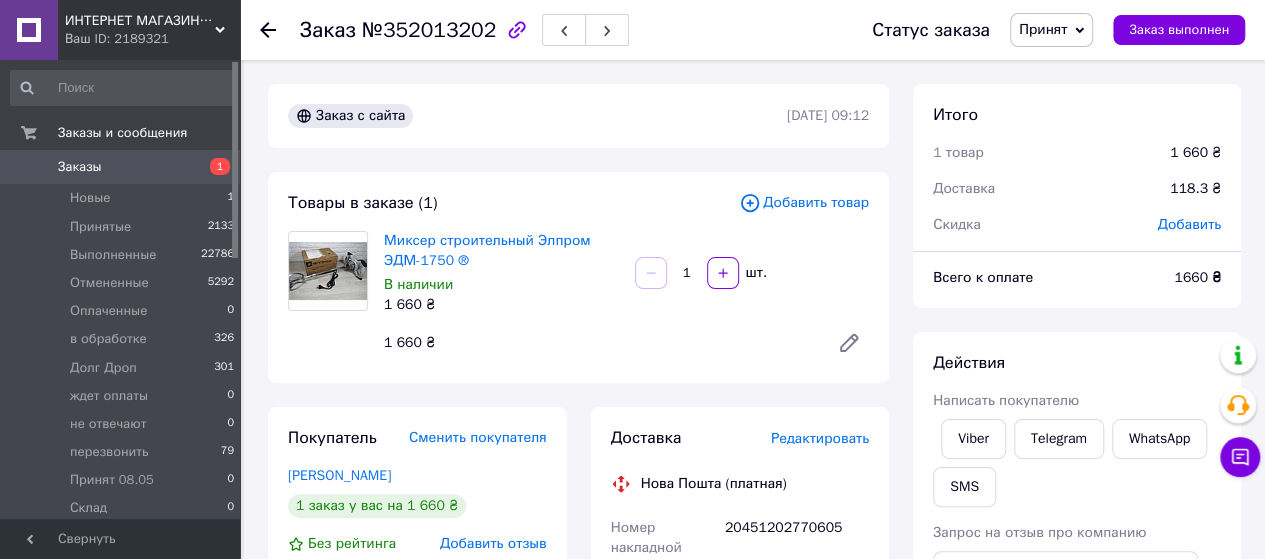 click on "Заказы" at bounding box center [80, 167] 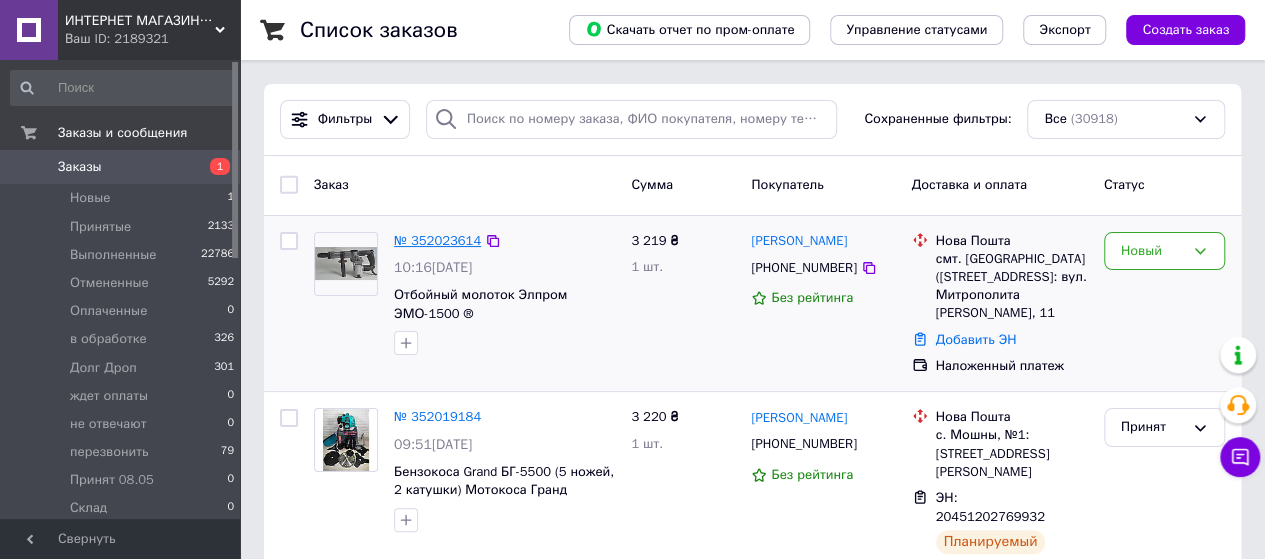 click on "№ 352023614" at bounding box center [437, 240] 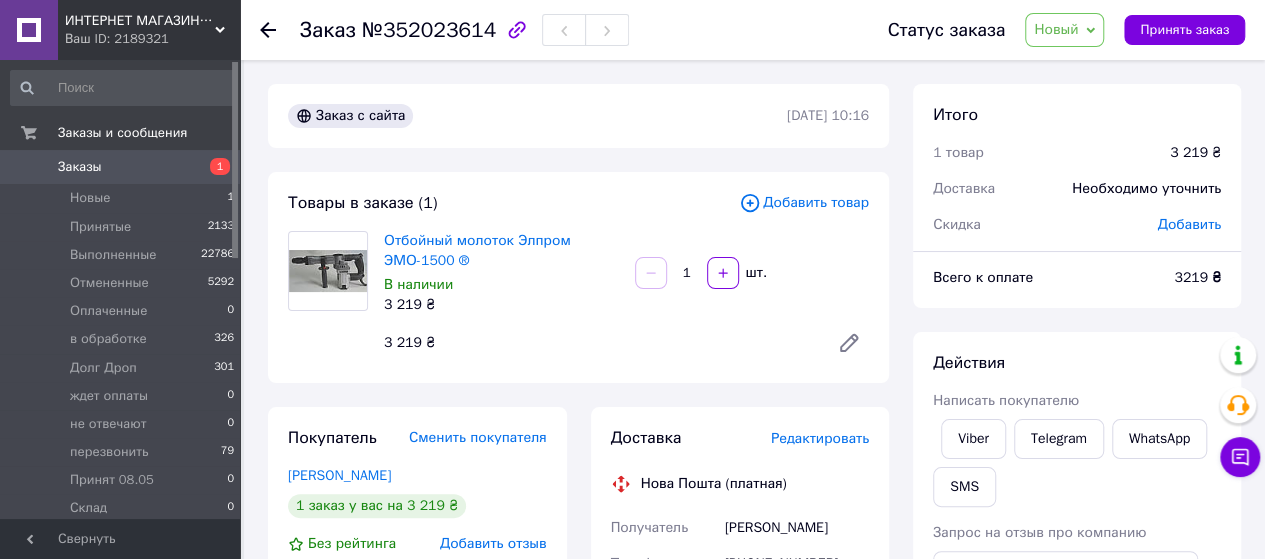 click on "Новый" at bounding box center (1056, 29) 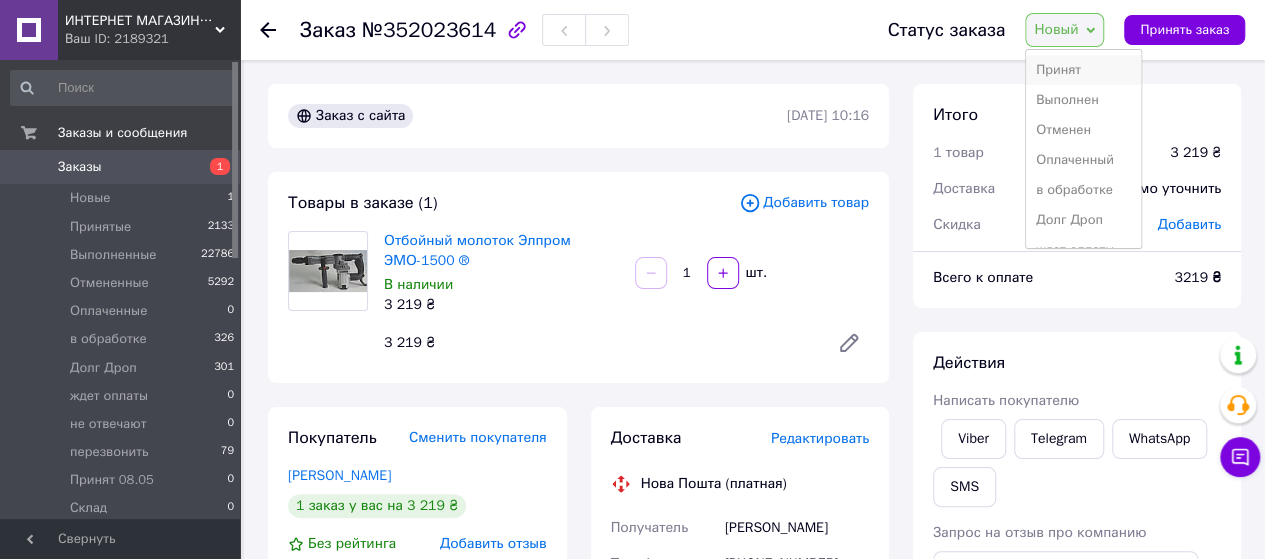 click on "Принят" at bounding box center (1083, 70) 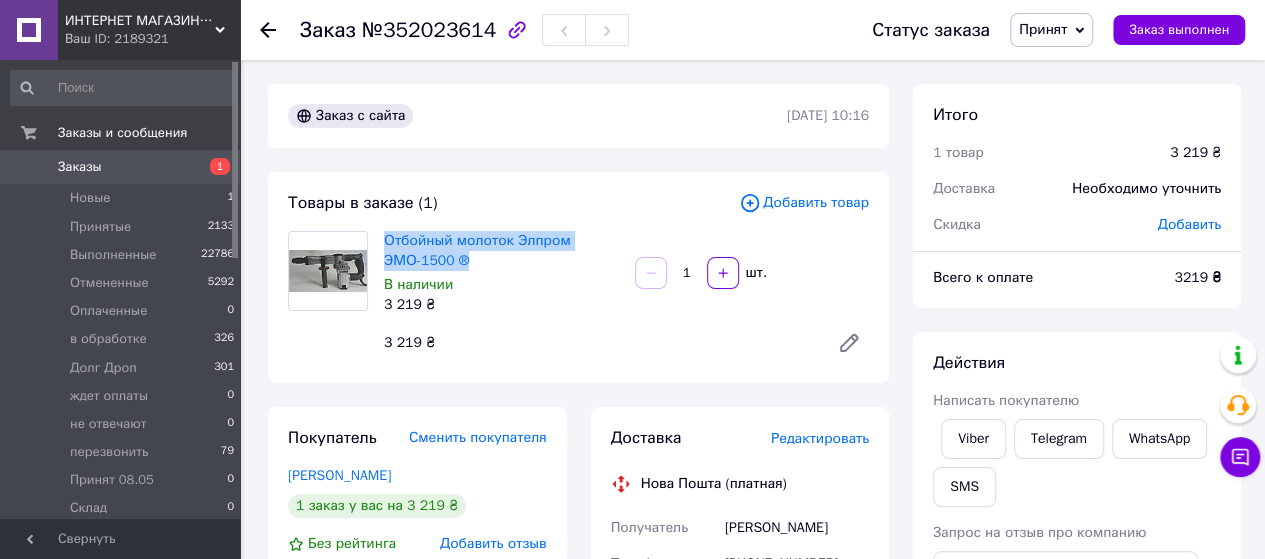 drag, startPoint x: 474, startPoint y: 263, endPoint x: 385, endPoint y: 251, distance: 89.80534 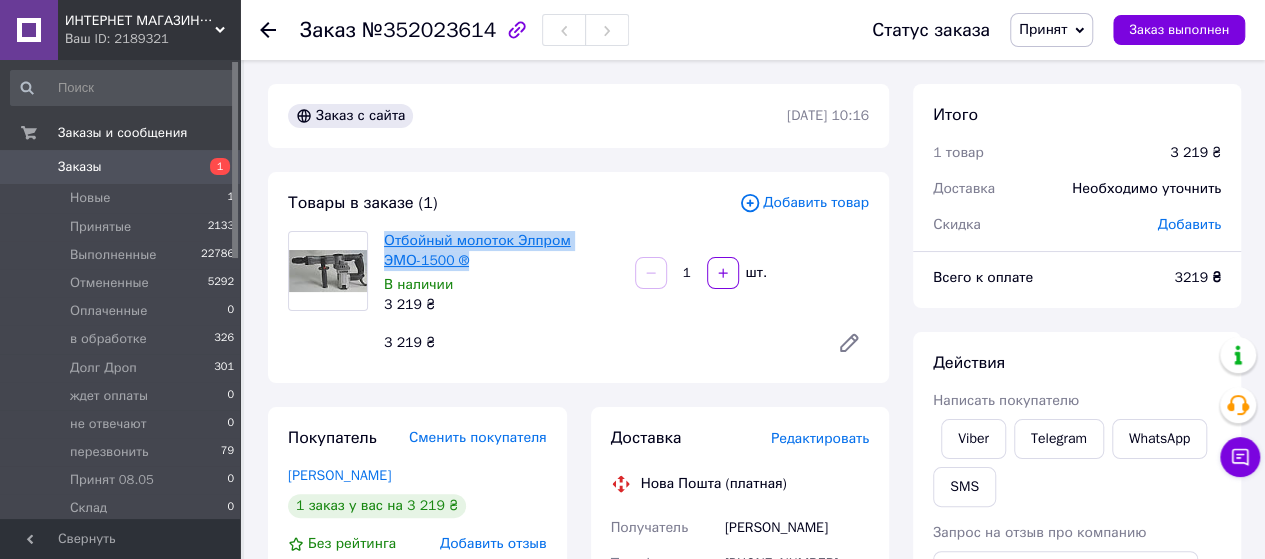 copy on "Отбойный молоток Элпром ЭМО-1500 ®" 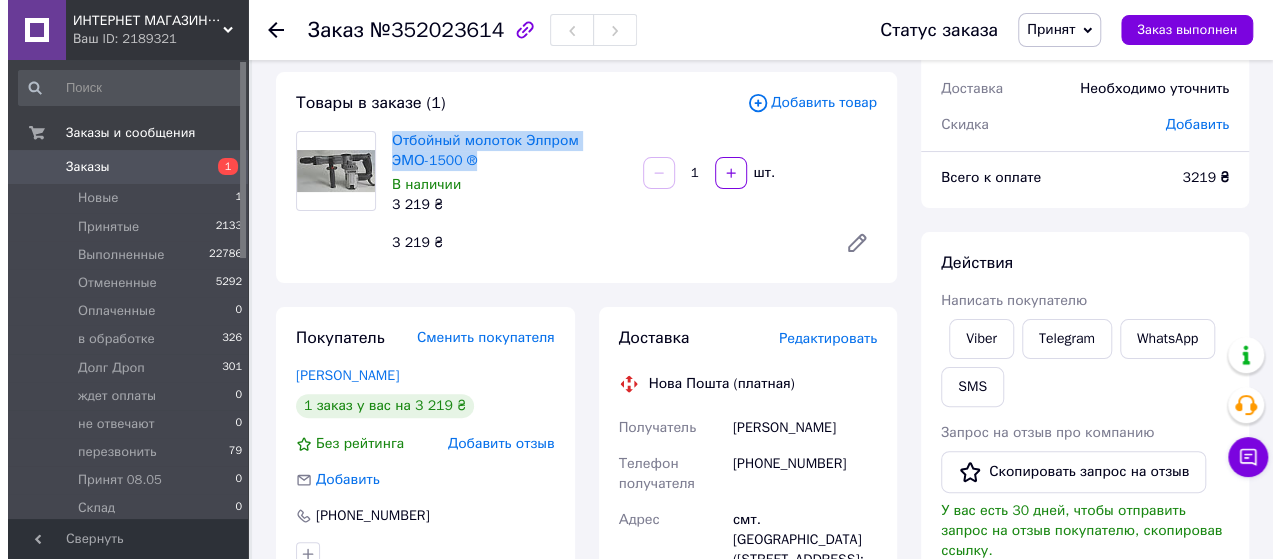 scroll, scrollTop: 200, scrollLeft: 0, axis: vertical 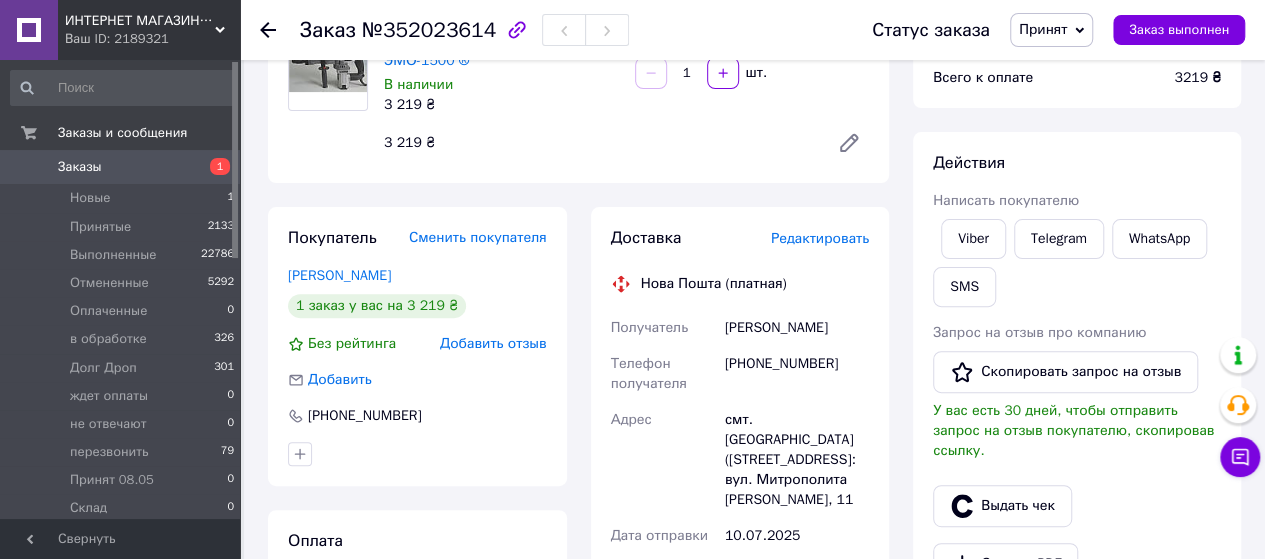 click on "Редактировать" at bounding box center (820, 238) 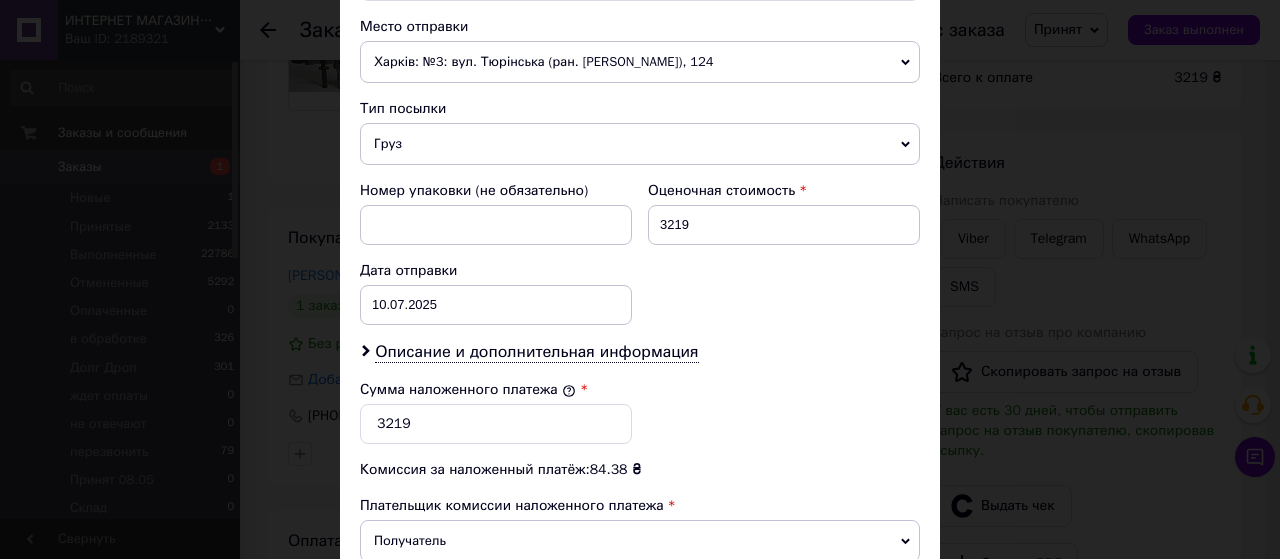 scroll, scrollTop: 700, scrollLeft: 0, axis: vertical 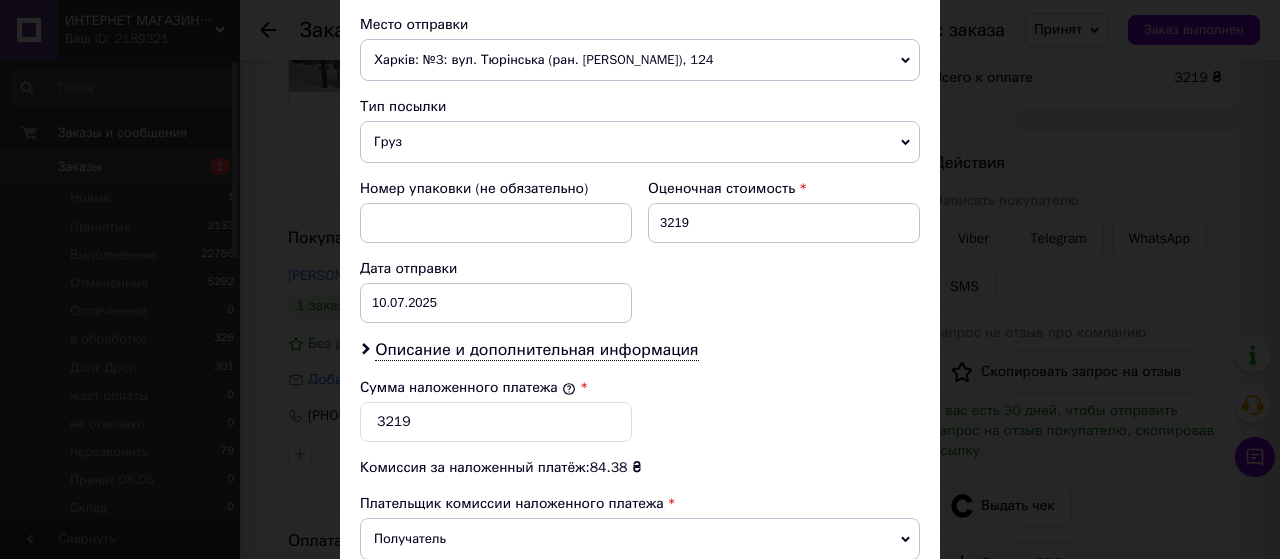 click on "Плательщик Получатель Отправитель Фамилия получателя Шандиба Имя получателя Алексей Отчество получателя Телефон получателя +380980510538 Тип доставки В отделении Курьером В почтомате Город пгт. Брусилов (Житомирская обл.) Отделение №1: ул. Митрополита Илариона, 11 Место отправки Харків: №3: вул. Тюрінська (ран. Якіра), 124 м. Полтава (Полтавська обл.): №1: вул. Ветеринарна, 22 (заїзд з вул. Європейська "Меблевий квартал") м. Чернівці (Чернівецька обл.): №5 (до 30 кг на одне місце): вул. Ясська, 3 Добавить еще место отправки Тип посылки Груз Документы Оценочная стоимость 3219 < >" at bounding box center [640, 113] 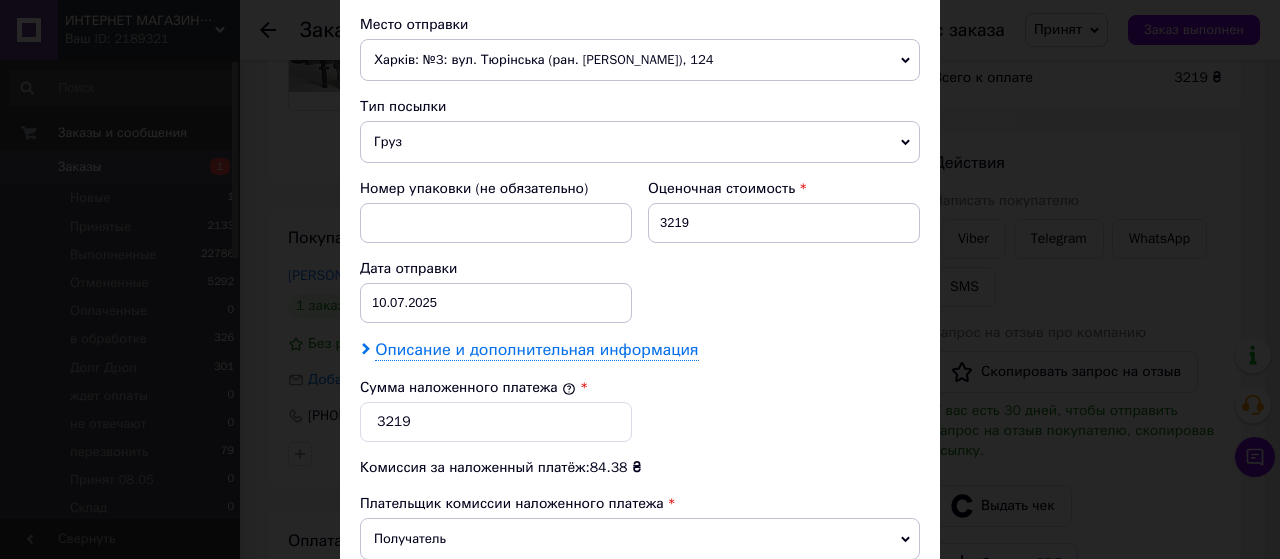 click on "Описание и дополнительная информация" at bounding box center [536, 350] 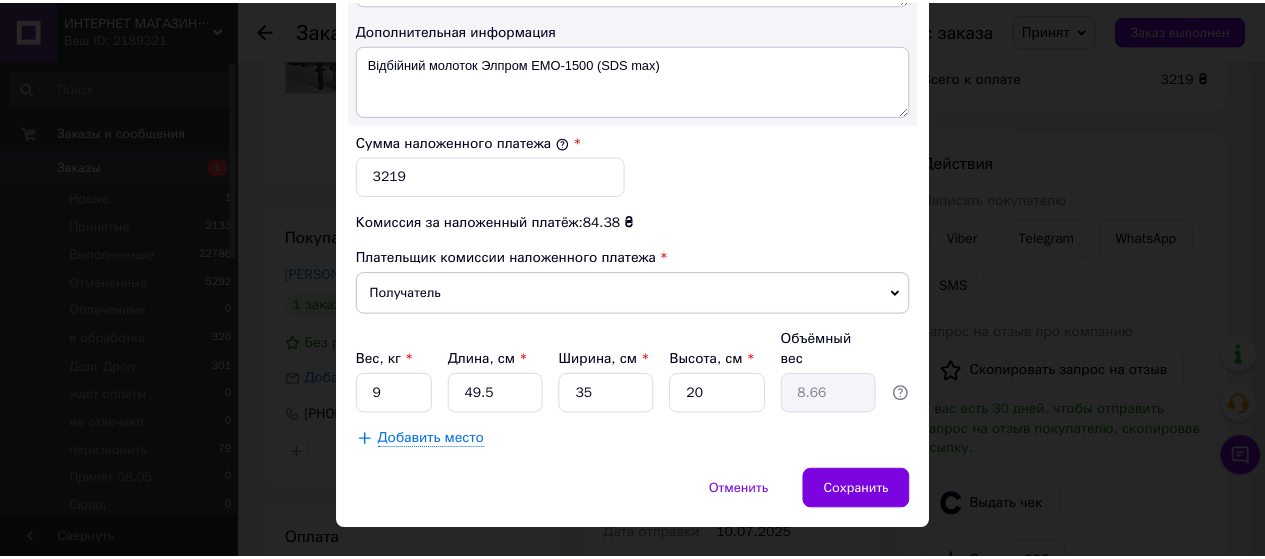 scroll, scrollTop: 1179, scrollLeft: 0, axis: vertical 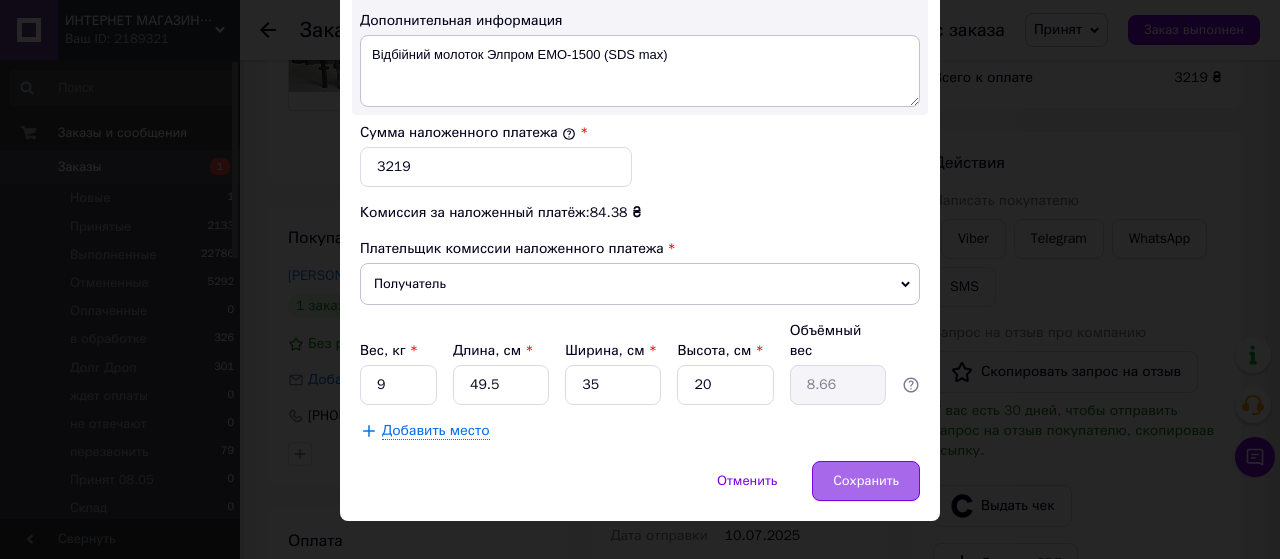 click on "Сохранить" at bounding box center (866, 481) 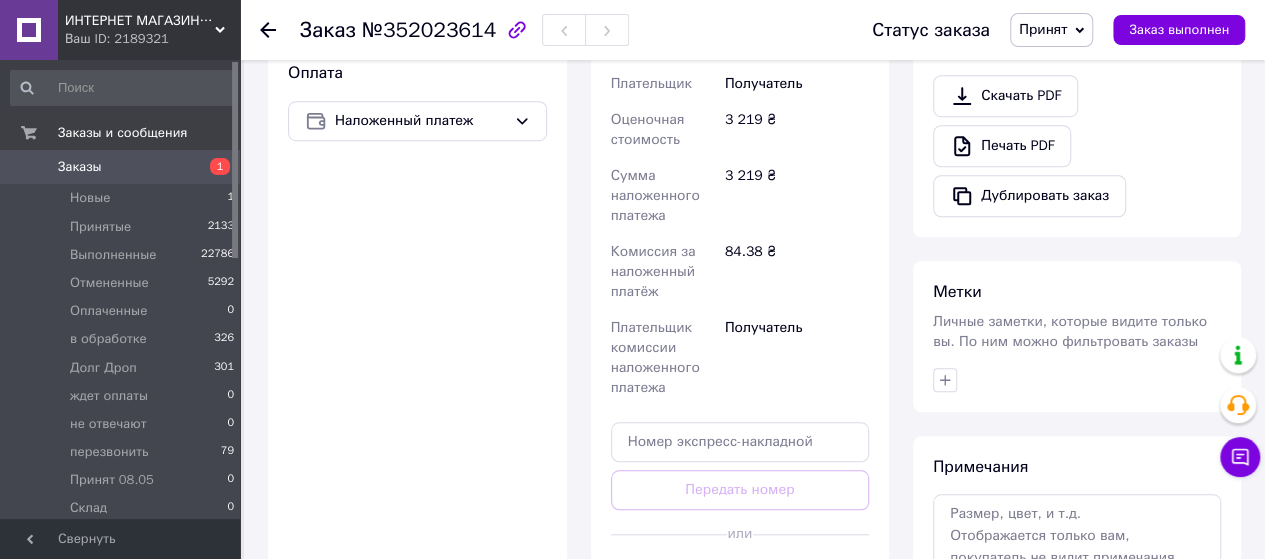 scroll, scrollTop: 700, scrollLeft: 0, axis: vertical 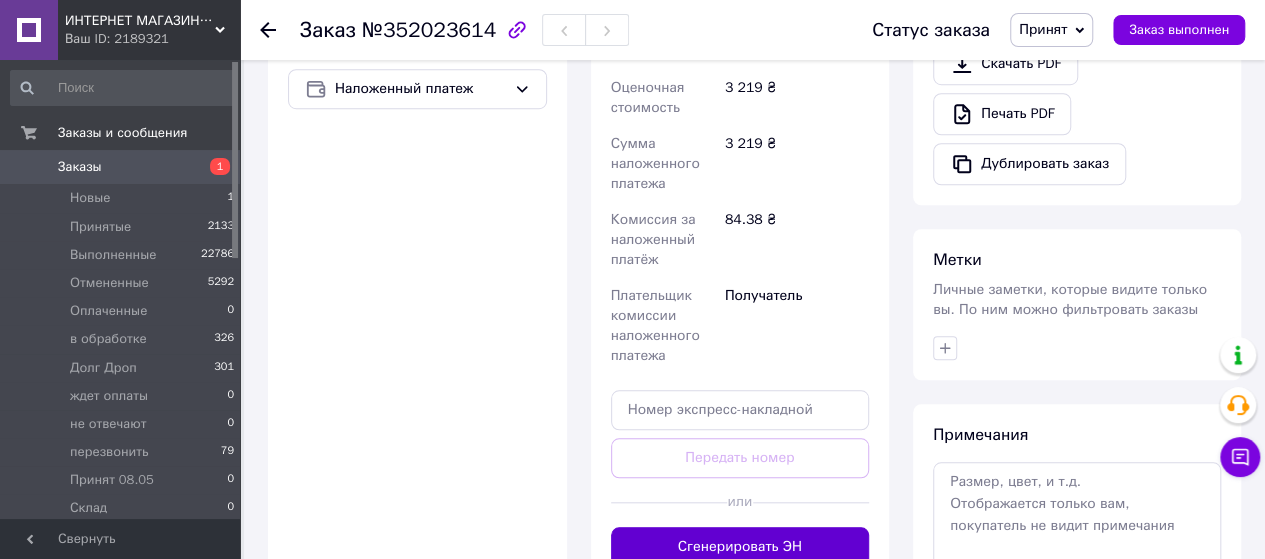 click on "Сгенерировать ЭН" at bounding box center (740, 547) 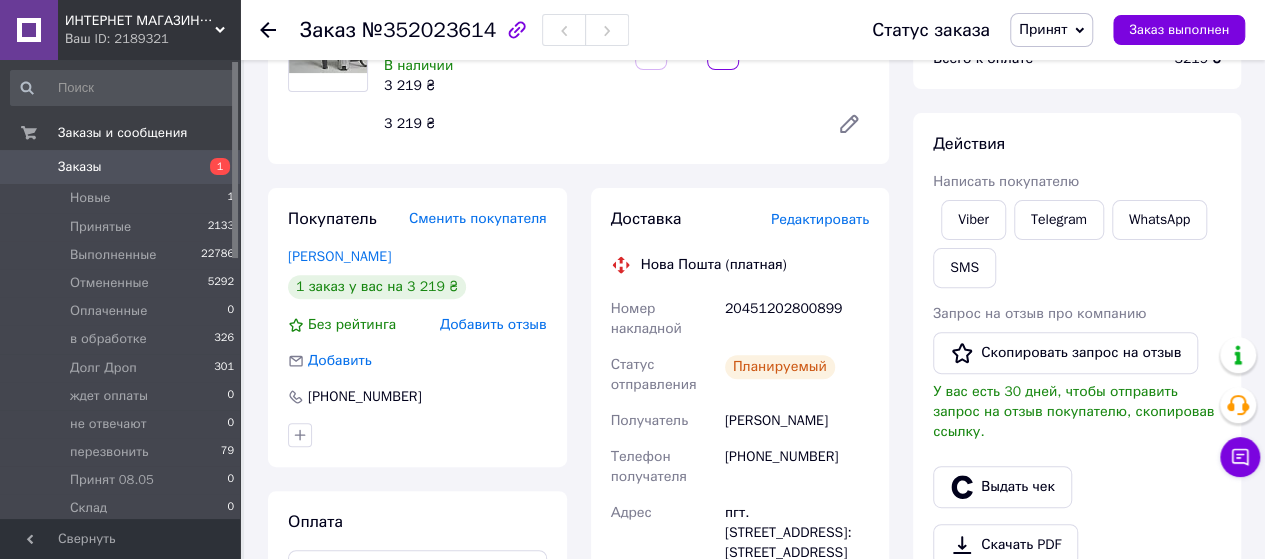scroll, scrollTop: 200, scrollLeft: 0, axis: vertical 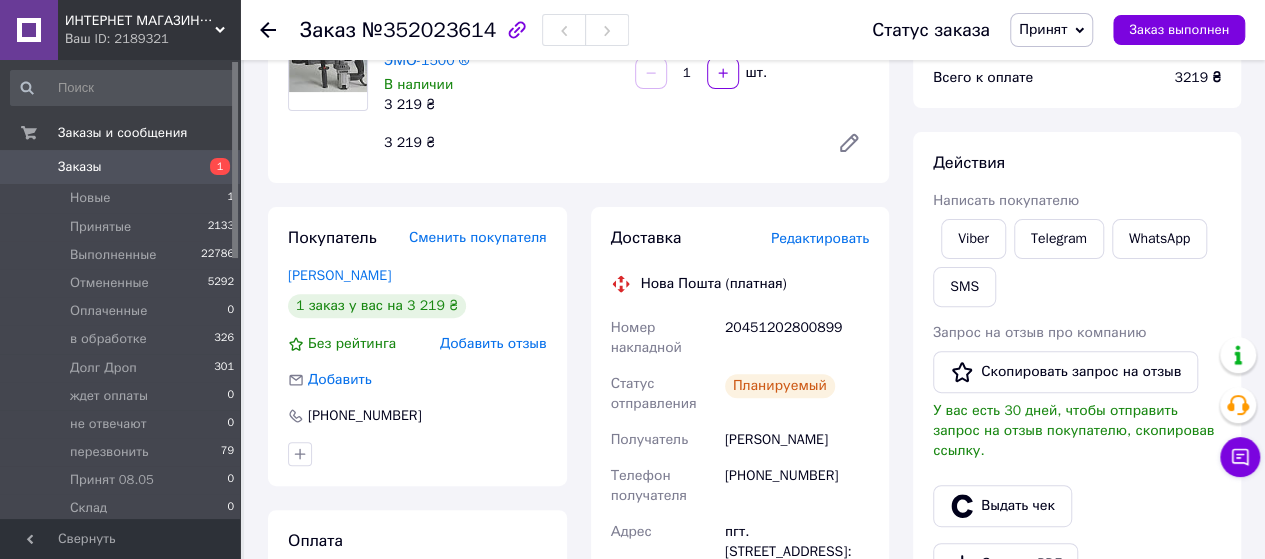 click 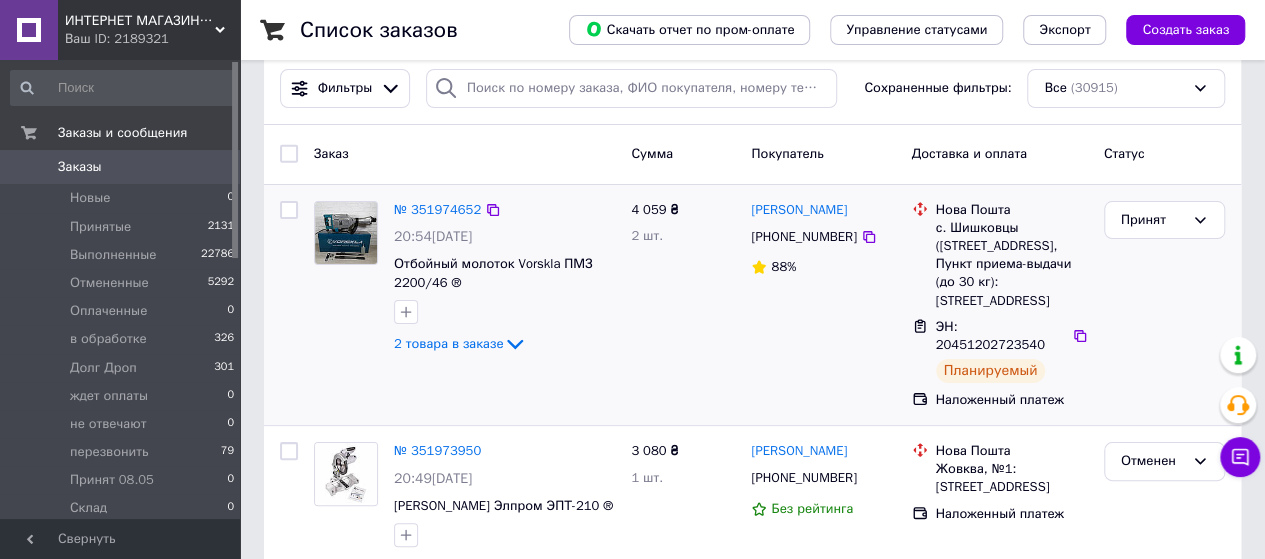 scroll, scrollTop: 0, scrollLeft: 0, axis: both 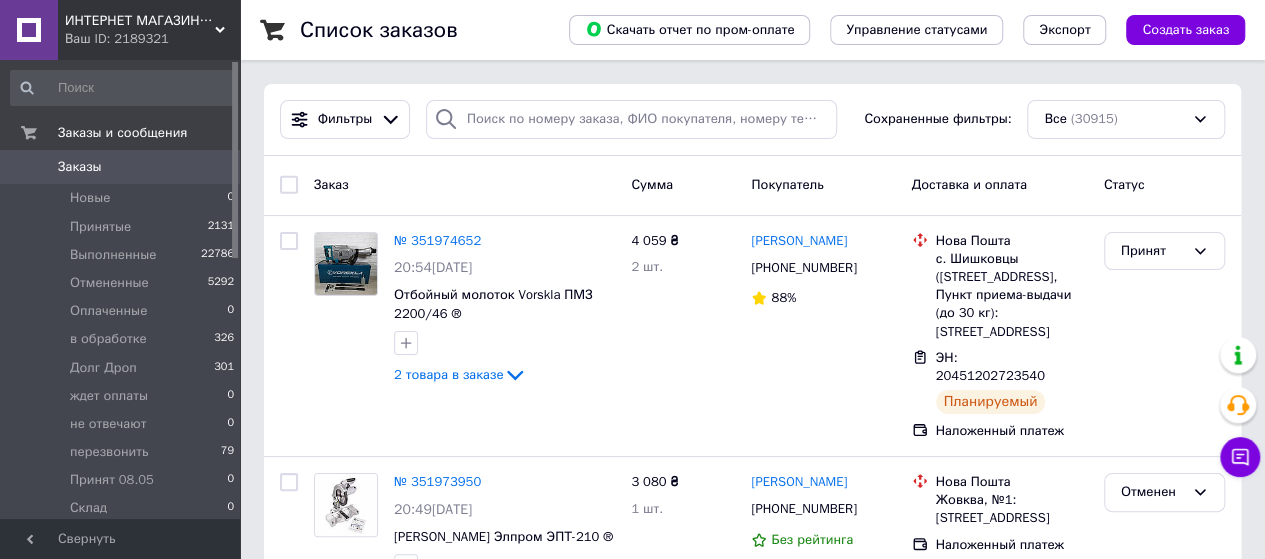 click on "Заказы" at bounding box center (80, 167) 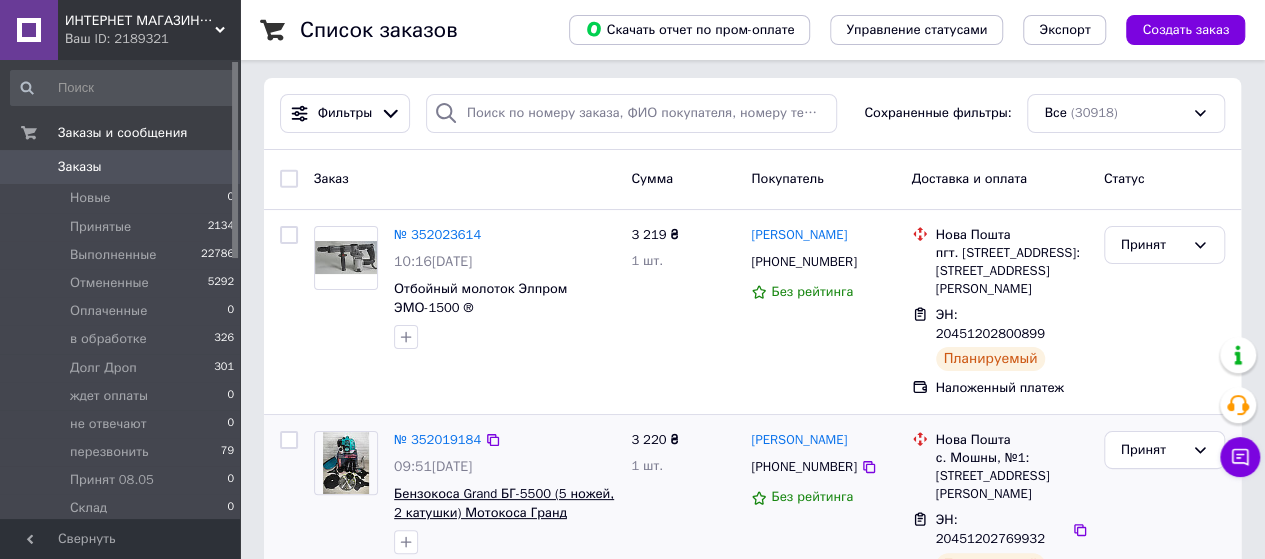 scroll, scrollTop: 0, scrollLeft: 0, axis: both 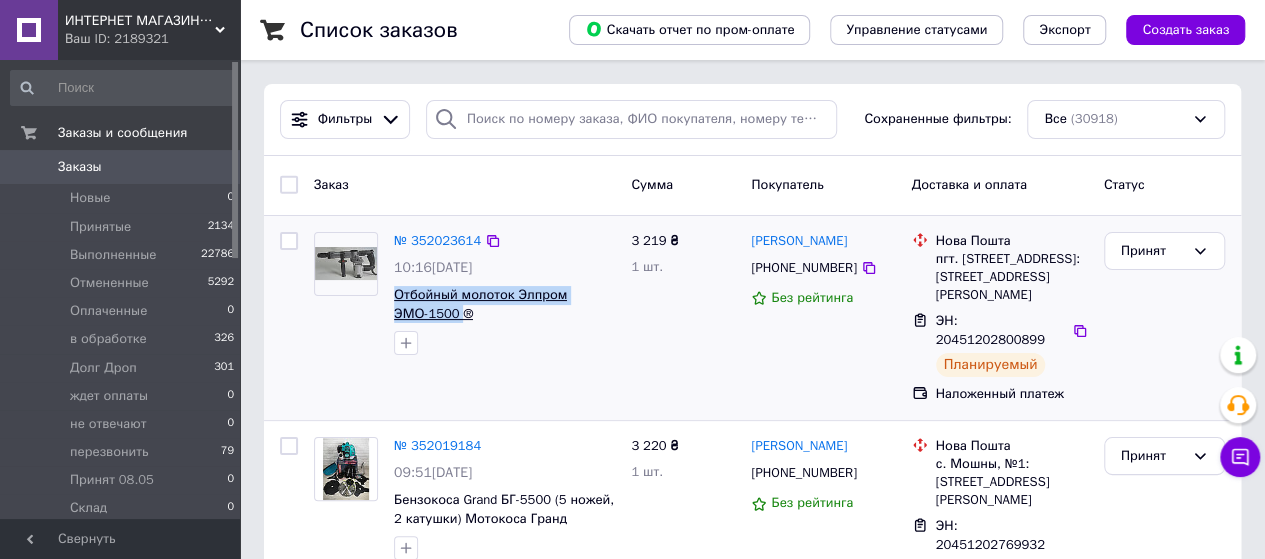 drag, startPoint x: 389, startPoint y: 289, endPoint x: 460, endPoint y: 320, distance: 77.47257 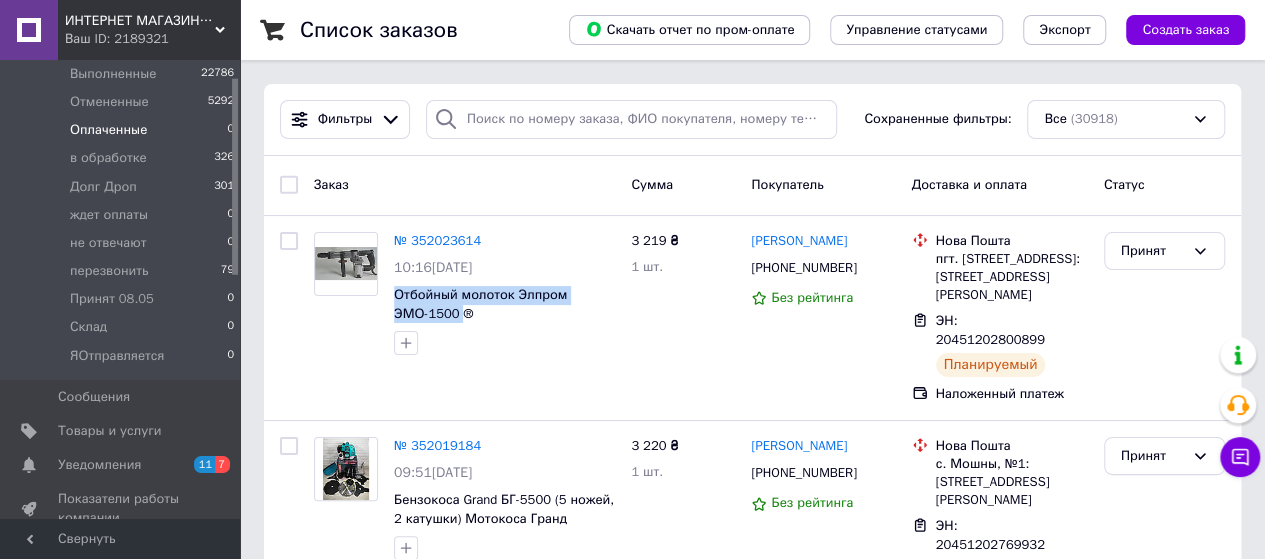 scroll, scrollTop: 200, scrollLeft: 0, axis: vertical 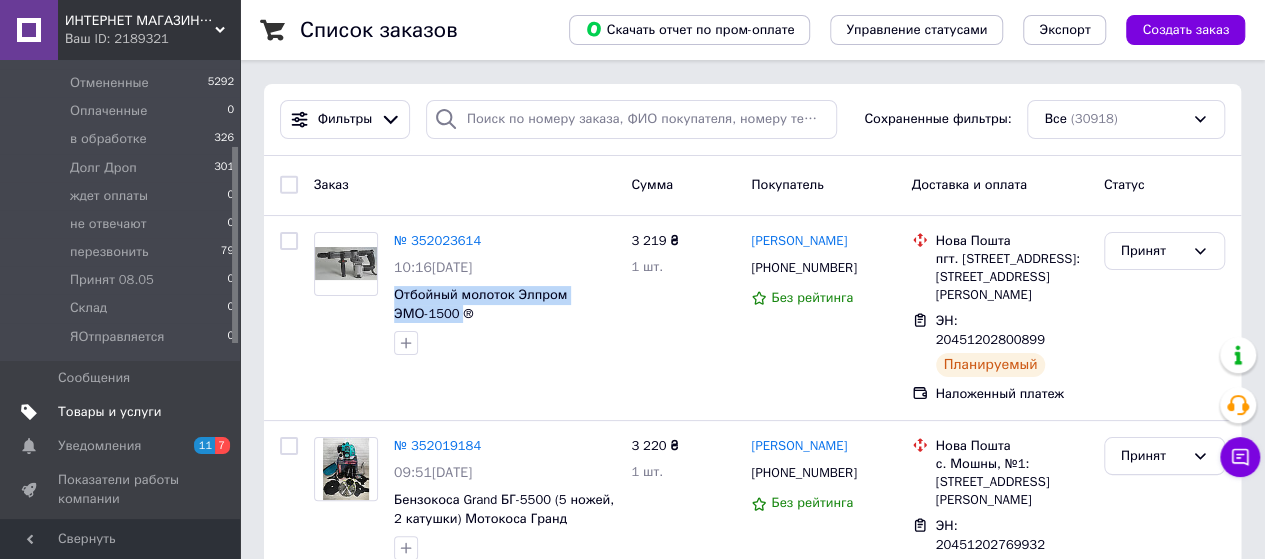 click on "Товары и услуги" at bounding box center [110, 412] 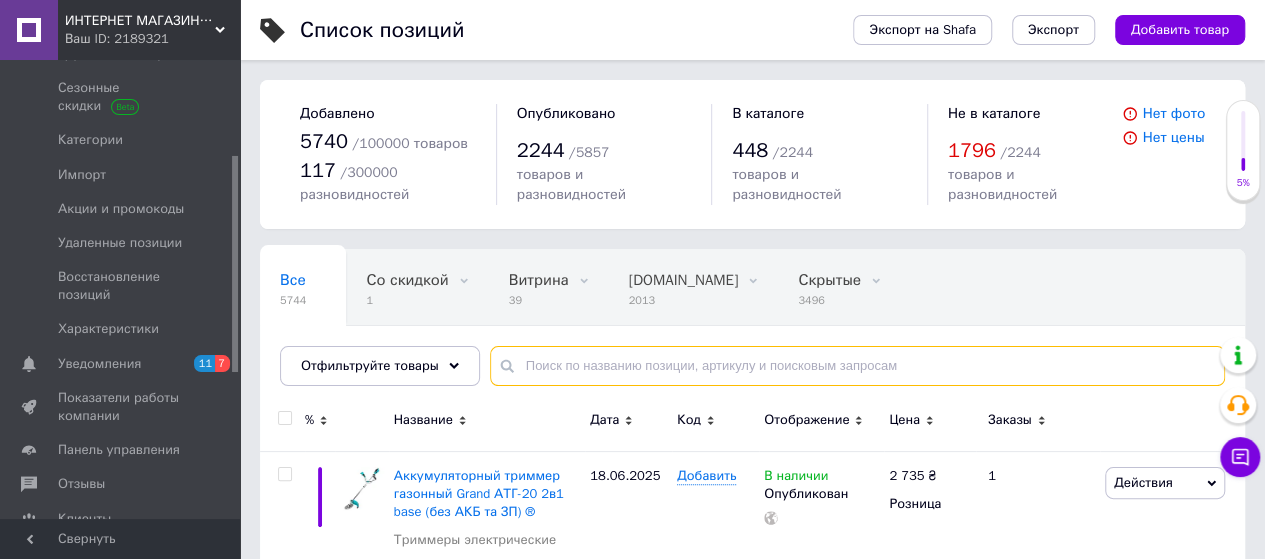 click at bounding box center (857, 366) 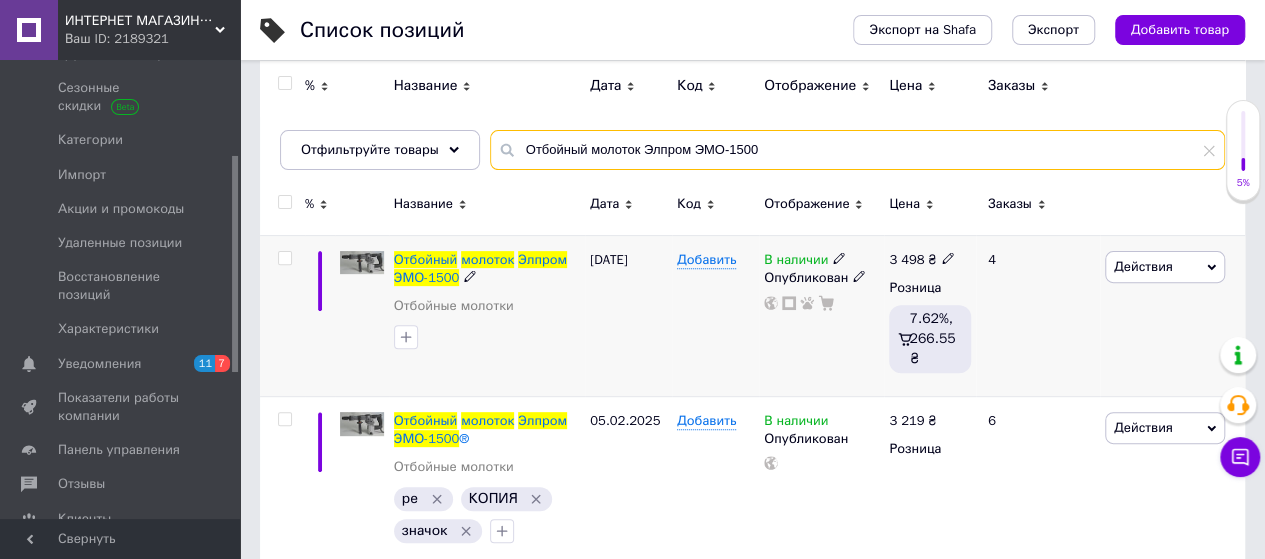 scroll, scrollTop: 223, scrollLeft: 0, axis: vertical 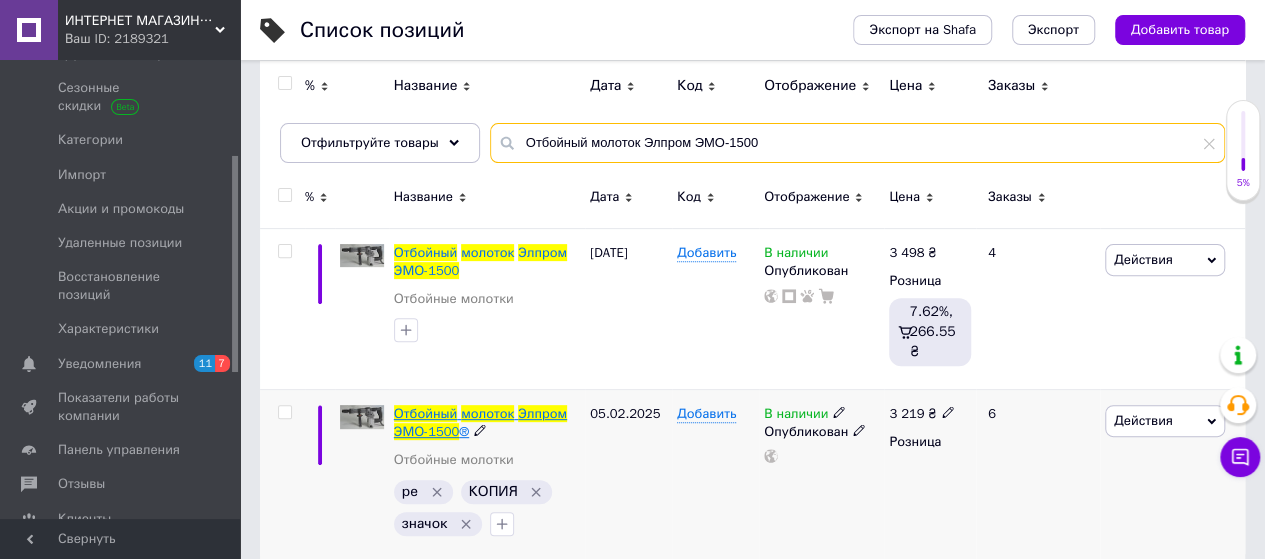 type on "Отбойный молоток Элпром ЭМО-1500" 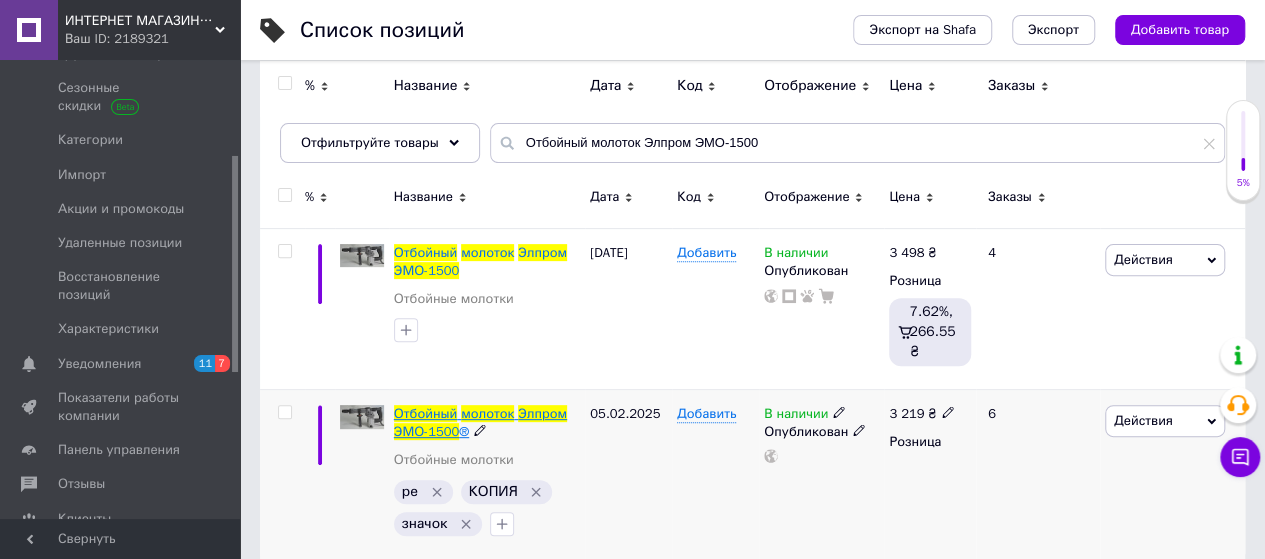 click on "Элпром" at bounding box center [542, 413] 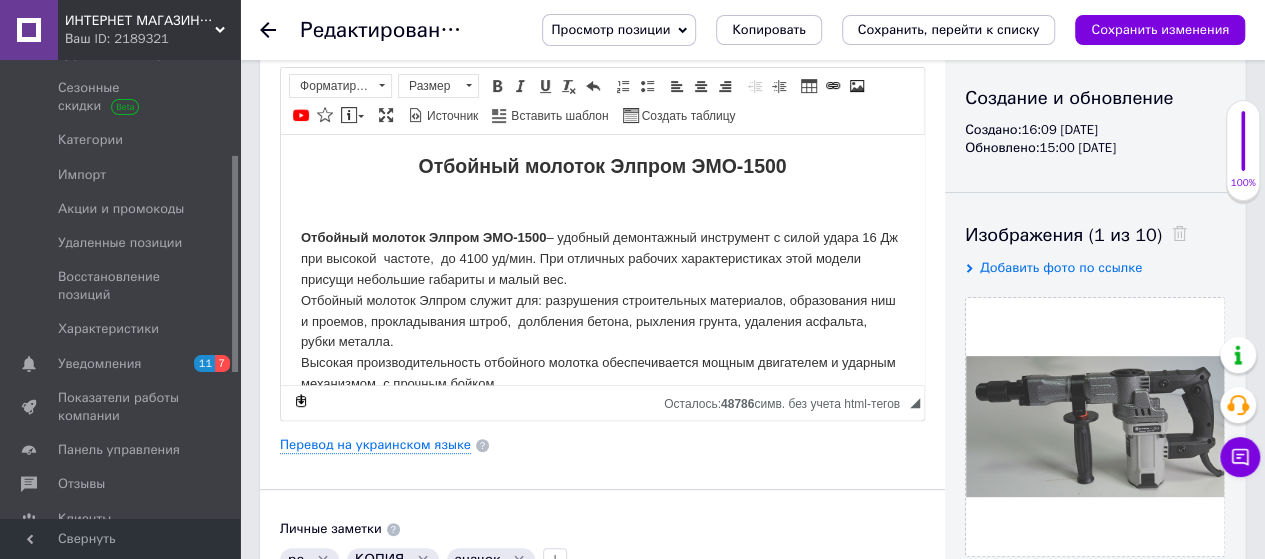scroll, scrollTop: 400, scrollLeft: 0, axis: vertical 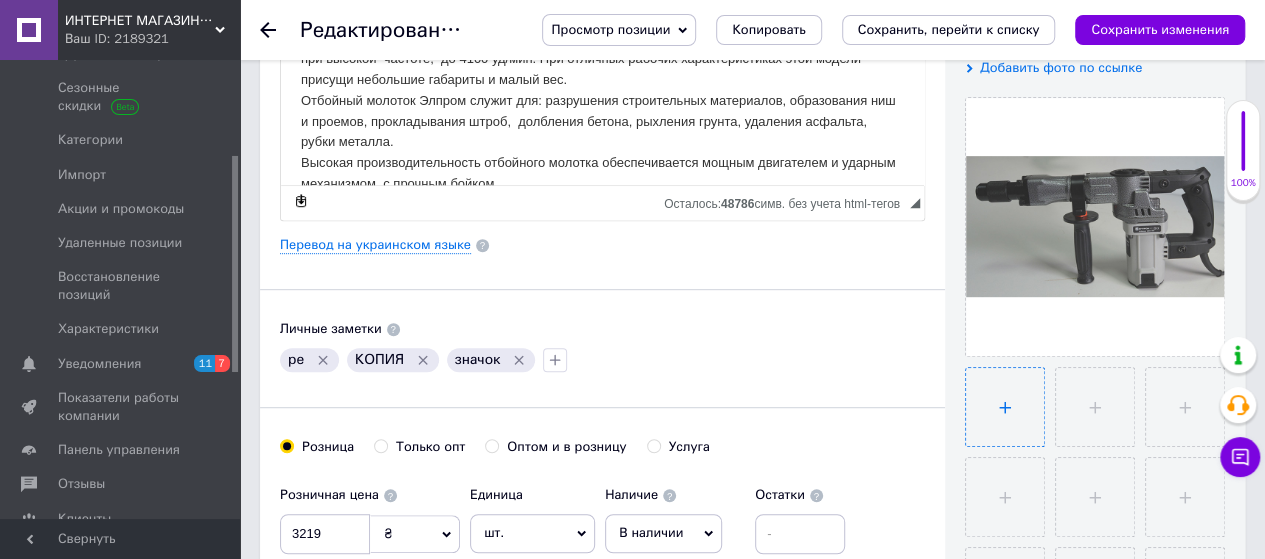 click at bounding box center (1005, 407) 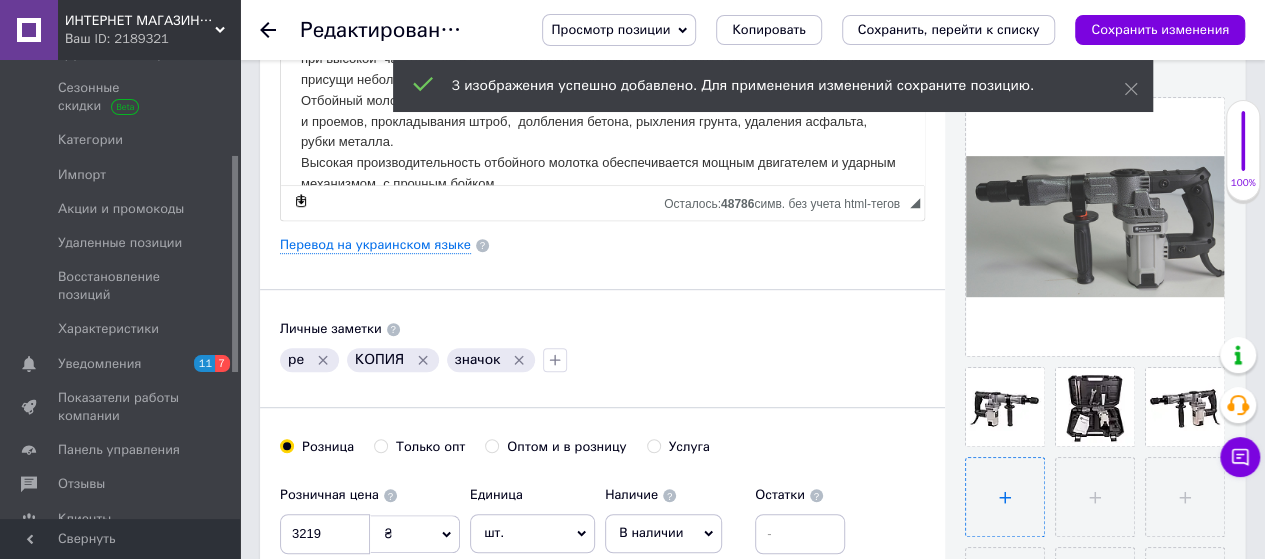 click at bounding box center [1005, 497] 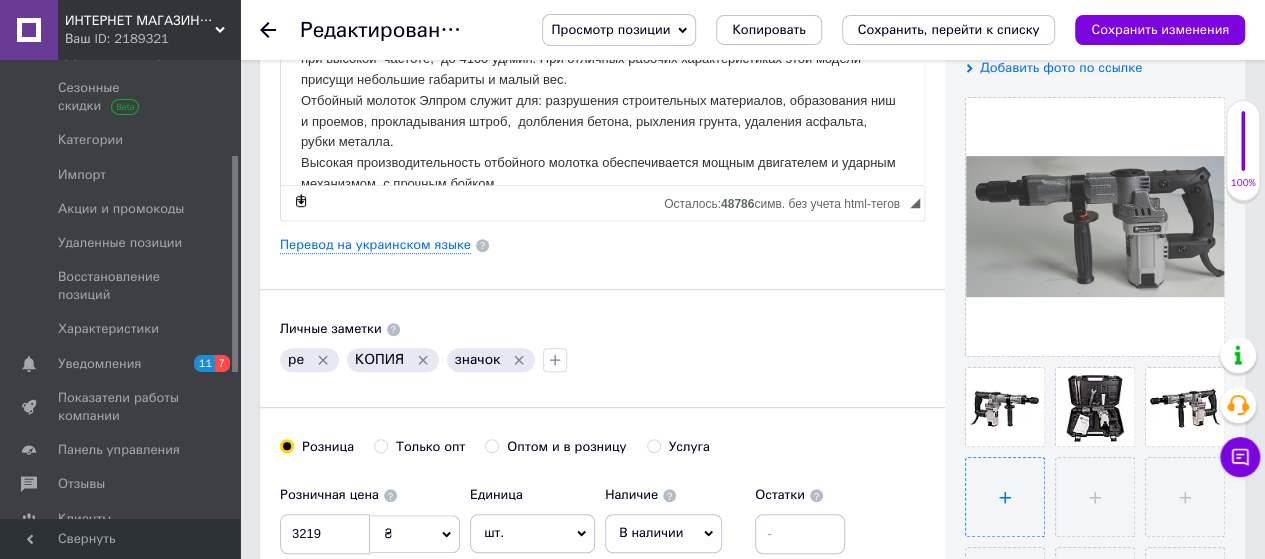 type on "C:\fakepath\EMO-1500MAX(5)-700x700.jpg" 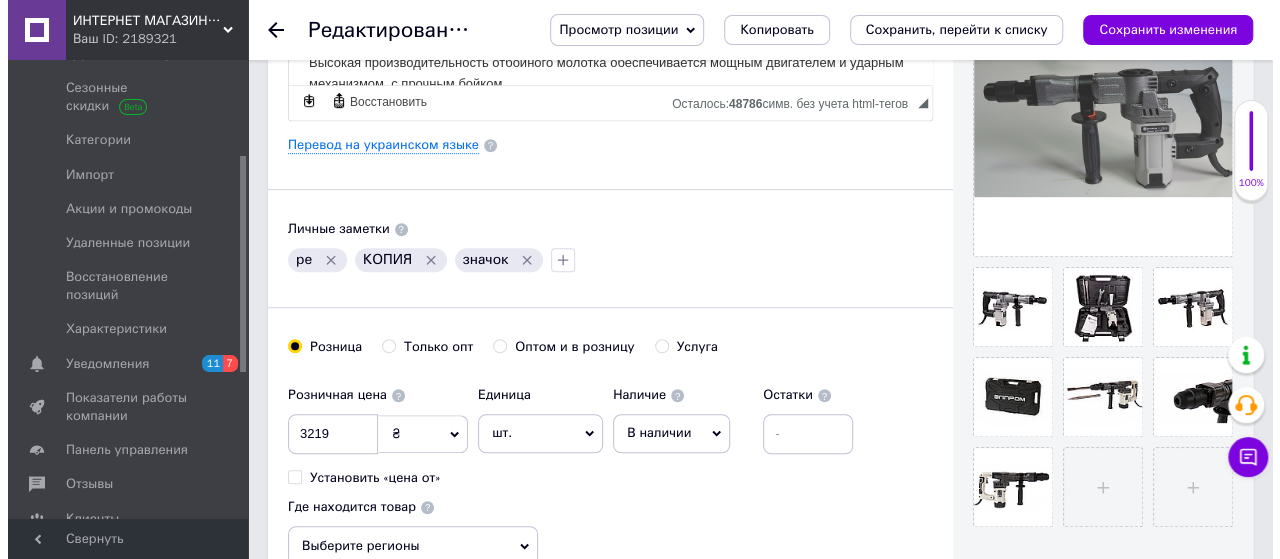 scroll, scrollTop: 600, scrollLeft: 0, axis: vertical 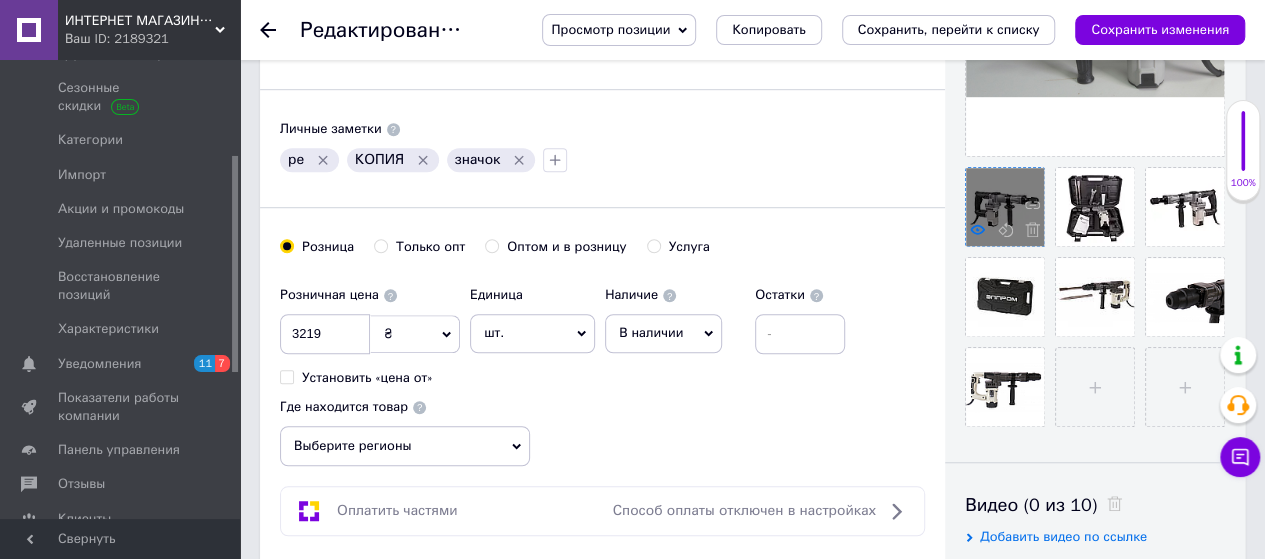 click 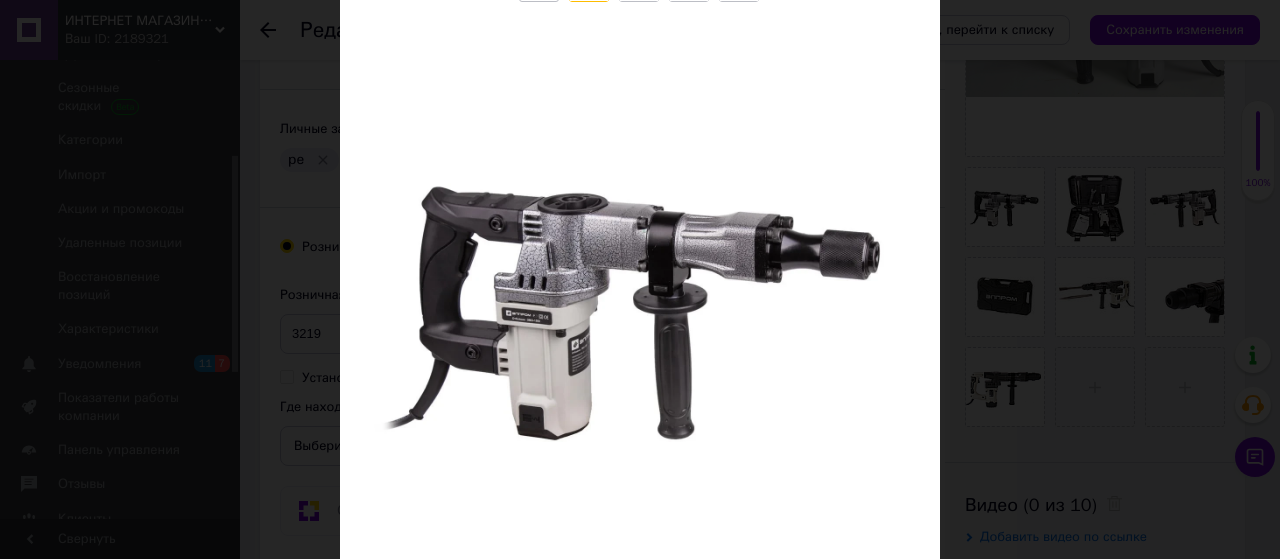 scroll, scrollTop: 100, scrollLeft: 0, axis: vertical 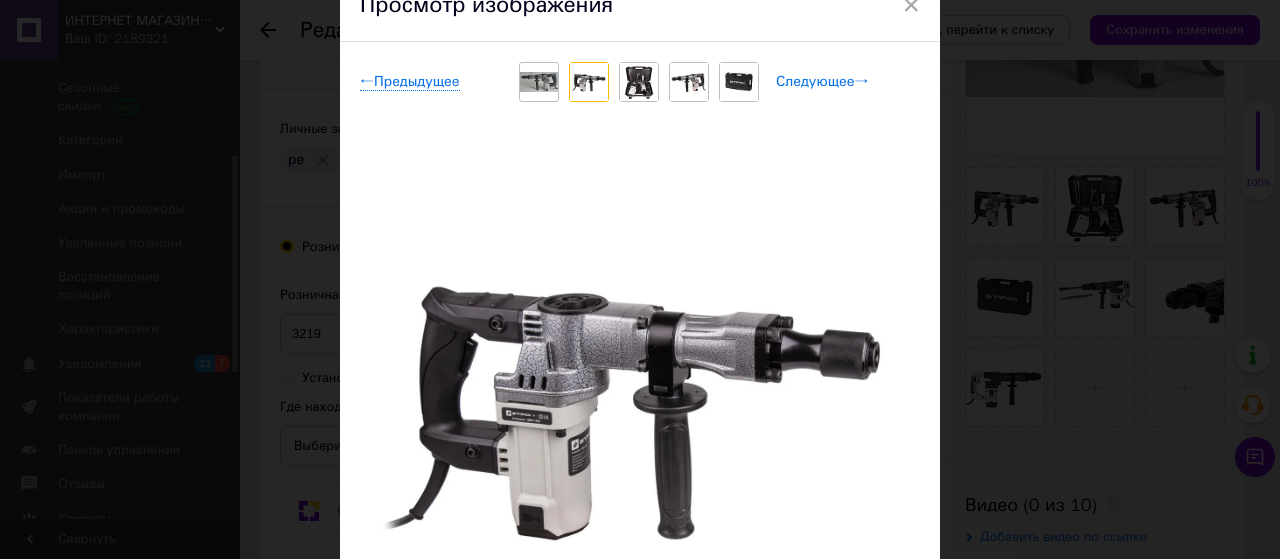 click on "Следующее →" at bounding box center [822, 82] 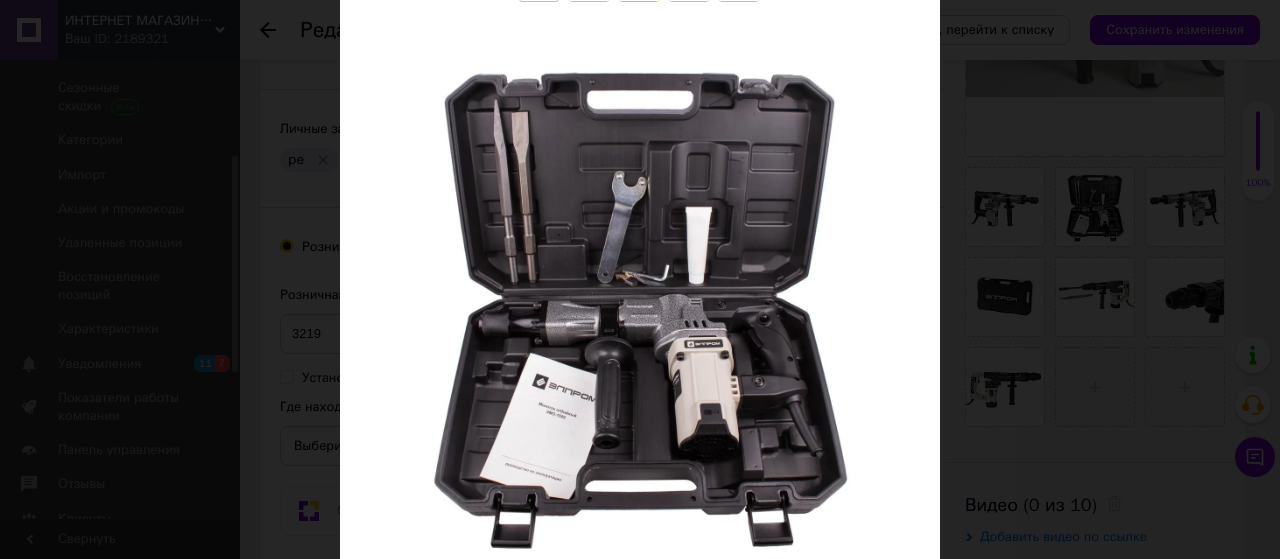 scroll, scrollTop: 100, scrollLeft: 0, axis: vertical 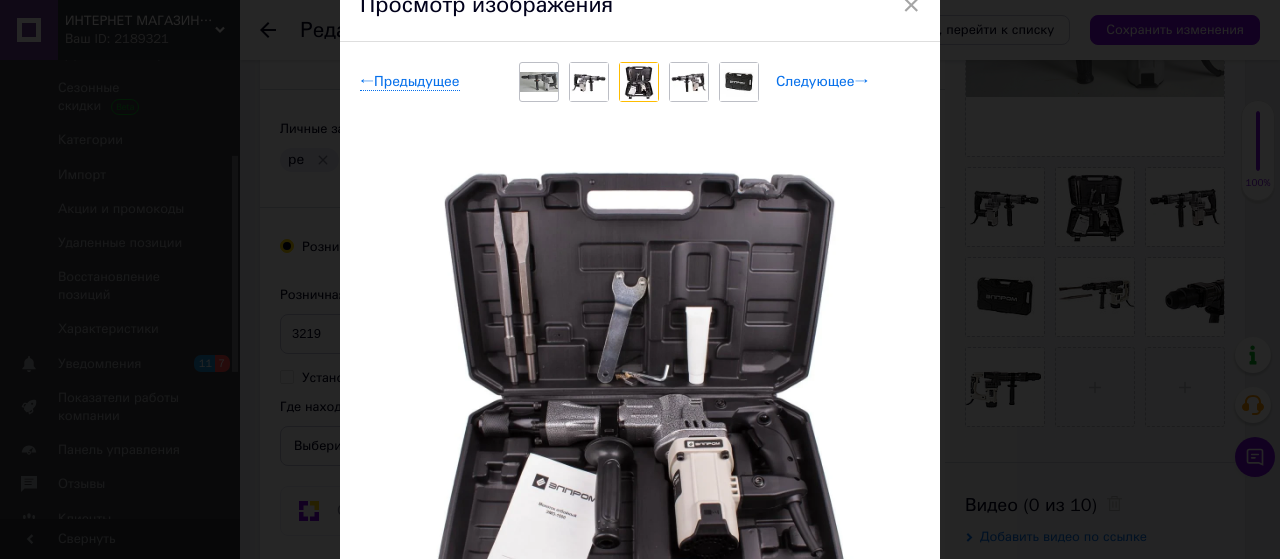 click on "Следующее →" at bounding box center [822, 82] 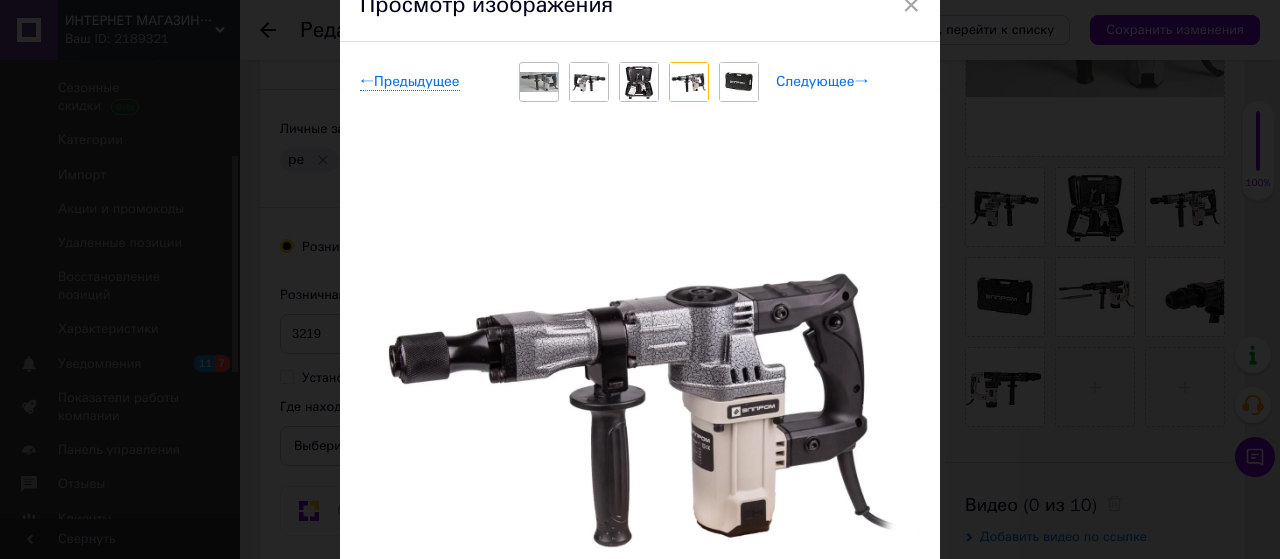 click on "Следующее →" at bounding box center (822, 82) 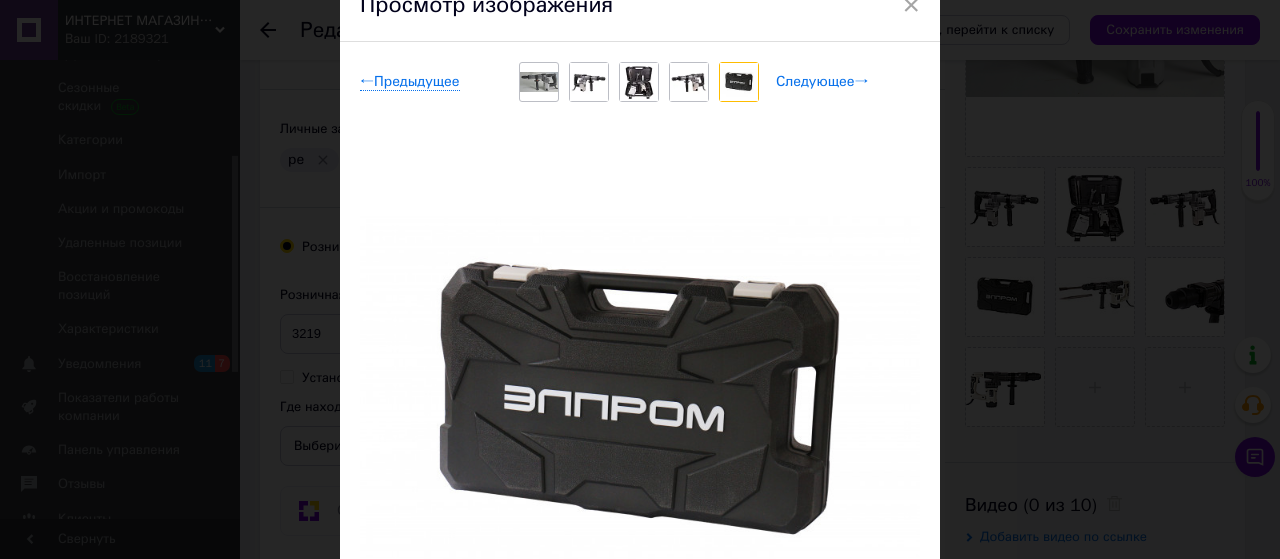 click on "Следующее →" at bounding box center (822, 82) 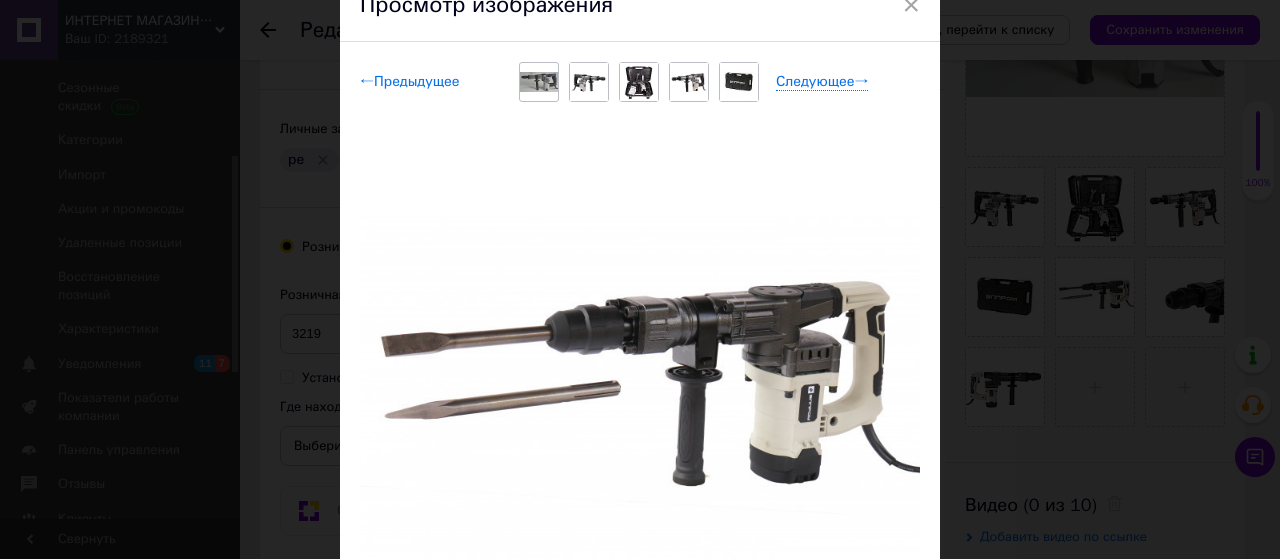 click on "← Предыдущее" at bounding box center (410, 82) 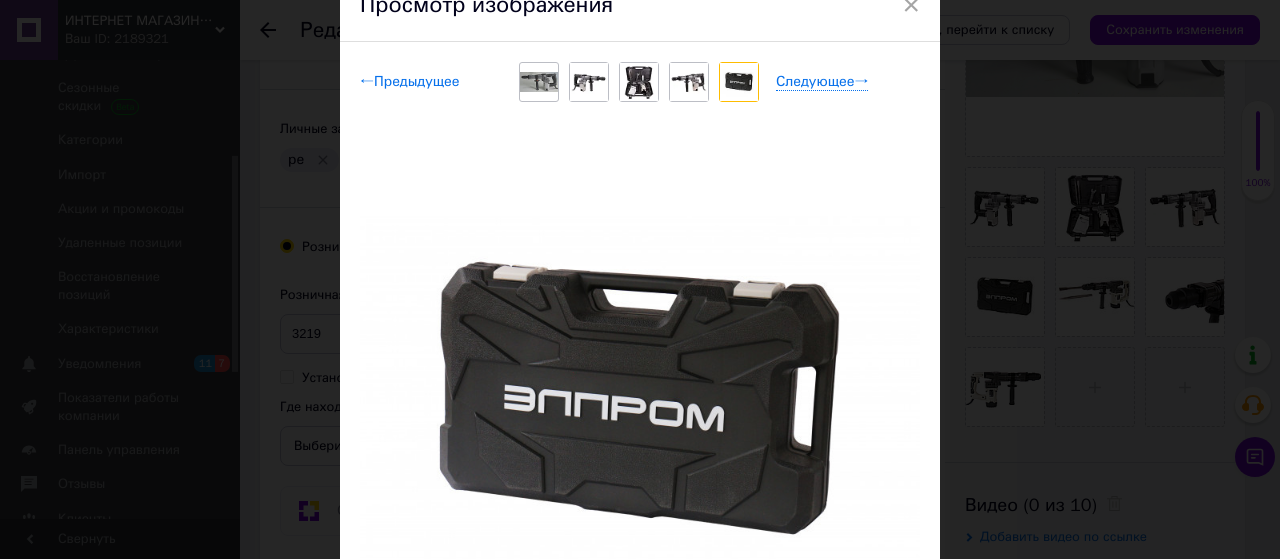 click on "← Предыдущее" at bounding box center (410, 82) 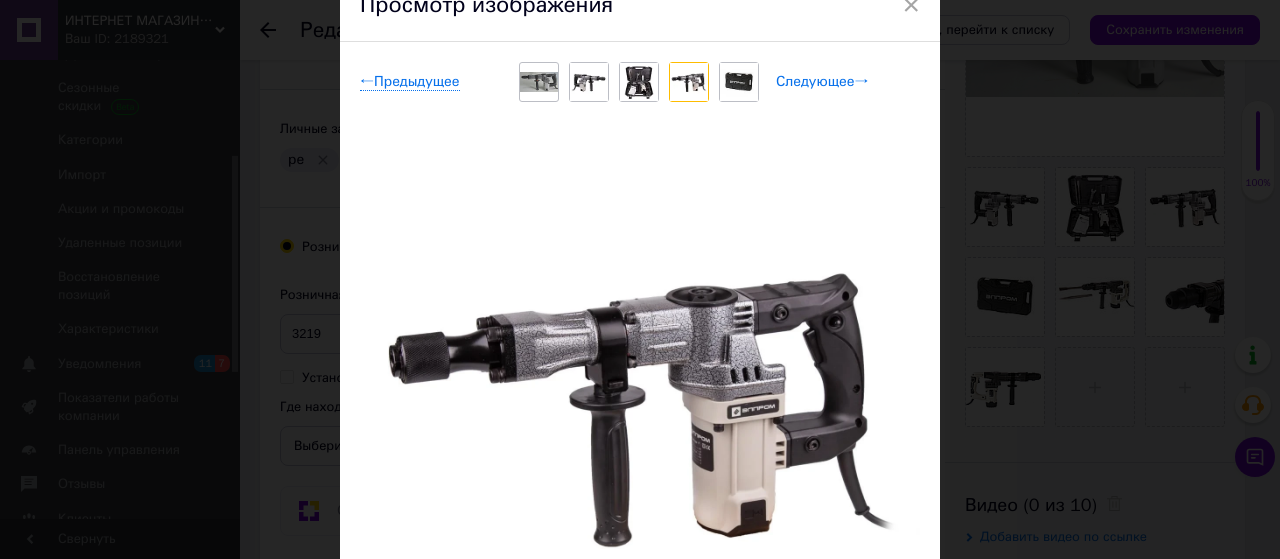 click on "Следующее →" at bounding box center [822, 82] 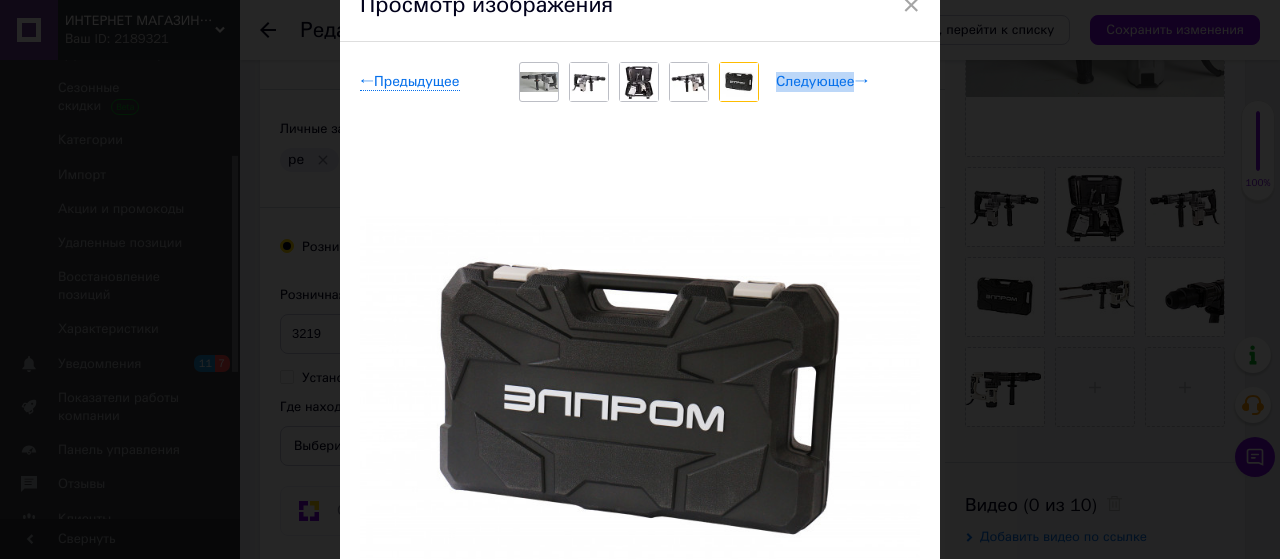 click on "Следующее →" at bounding box center (822, 82) 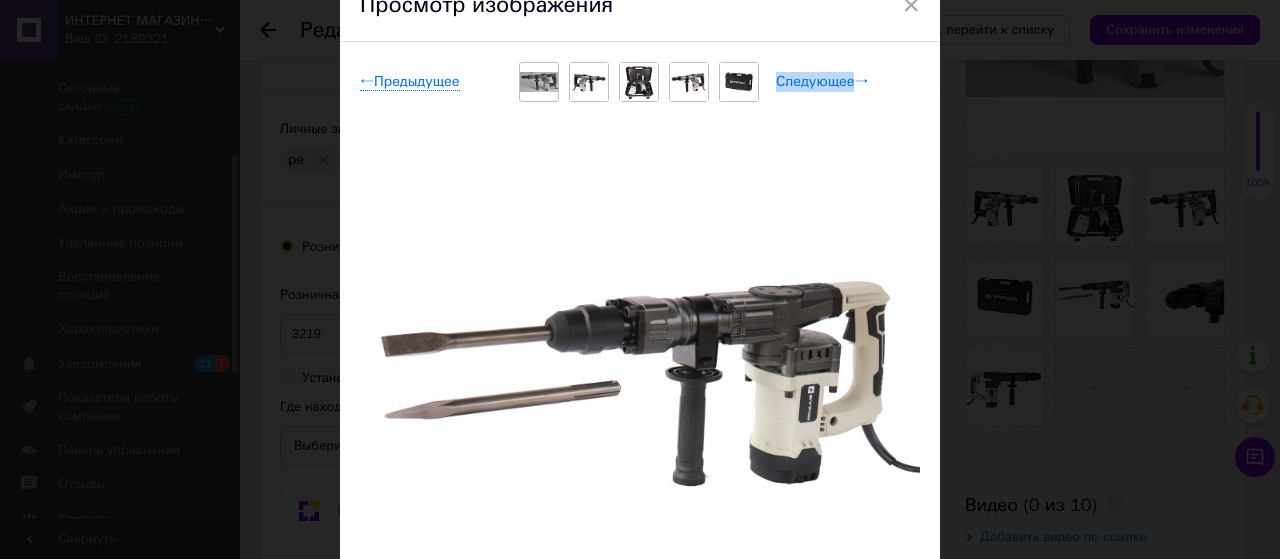 click on "Следующее →" at bounding box center [822, 82] 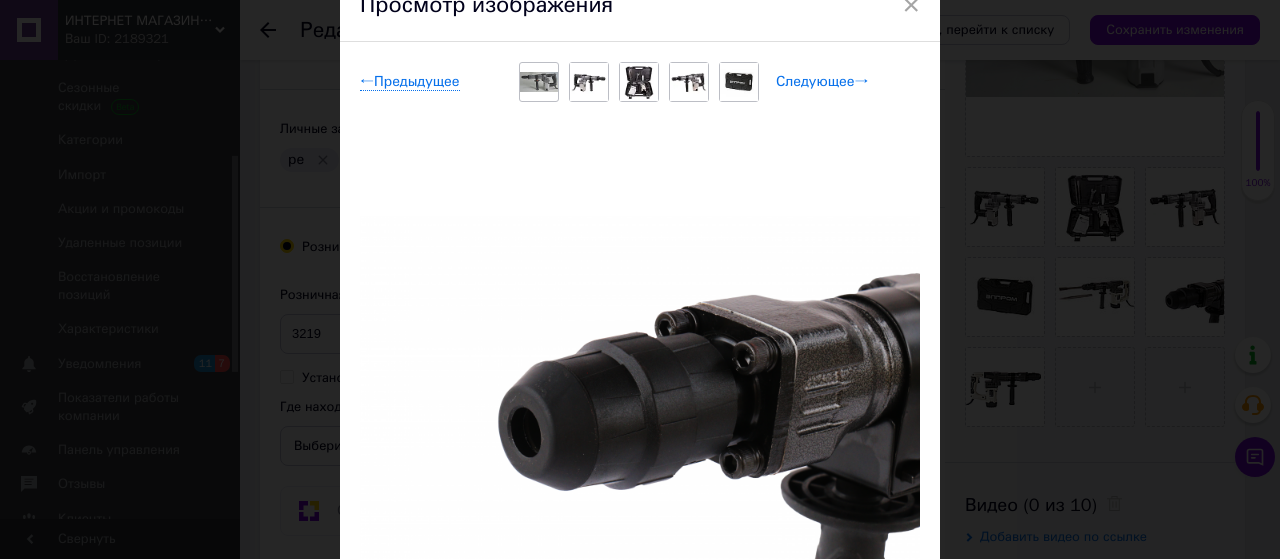 click on "Следующее →" at bounding box center [822, 82] 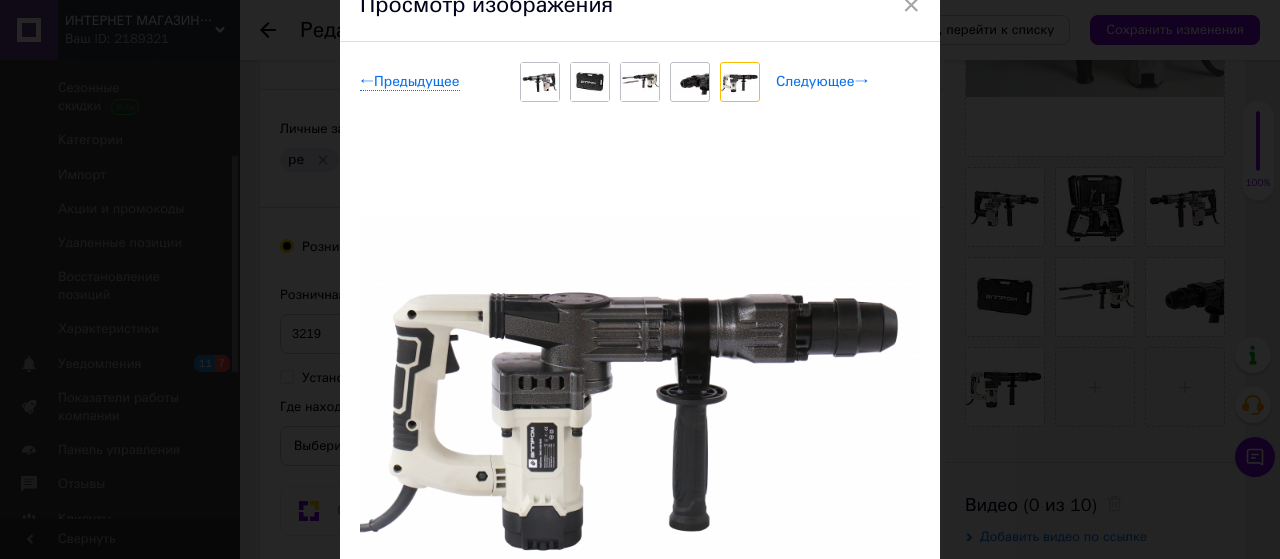 click on "Следующее →" at bounding box center [822, 82] 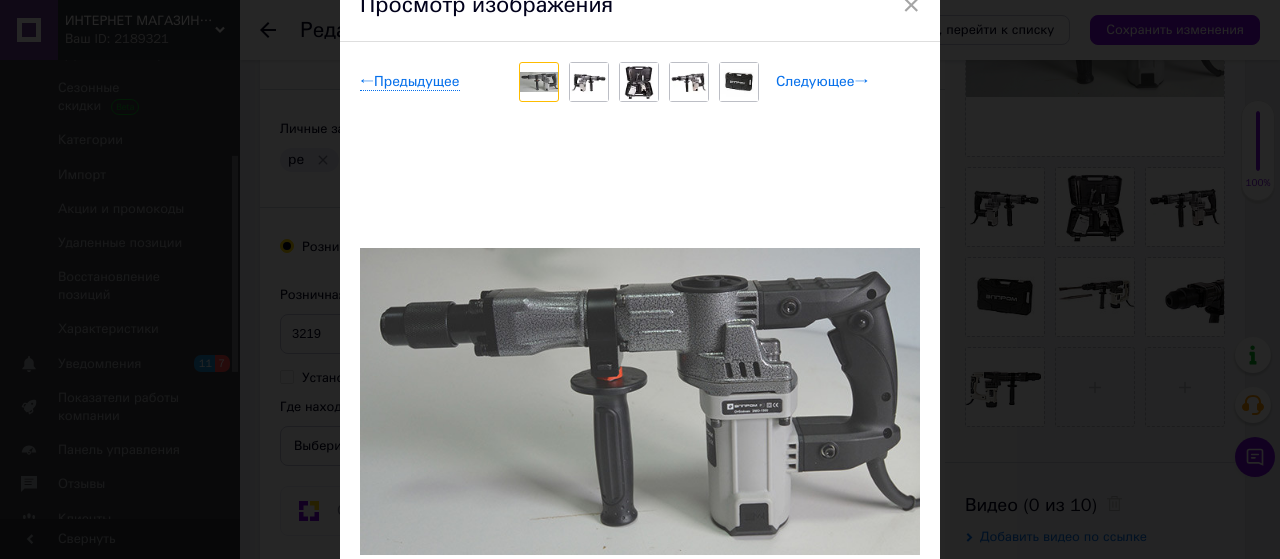 click on "Следующее →" at bounding box center [822, 82] 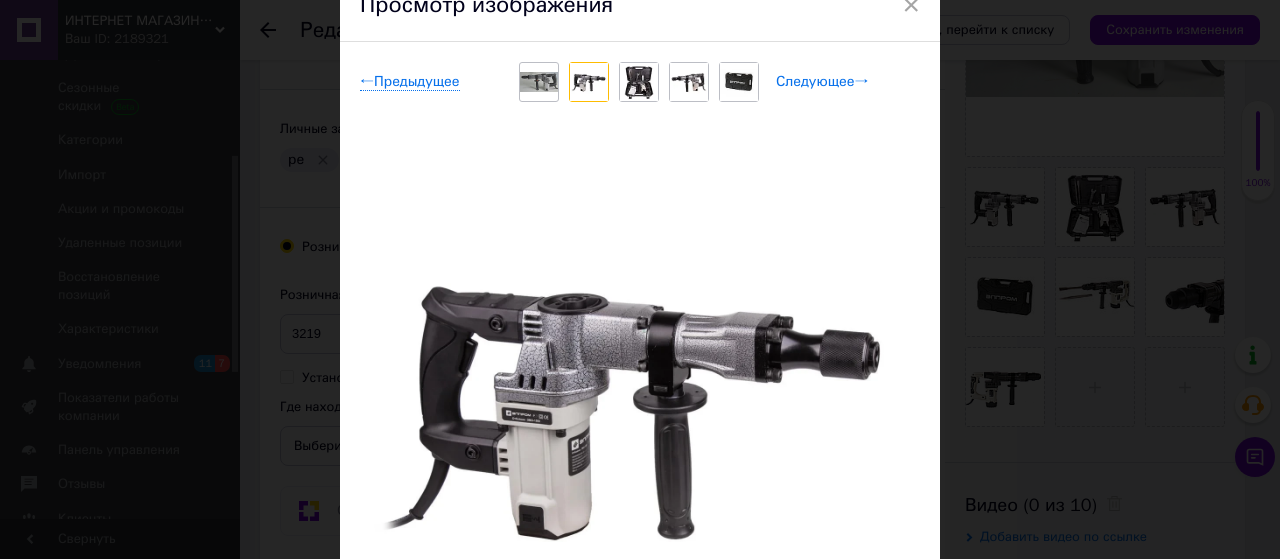 click on "Следующее →" at bounding box center [822, 82] 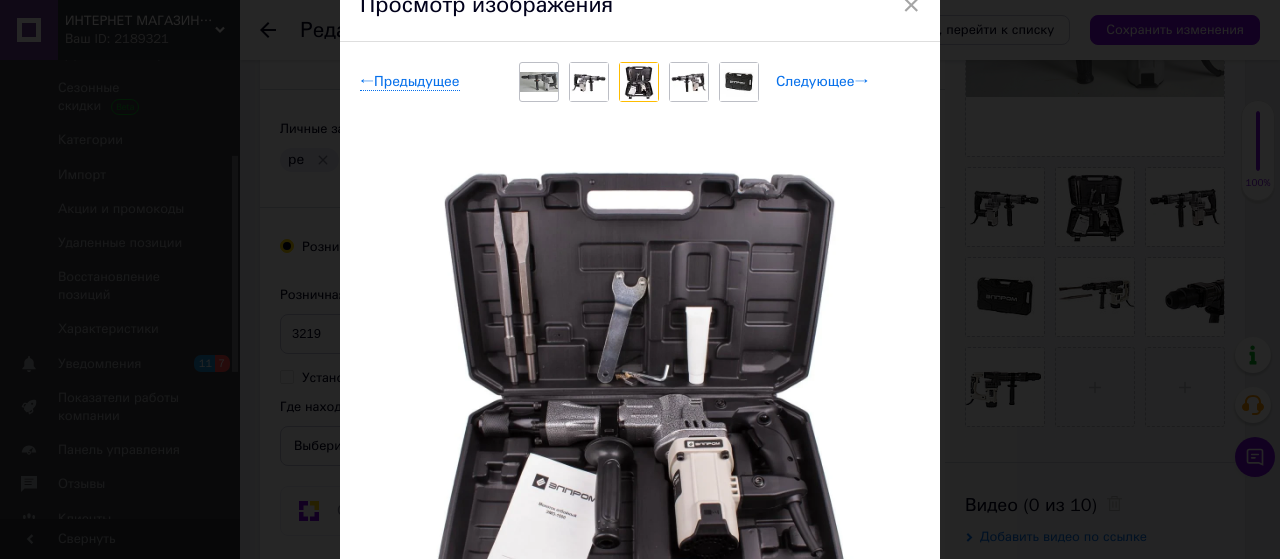 click on "Следующее →" at bounding box center [822, 82] 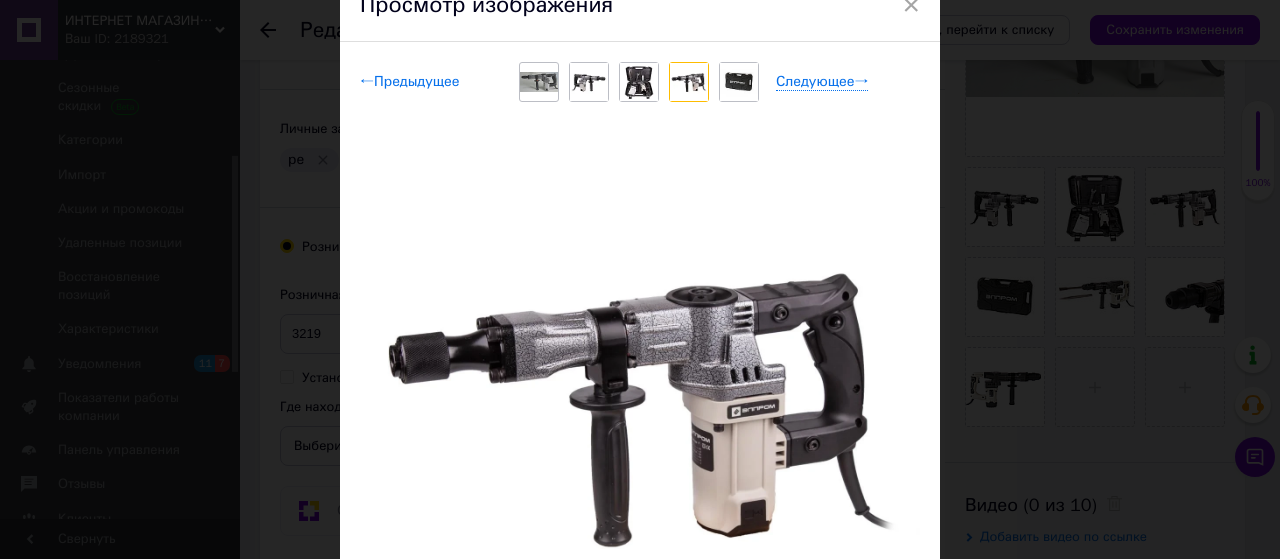click on "← Предыдущее" at bounding box center (410, 82) 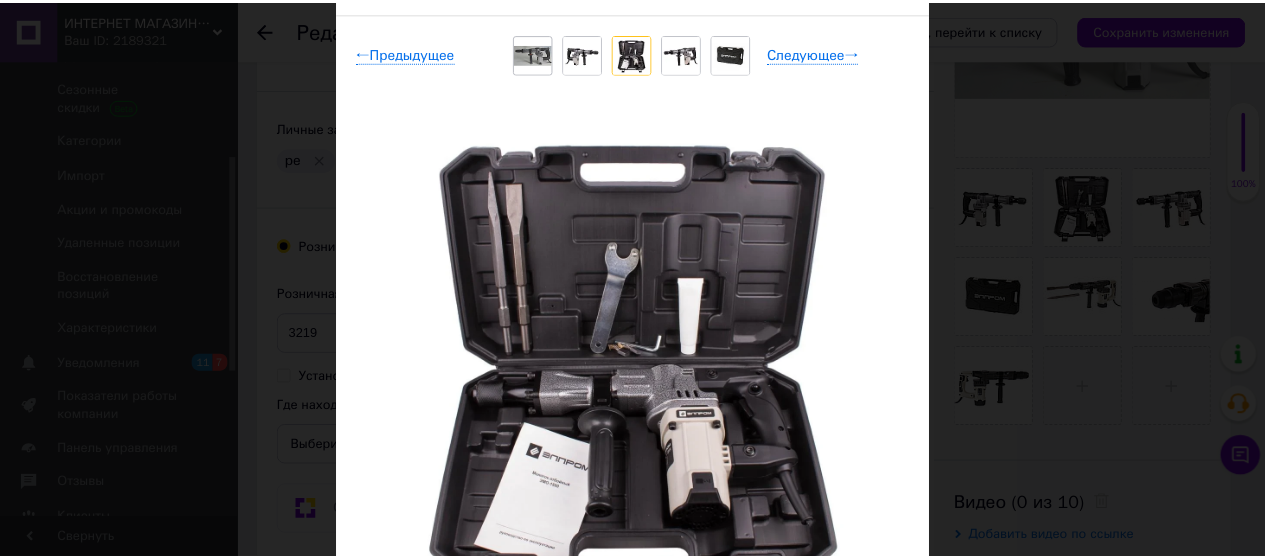 scroll, scrollTop: 100, scrollLeft: 0, axis: vertical 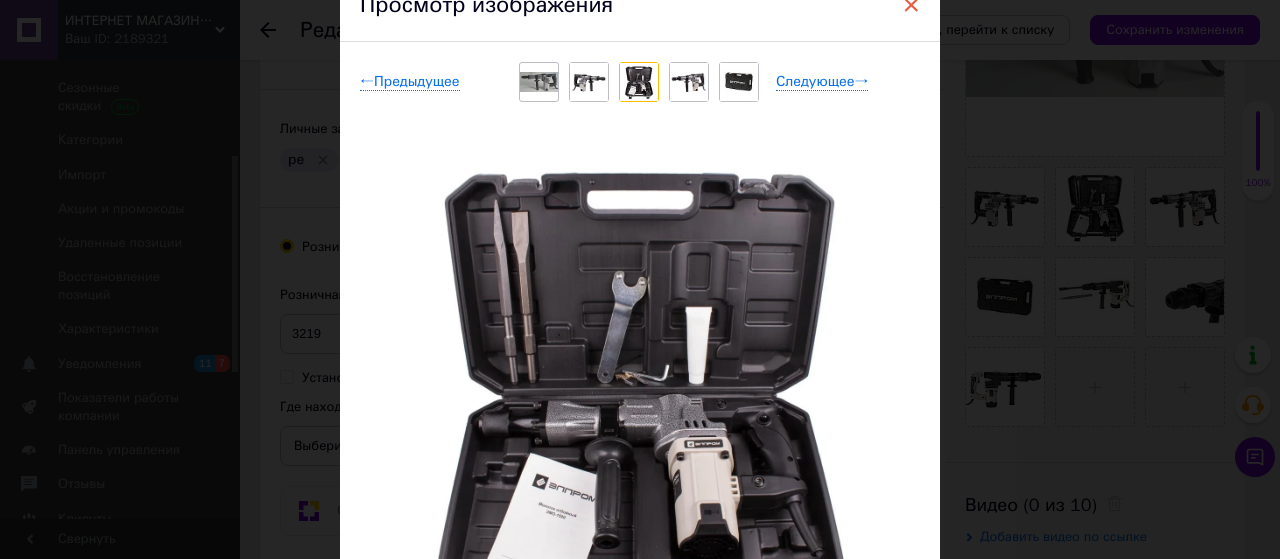 click on "×" at bounding box center [911, 5] 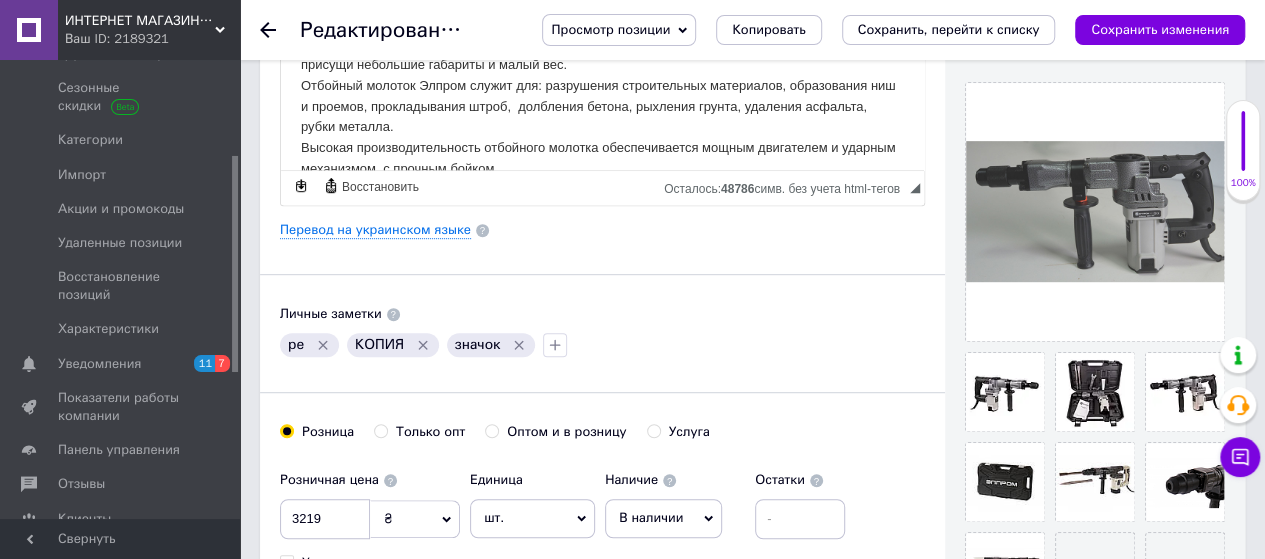 scroll, scrollTop: 300, scrollLeft: 0, axis: vertical 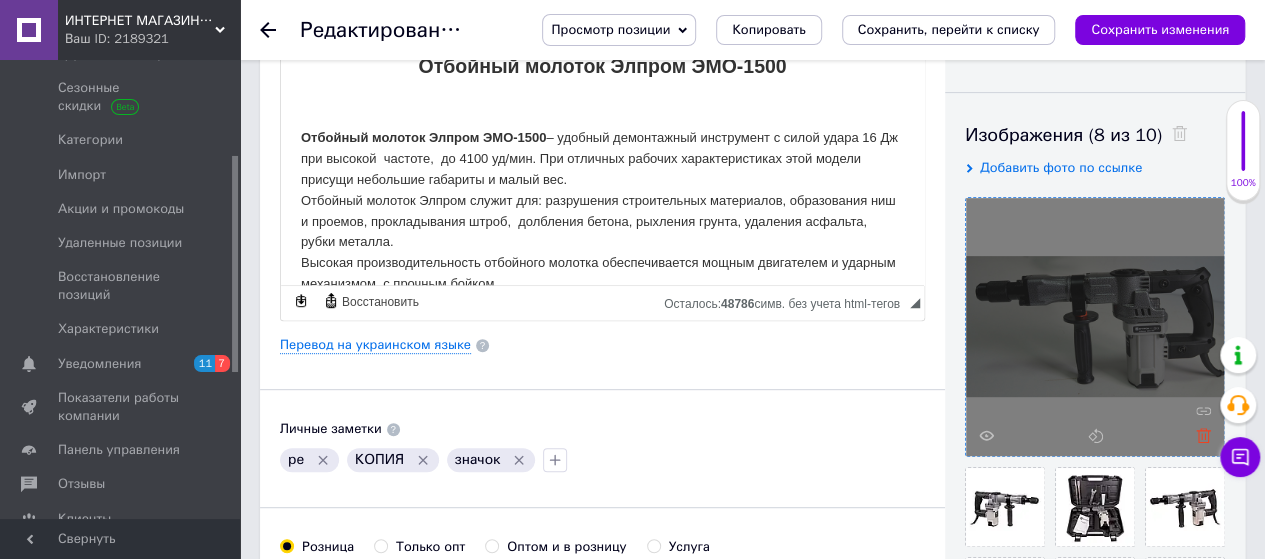 click 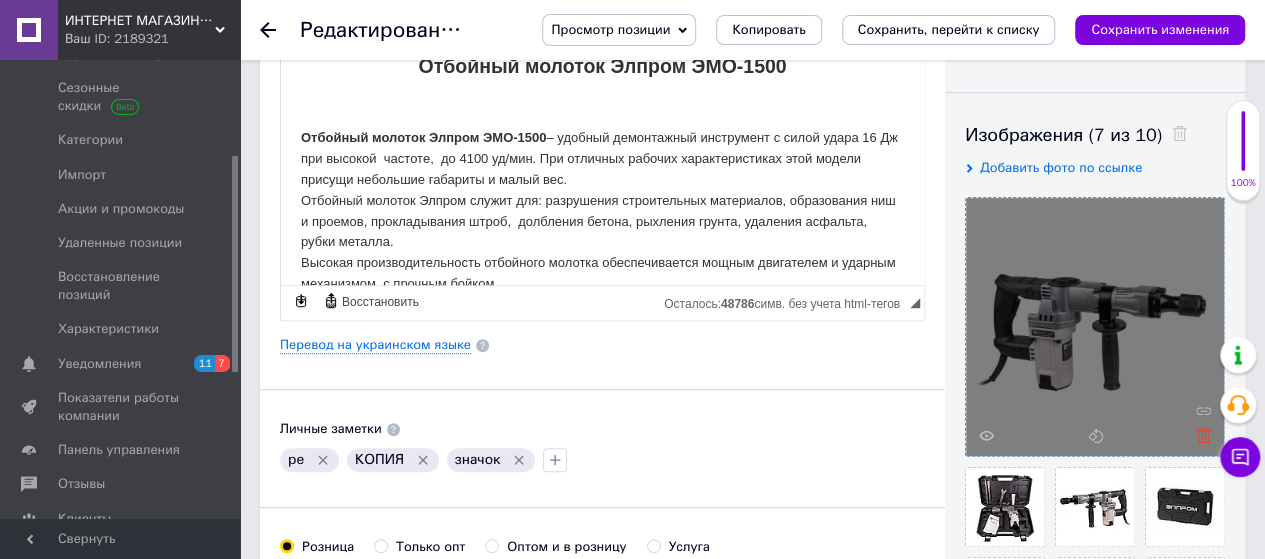 click 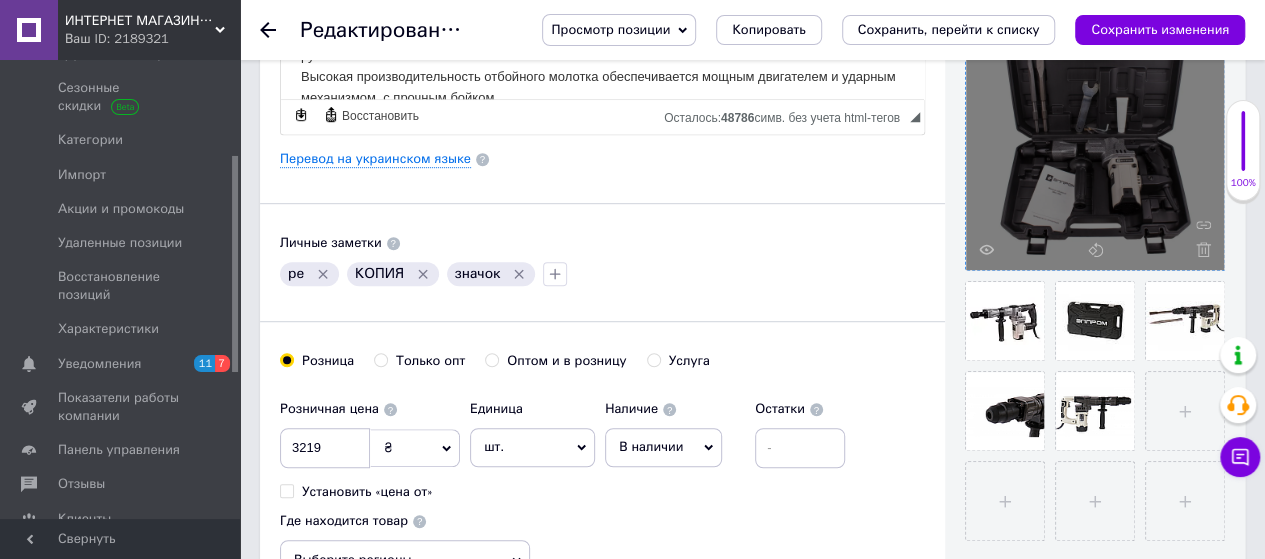 scroll, scrollTop: 500, scrollLeft: 0, axis: vertical 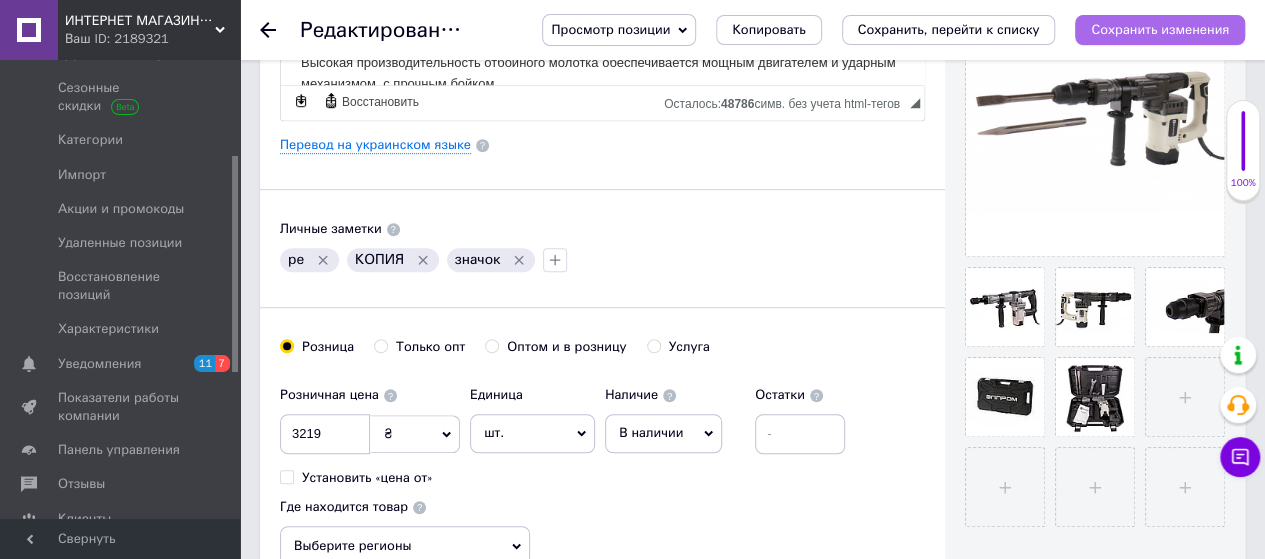 click on "Сохранить изменения" at bounding box center [1160, 29] 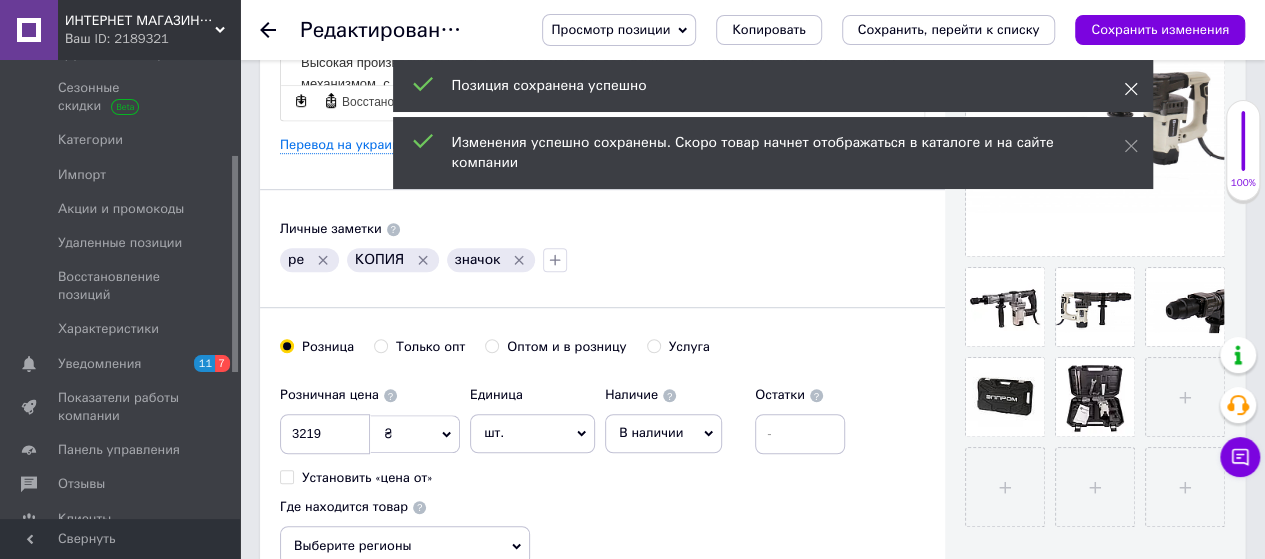 click 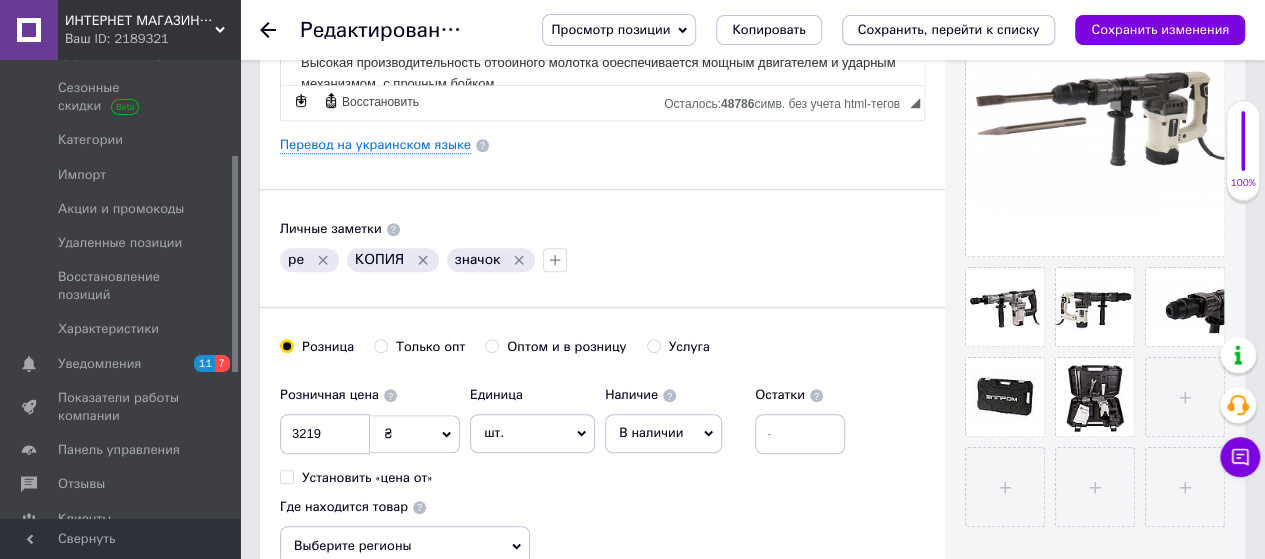 click on "Сохранить, перейти к списку" at bounding box center (949, 29) 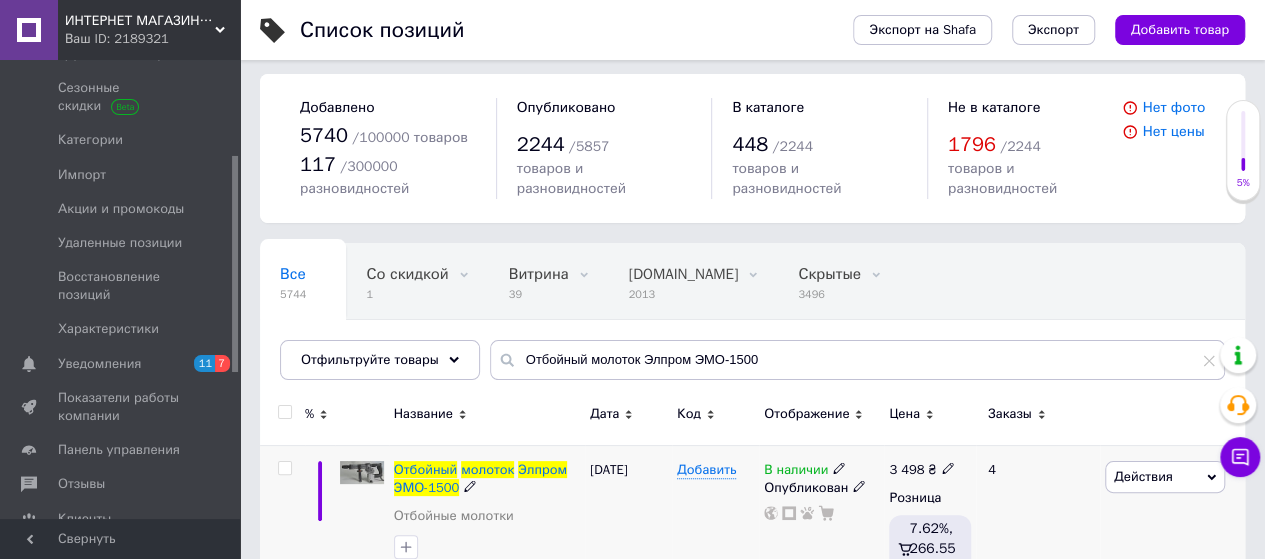 scroll, scrollTop: 200, scrollLeft: 0, axis: vertical 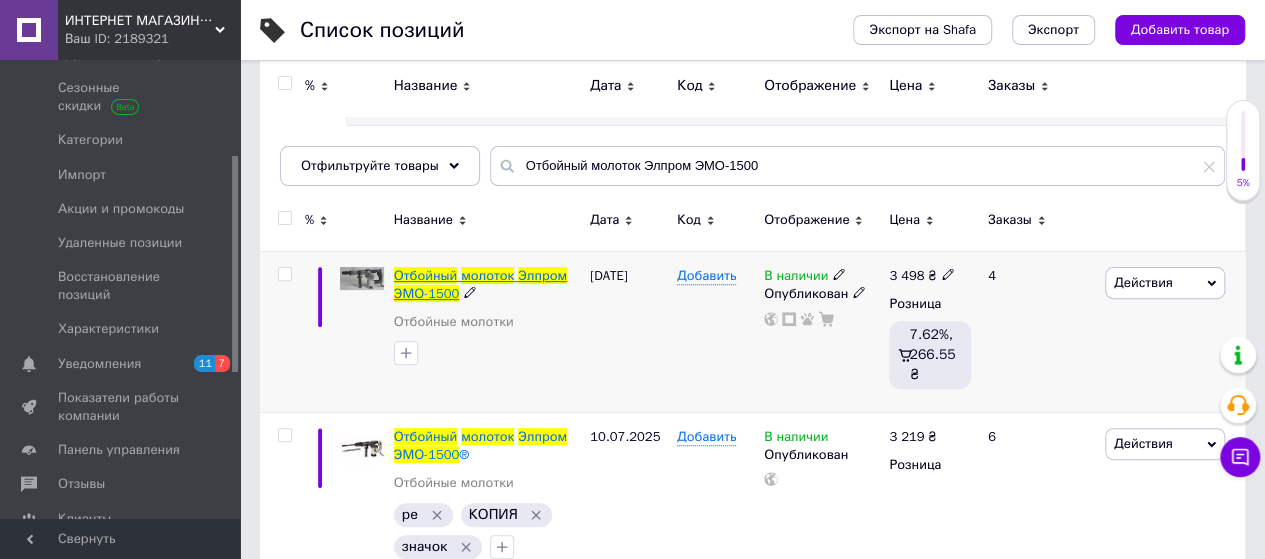 click on "молоток" at bounding box center (487, 275) 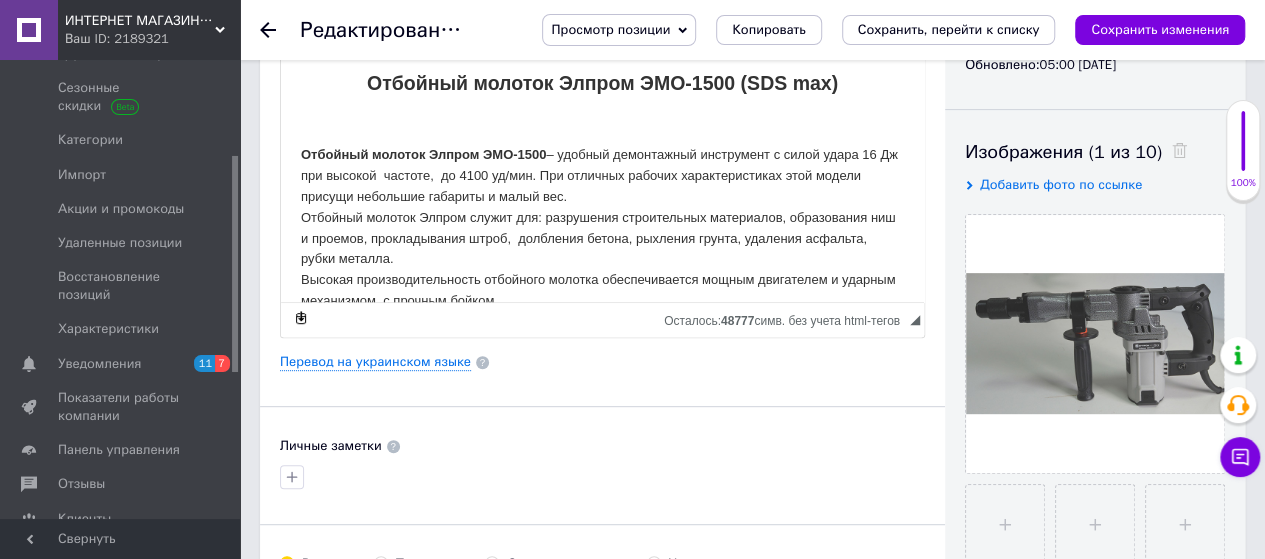 scroll, scrollTop: 400, scrollLeft: 0, axis: vertical 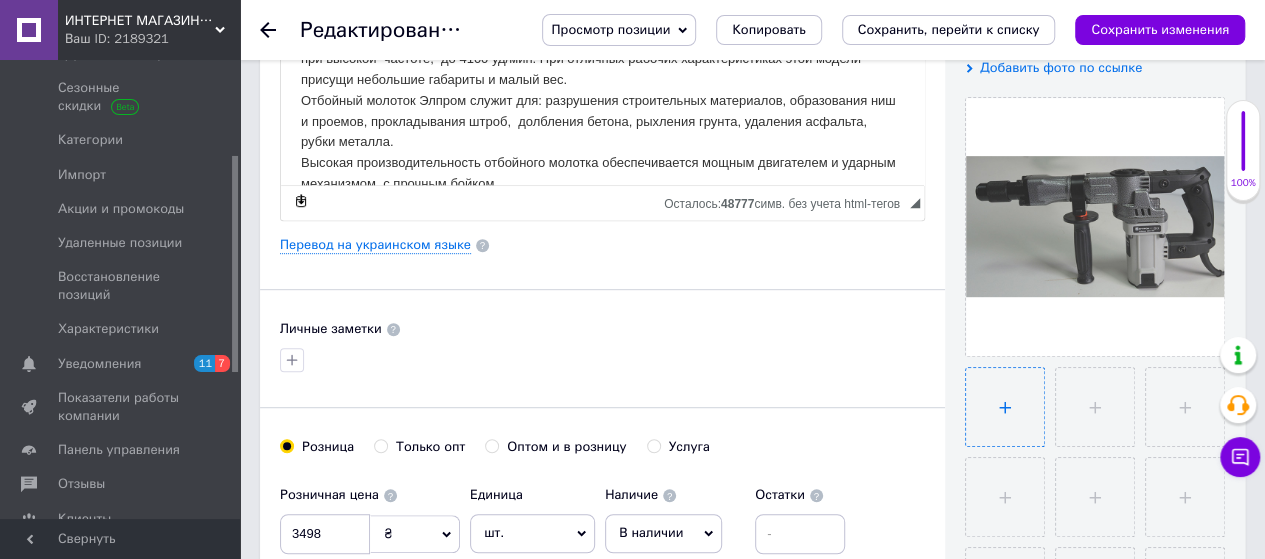 click at bounding box center [1005, 407] 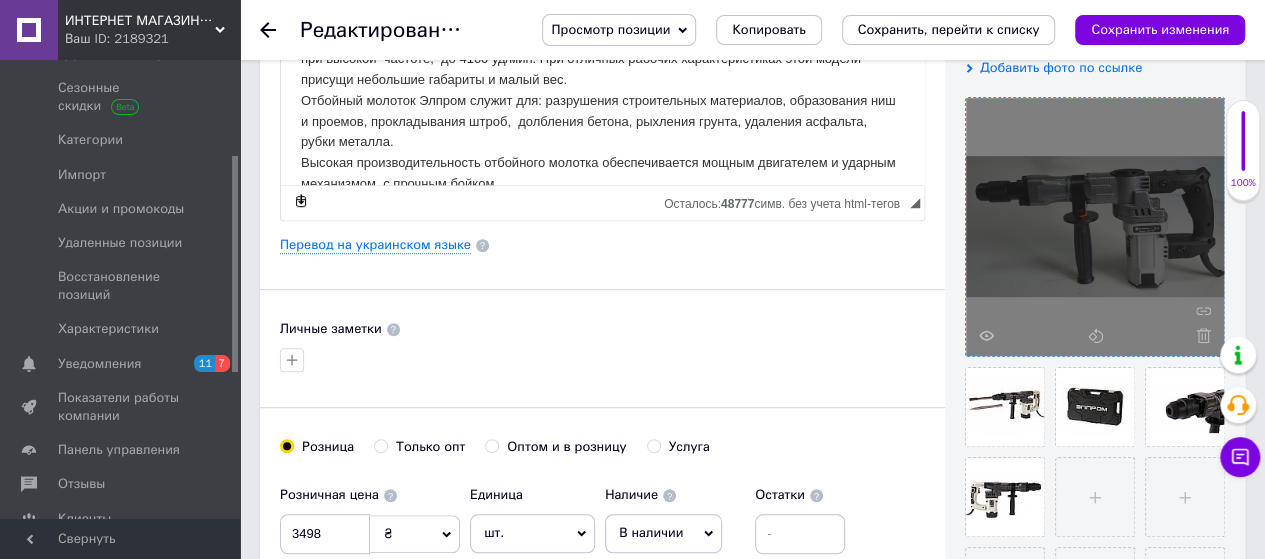 click at bounding box center [1095, 227] 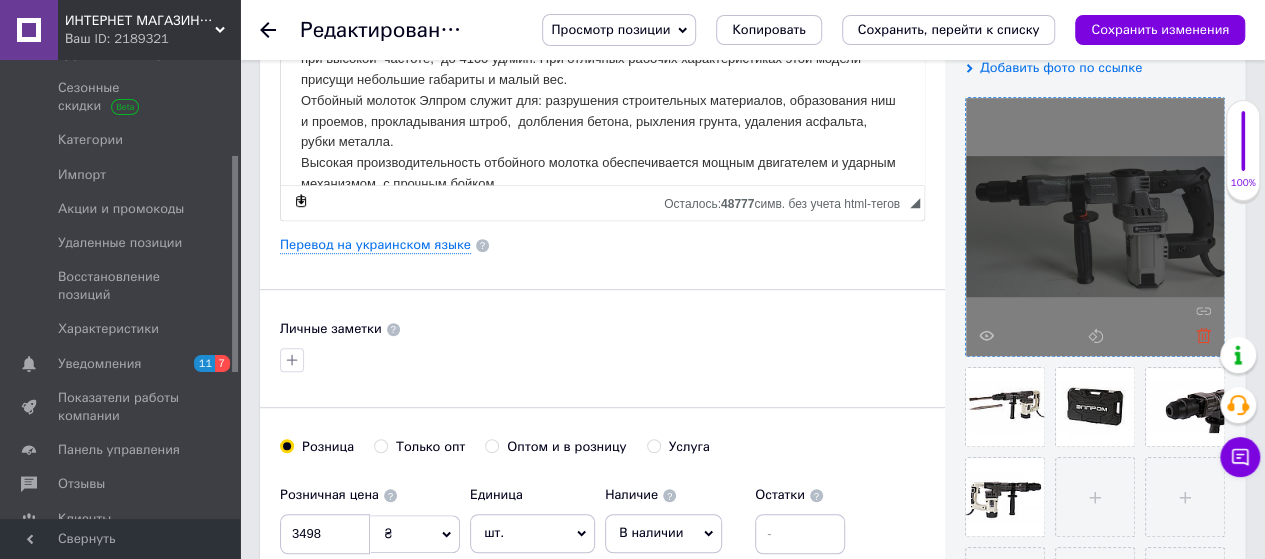 click 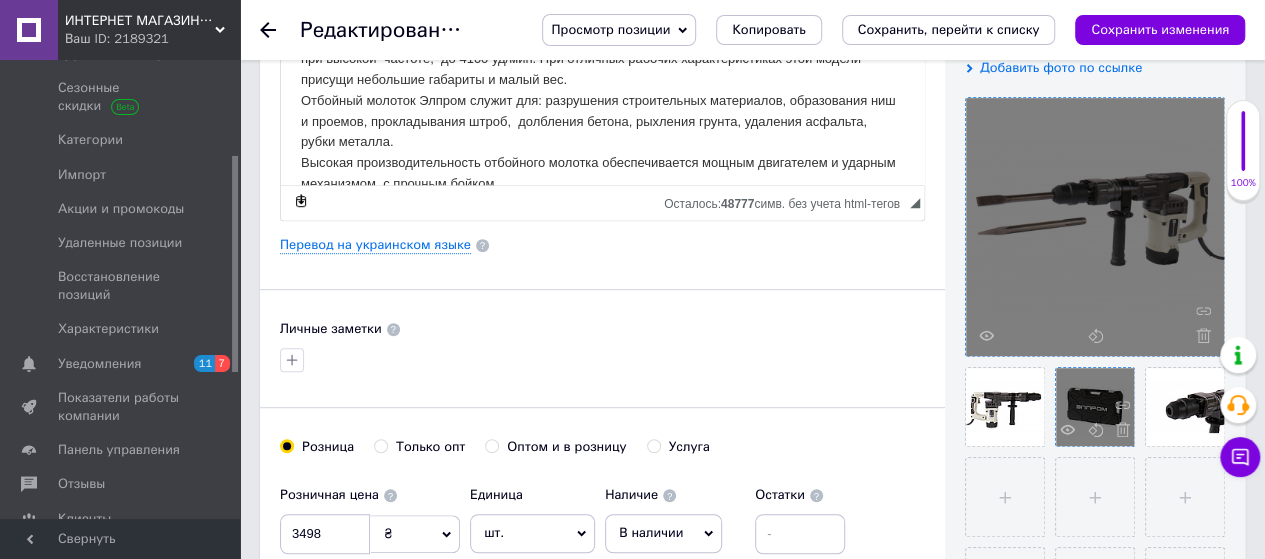 click at bounding box center [1095, 407] 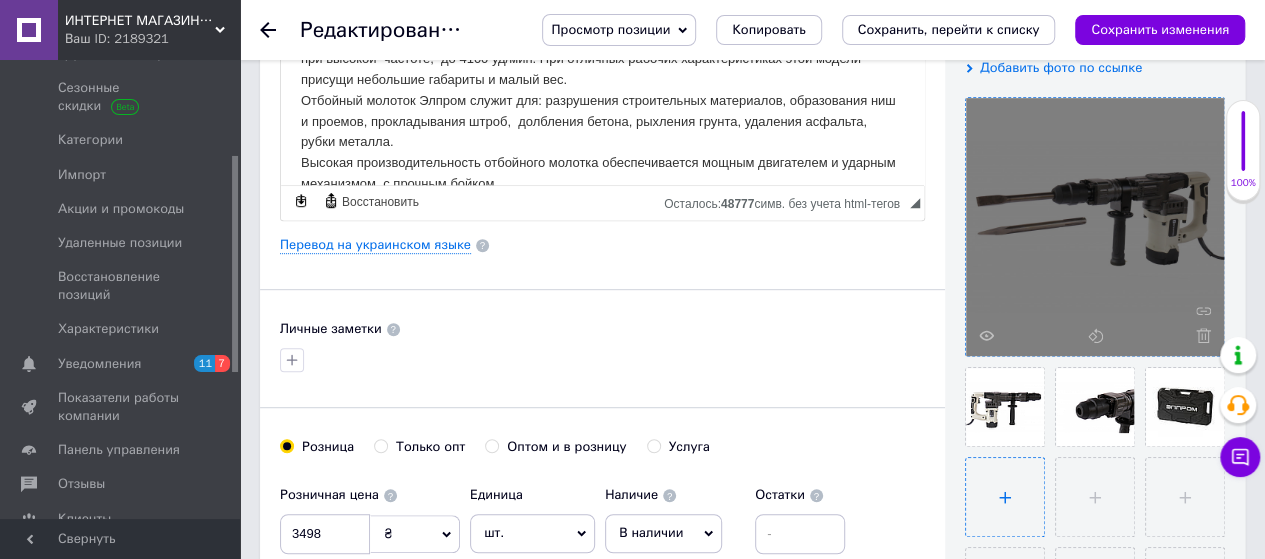 click at bounding box center [1005, 497] 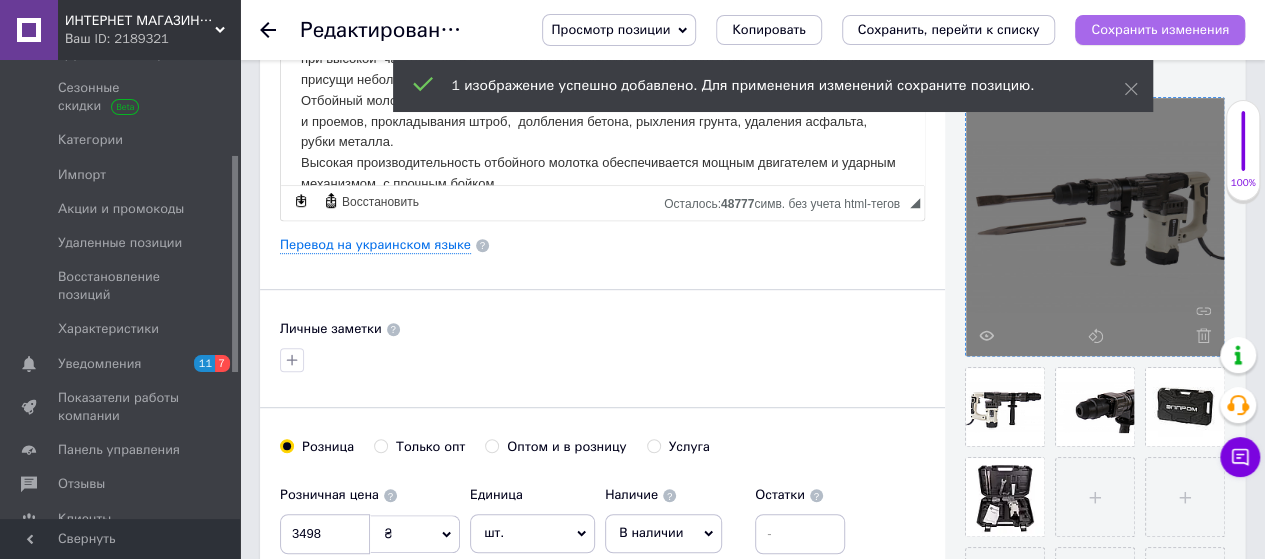click on "Сохранить изменения" at bounding box center [1160, 29] 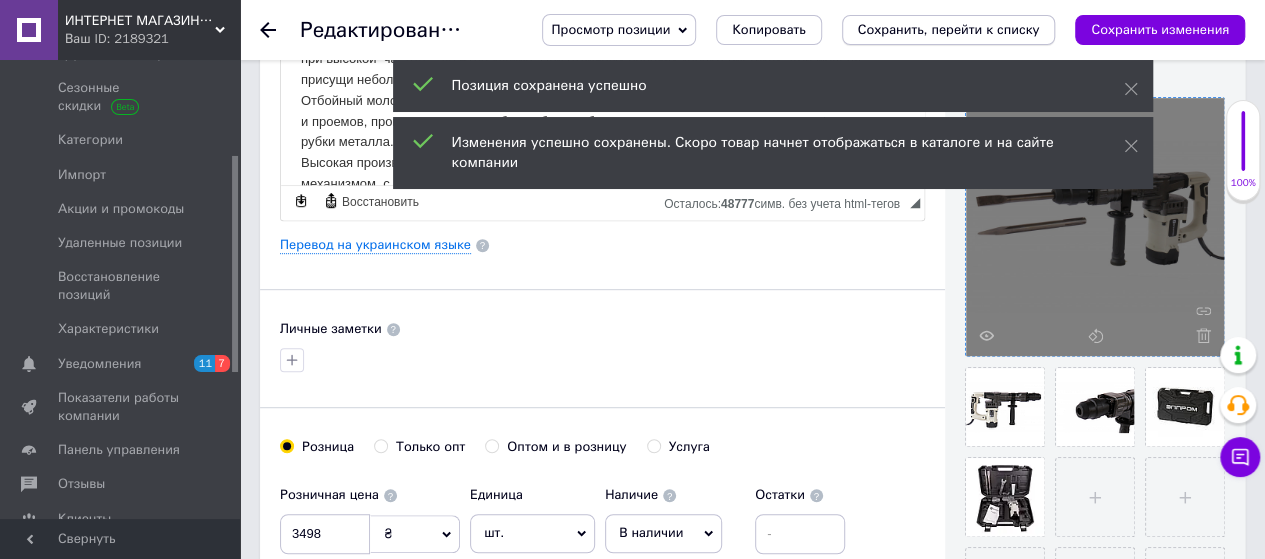 click on "Сохранить, перейти к списку" at bounding box center [949, 29] 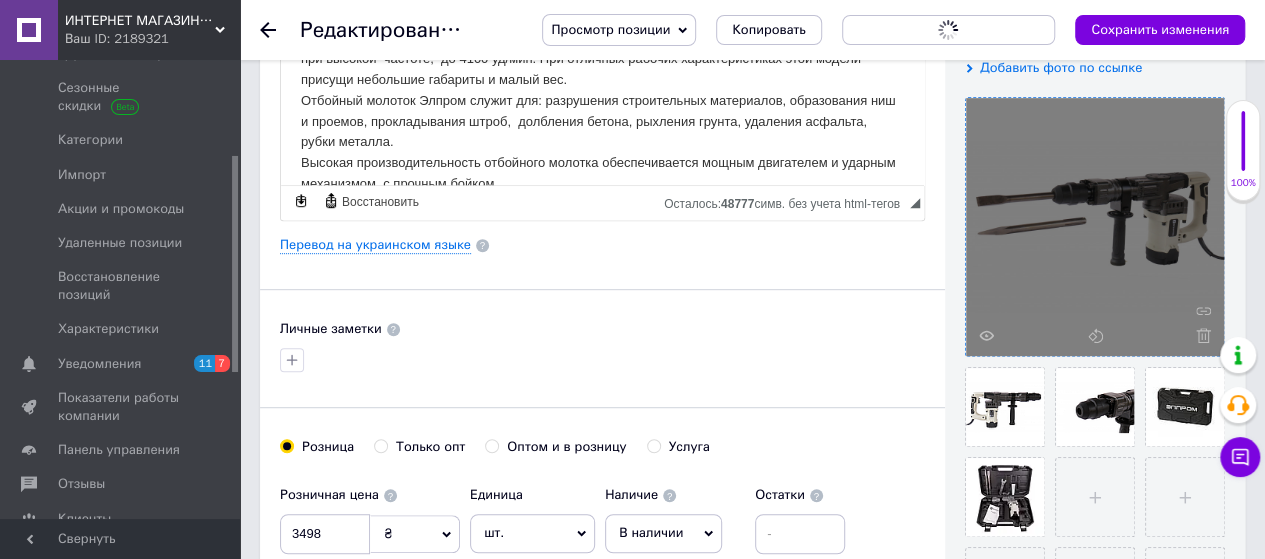 scroll, scrollTop: 0, scrollLeft: 0, axis: both 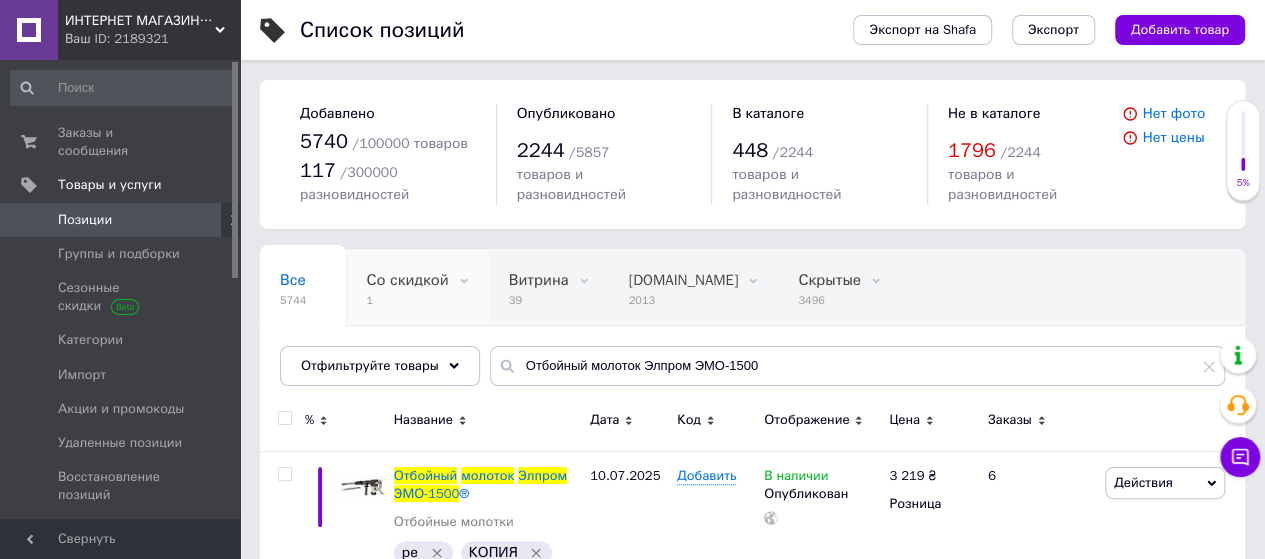 click on "1" at bounding box center (407, 300) 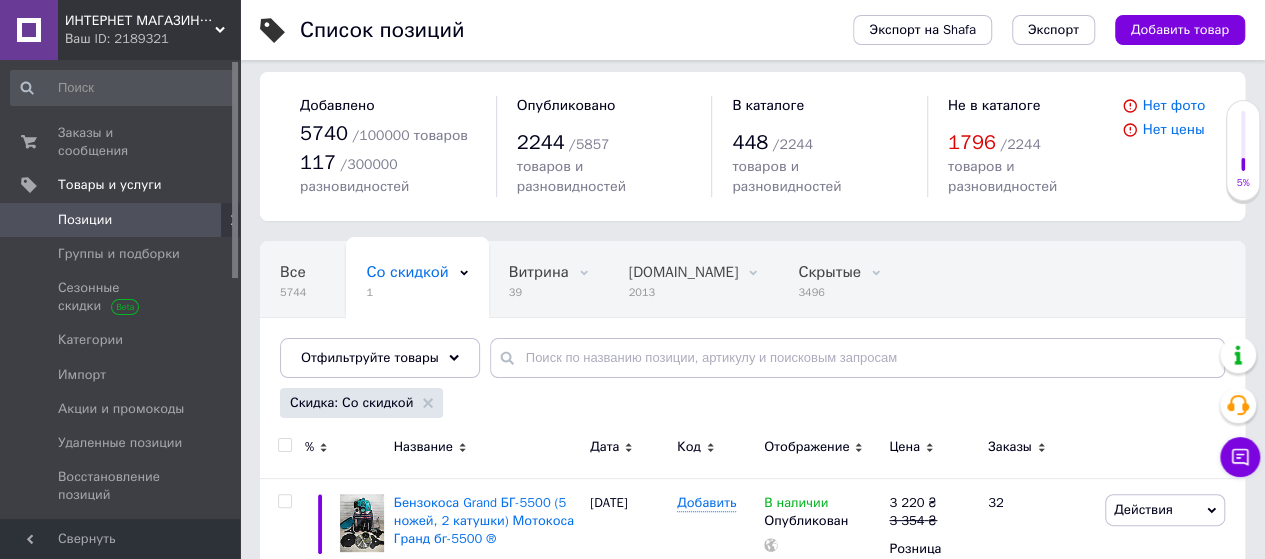 scroll, scrollTop: 0, scrollLeft: 0, axis: both 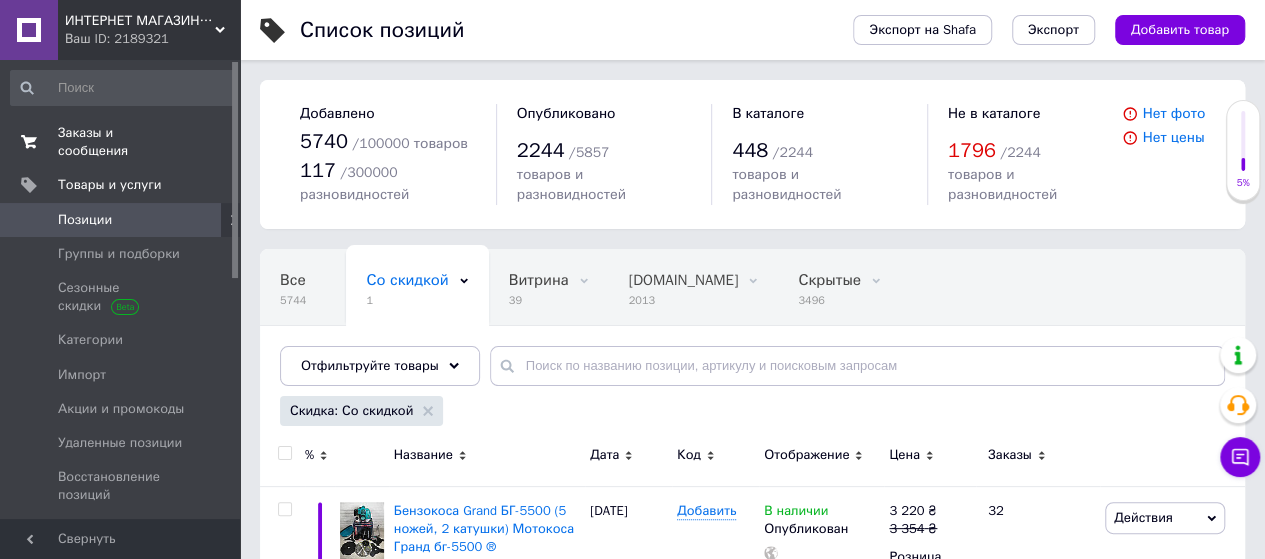 click on "Заказы и сообщения" at bounding box center (121, 142) 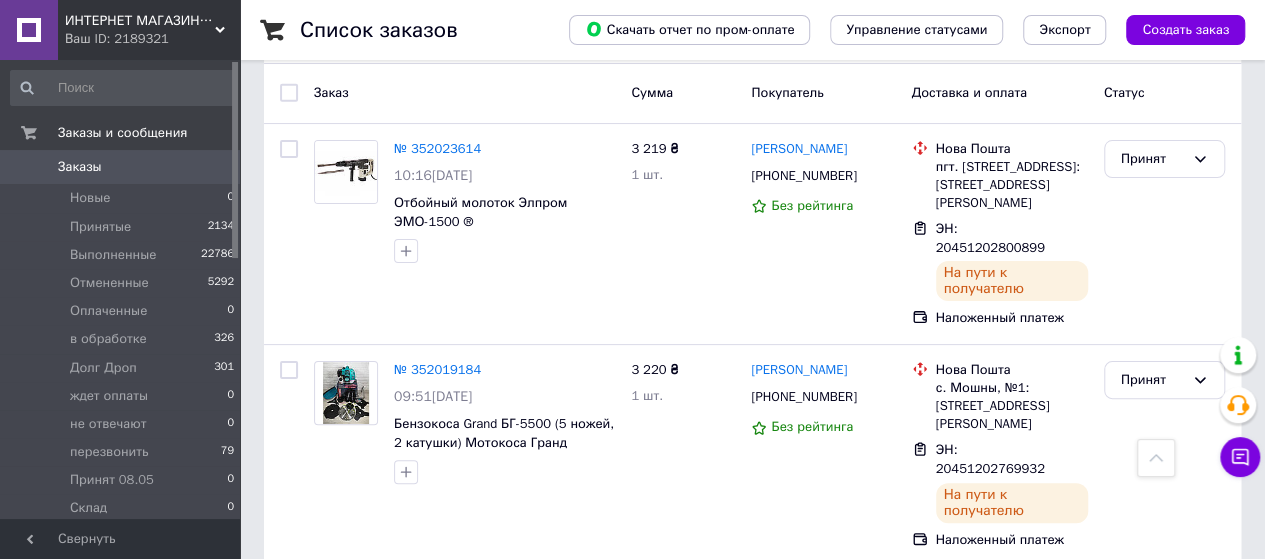 scroll, scrollTop: 0, scrollLeft: 0, axis: both 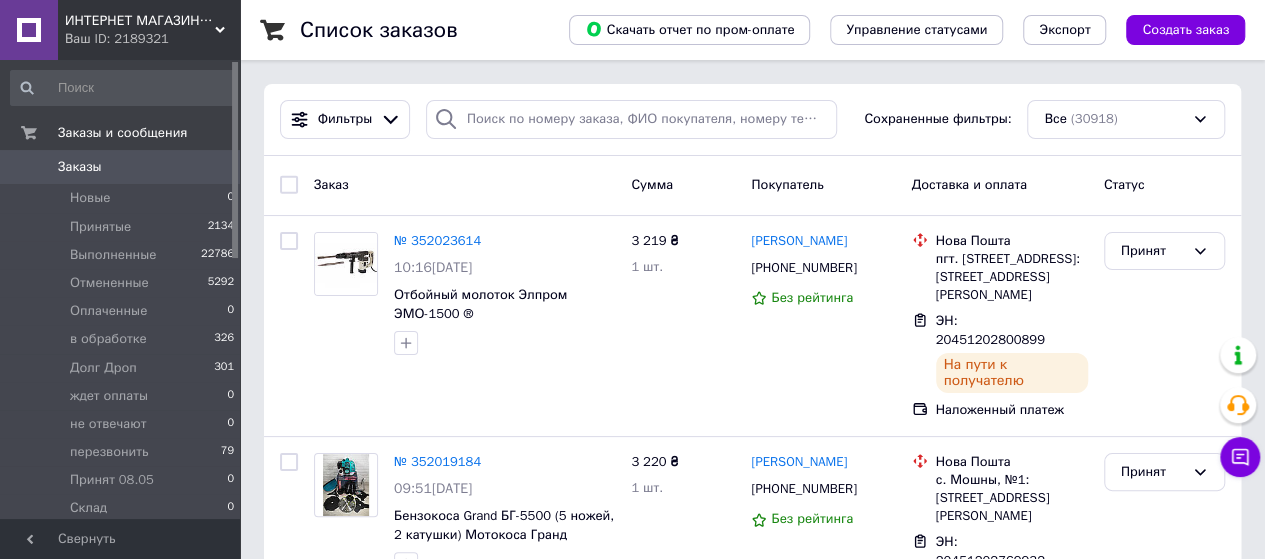 click on "Заказы" at bounding box center (80, 167) 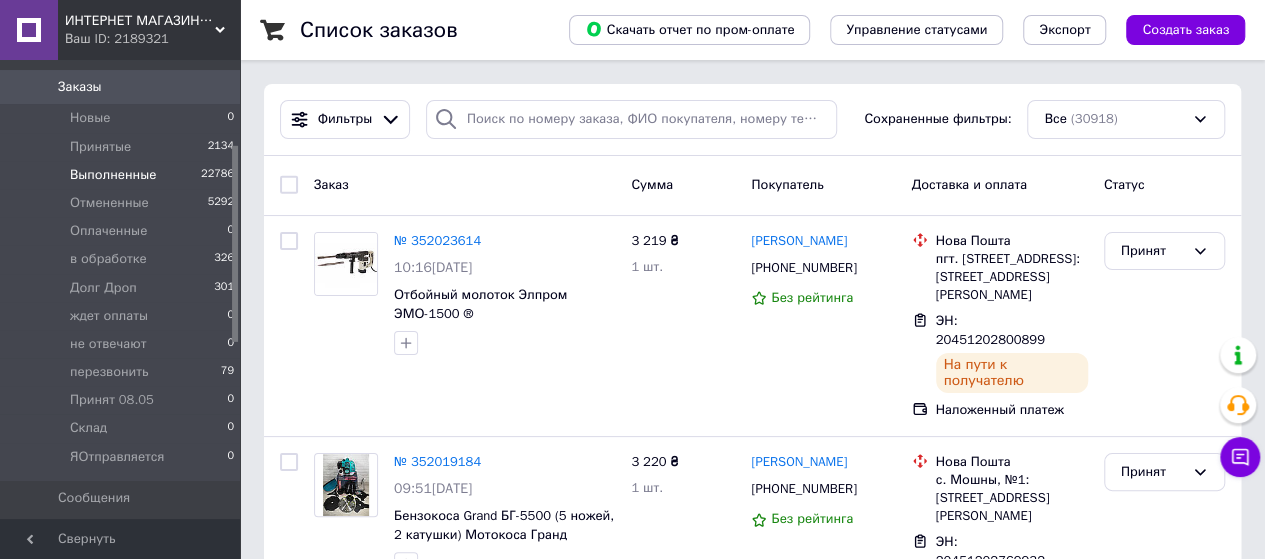 scroll, scrollTop: 200, scrollLeft: 0, axis: vertical 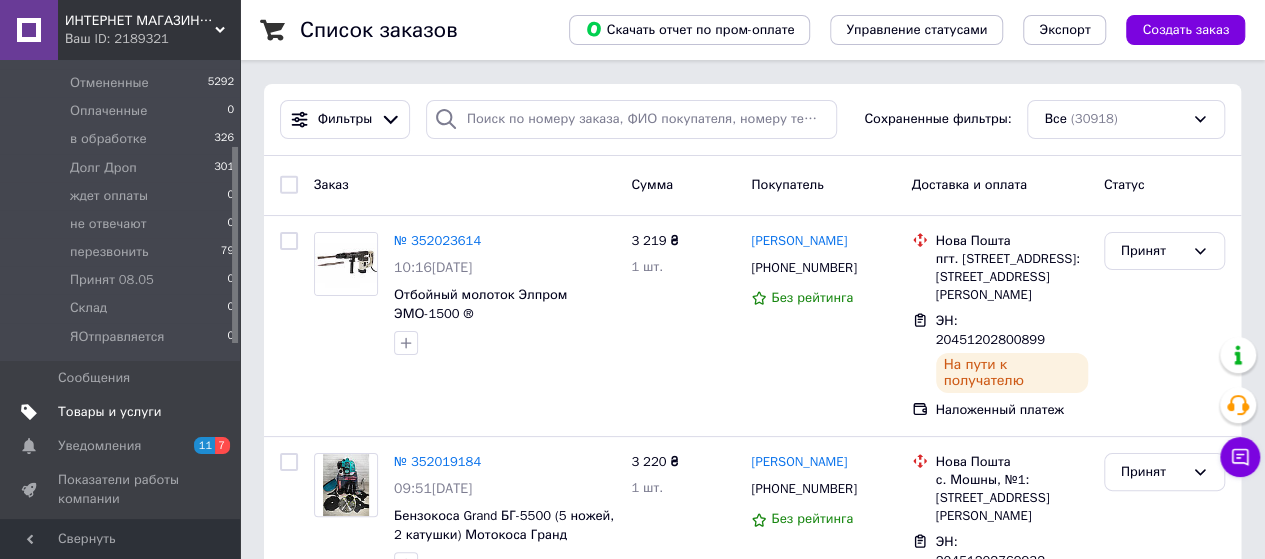 click on "Товары и услуги" at bounding box center (110, 412) 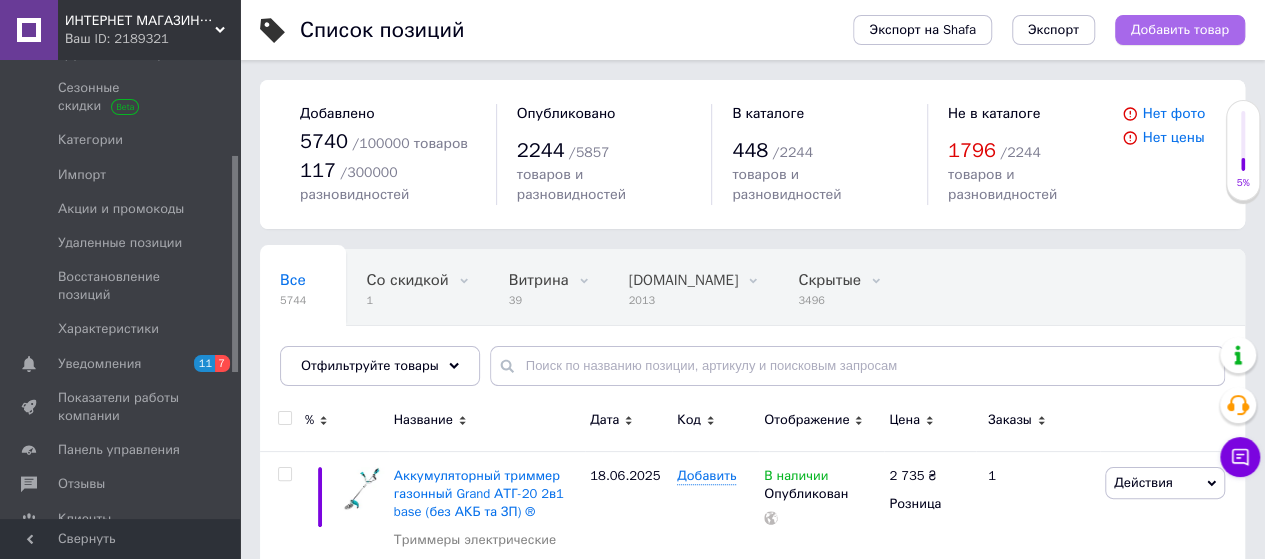 click on "Добавить товар" at bounding box center (1180, 30) 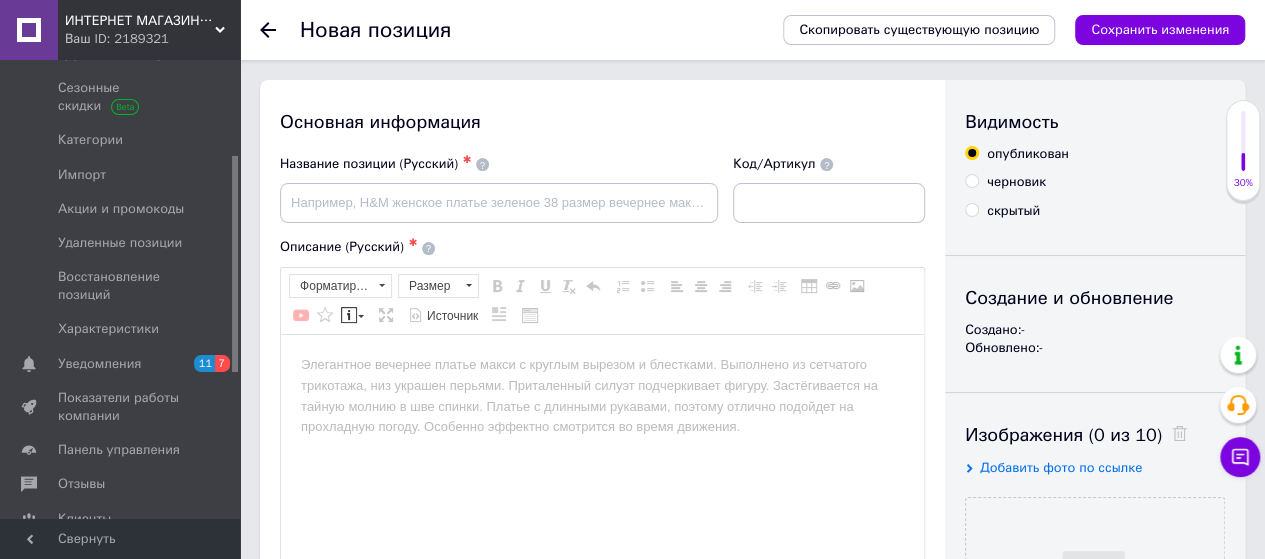 scroll, scrollTop: 0, scrollLeft: 0, axis: both 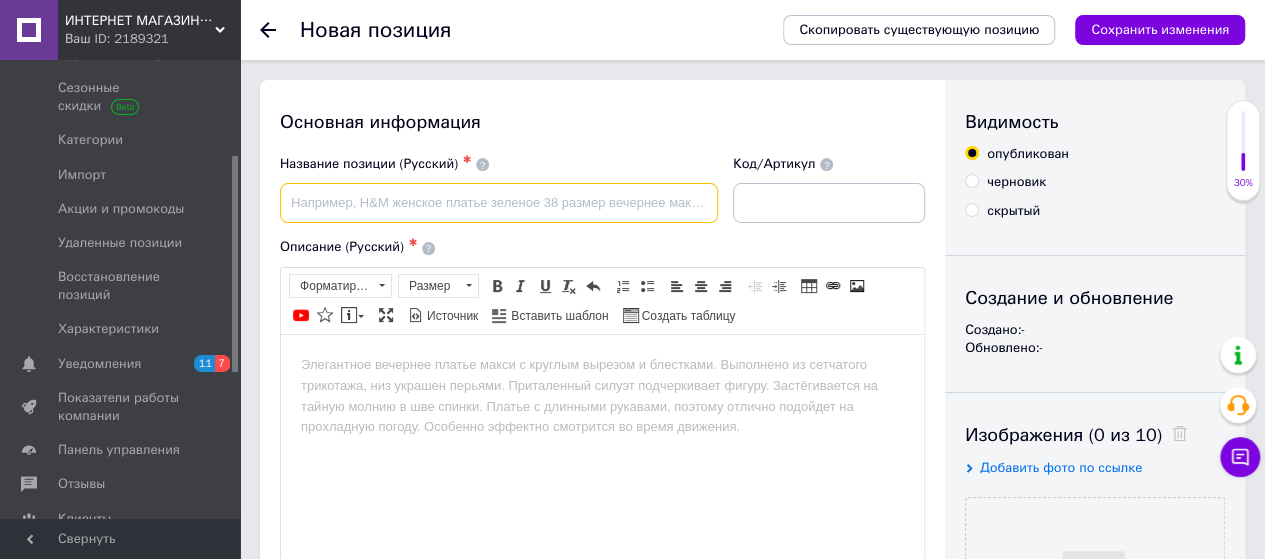 click at bounding box center (499, 203) 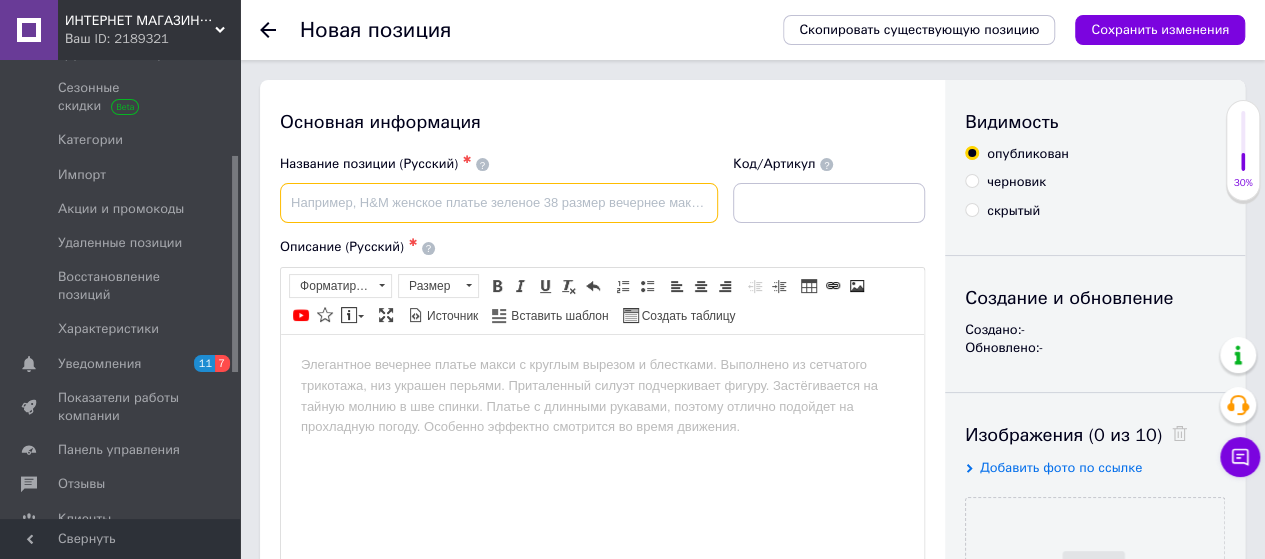 paste on "Устілки з 100% овечої шкіри" 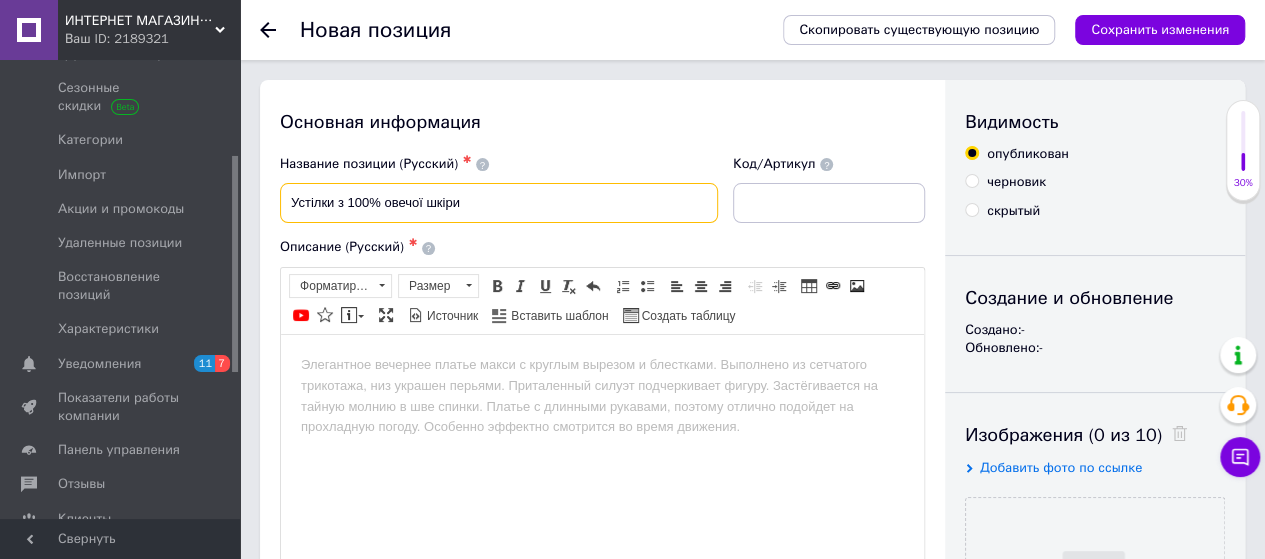 click on "Устілки з 100% овечої шкіри" at bounding box center [499, 203] 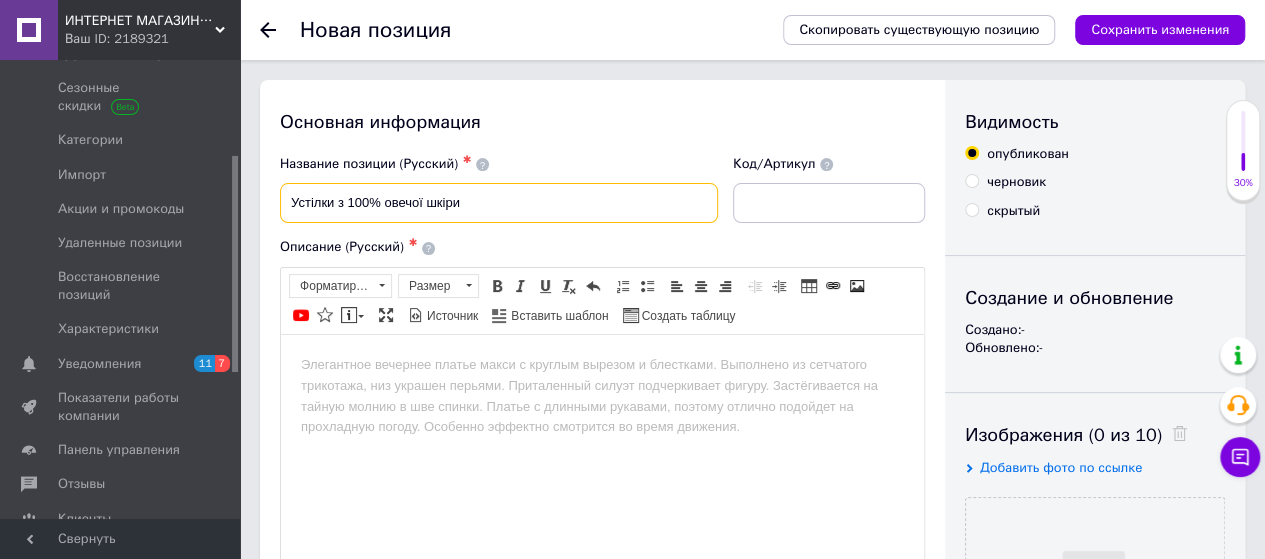 paste on "тельки из 100% овечьей кож" 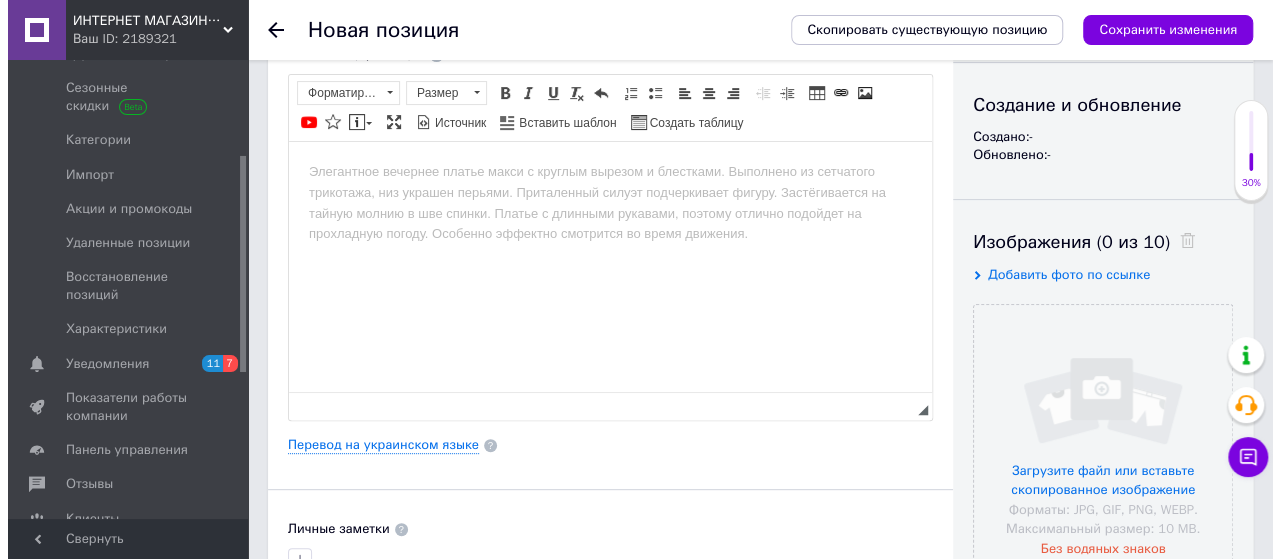 scroll, scrollTop: 200, scrollLeft: 0, axis: vertical 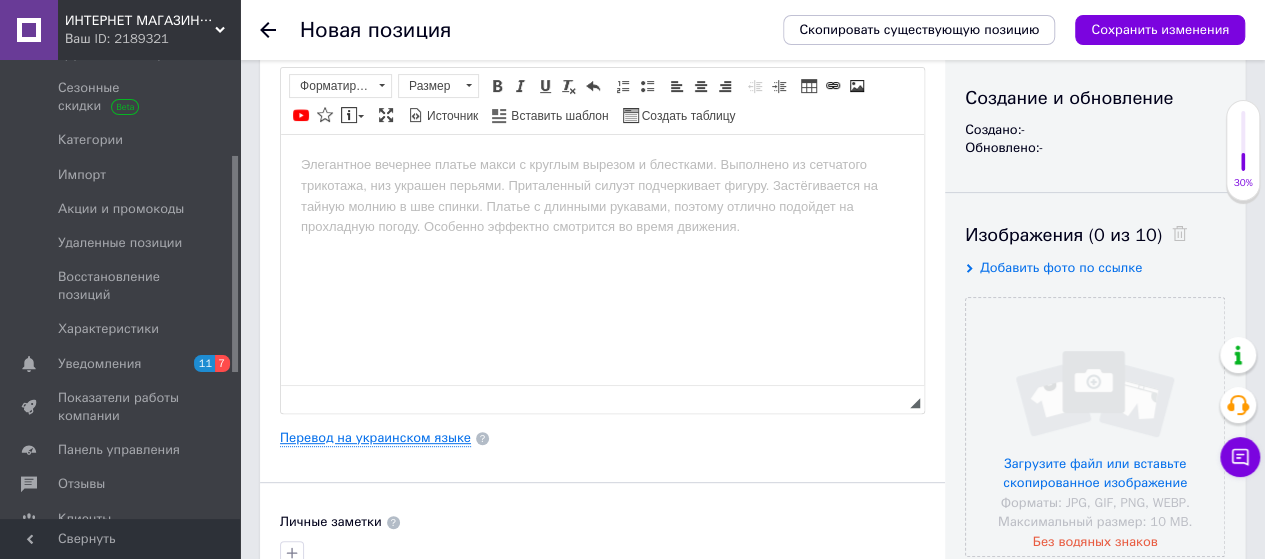 type on "Стельки из 100% овечьей кожи" 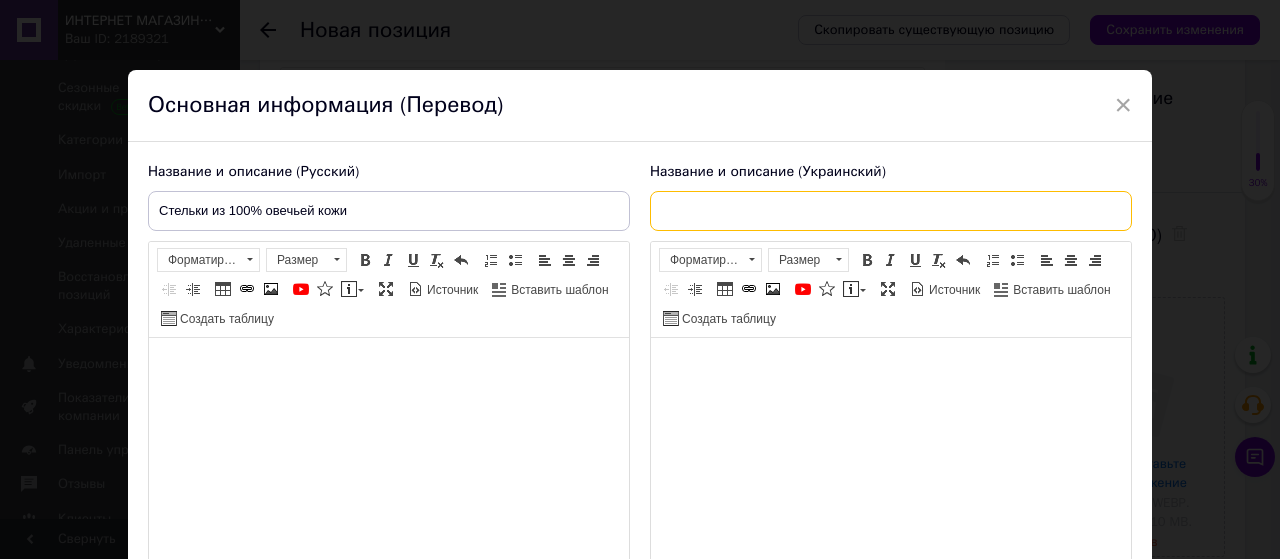 click at bounding box center [891, 211] 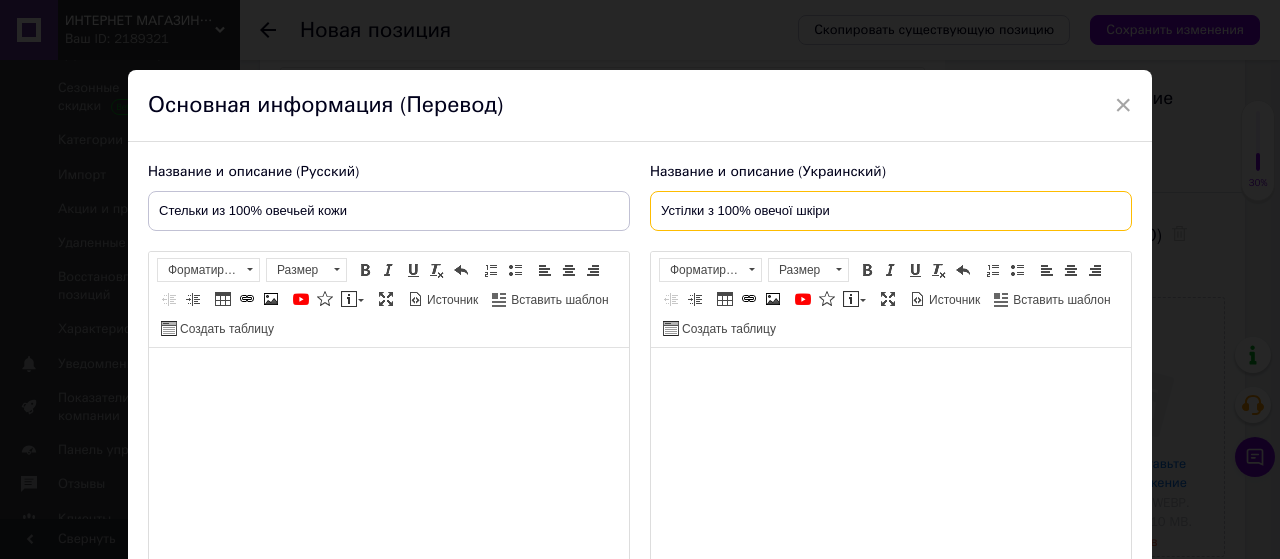scroll, scrollTop: 100, scrollLeft: 0, axis: vertical 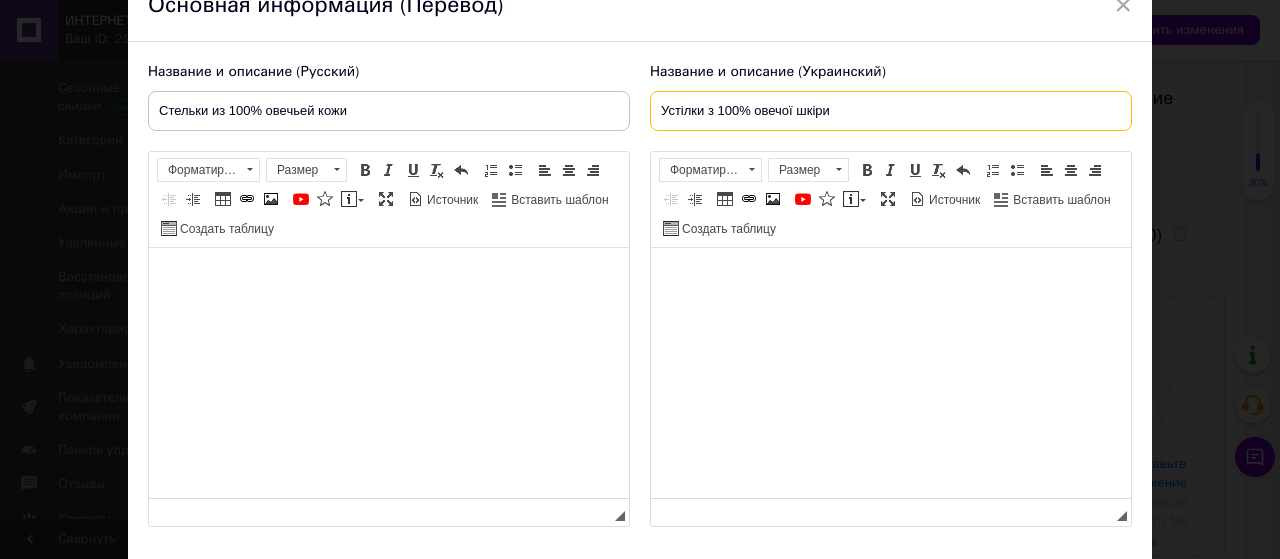 type on "Устілки з 100% овечої шкіри" 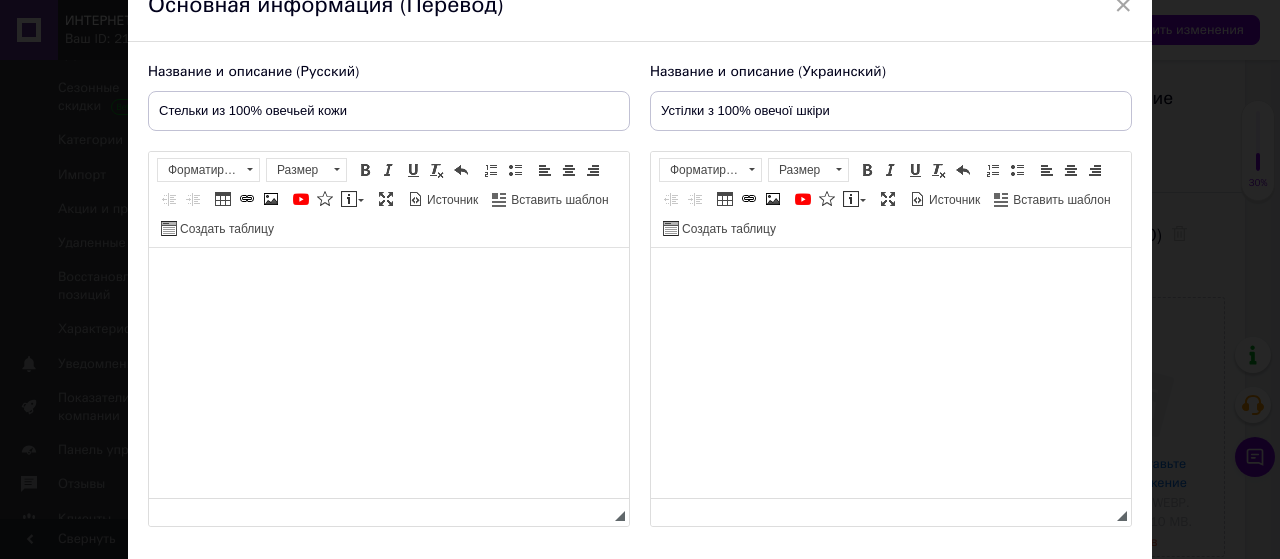 scroll, scrollTop: 0, scrollLeft: 0, axis: both 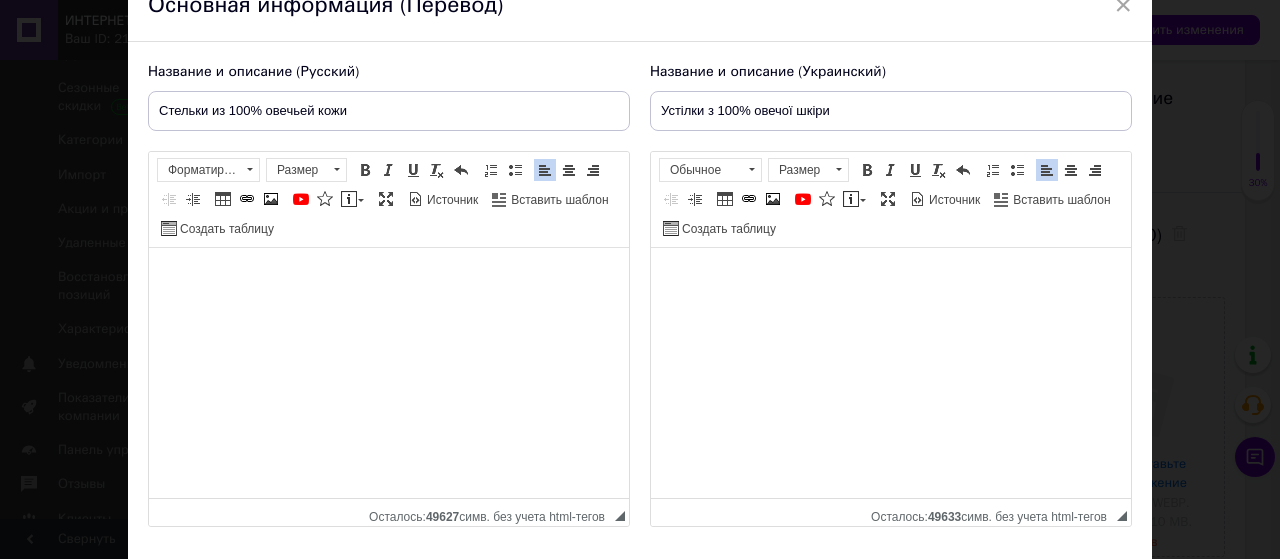 click at bounding box center (545, 170) 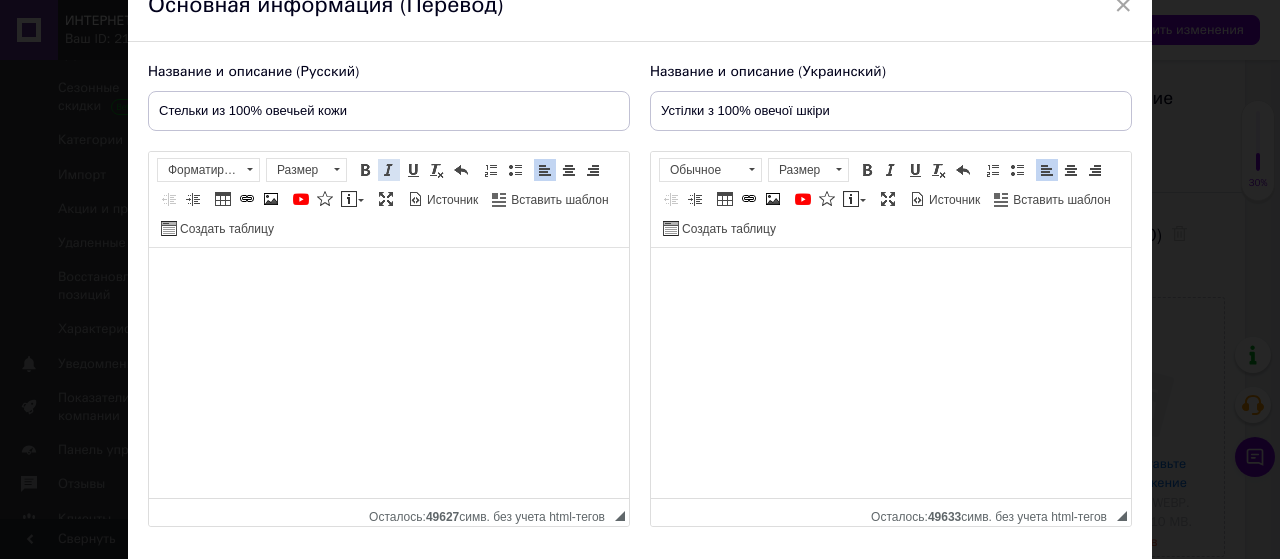 click at bounding box center [389, 170] 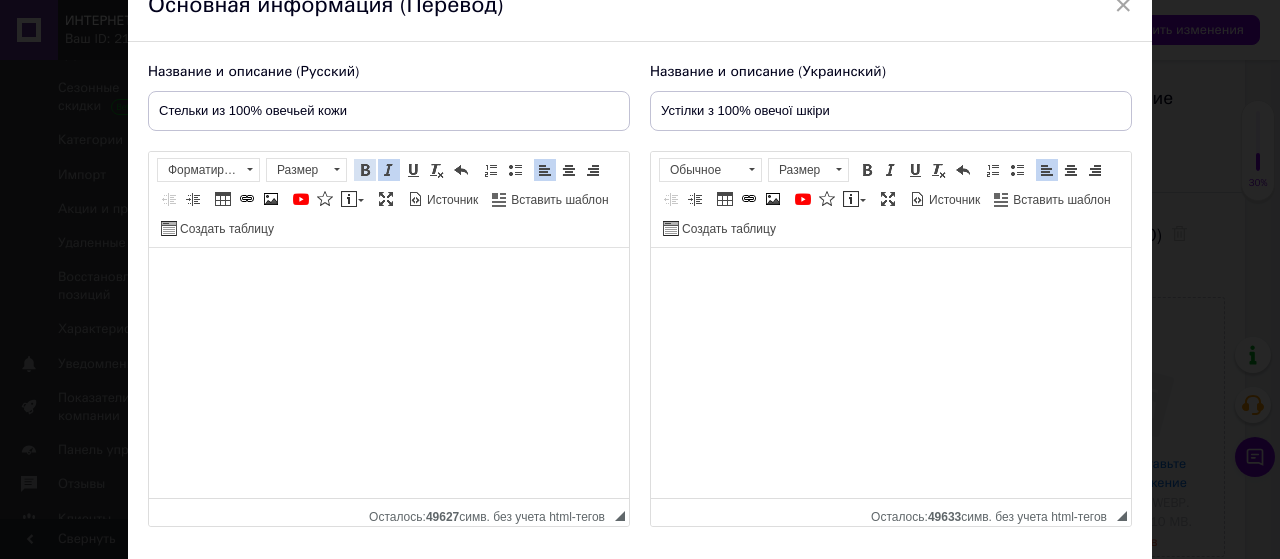 click at bounding box center (365, 170) 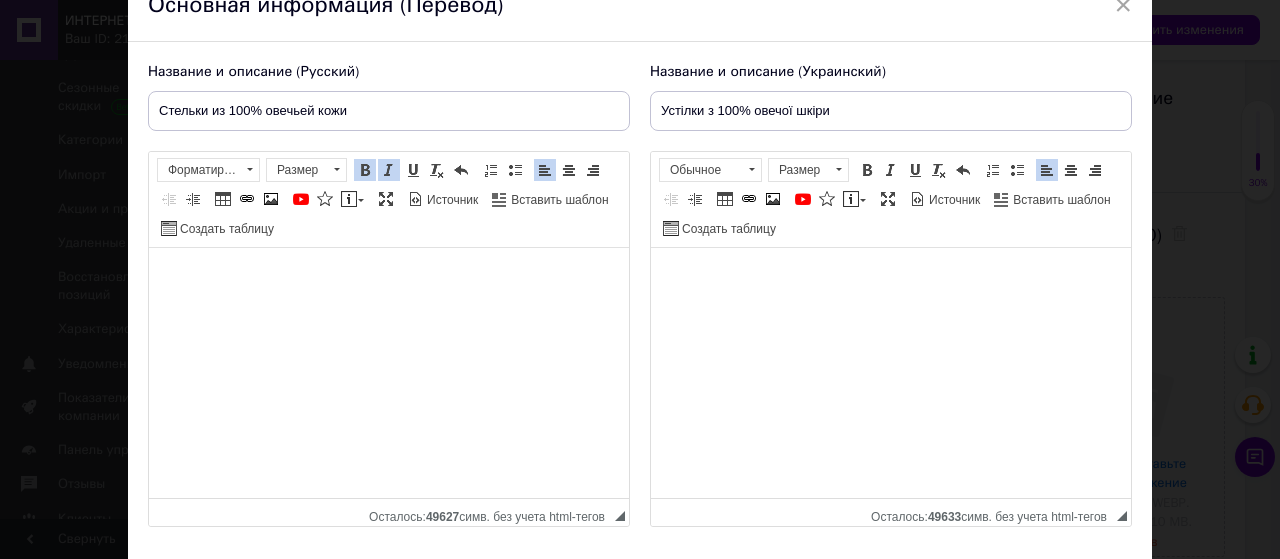 click on "Панели инструментов редактора Форматирование Форматирование Размер Размер   Полужирный  Комбинация клавиш Ctrl+B   Курсив  Комбинация клавиш Ctrl+I   Подчеркнутый  Комбинация клавиш Ctrl+U   Убрать форматирование   Отменить  Комбинация клавиш Ctrl+Z   Вставить / удалить нумерованный список   Вставить / удалить маркированный список   По левому краю   По центру   По правому краю   Уменьшить отступ   Увеличить отступ   Таблица   Вставить/Редактировать ссылку  Комбинация клавиш Ctrl+L   Изображение   YouTube   {label}   Вставить сообщение   Развернуть   Источник" at bounding box center [389, 200] 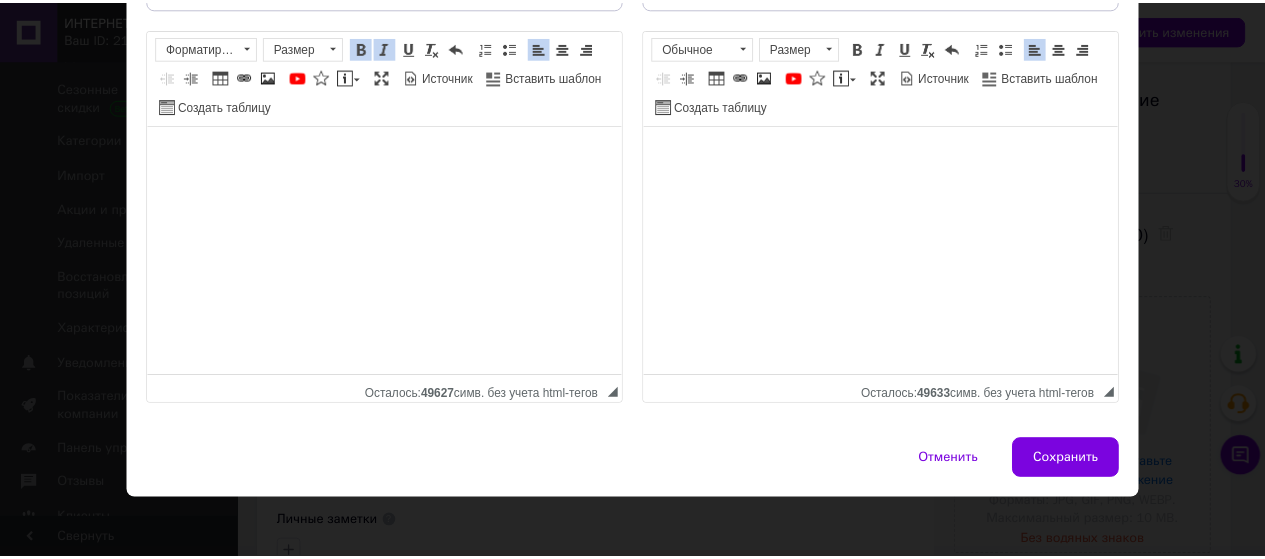 scroll, scrollTop: 228, scrollLeft: 0, axis: vertical 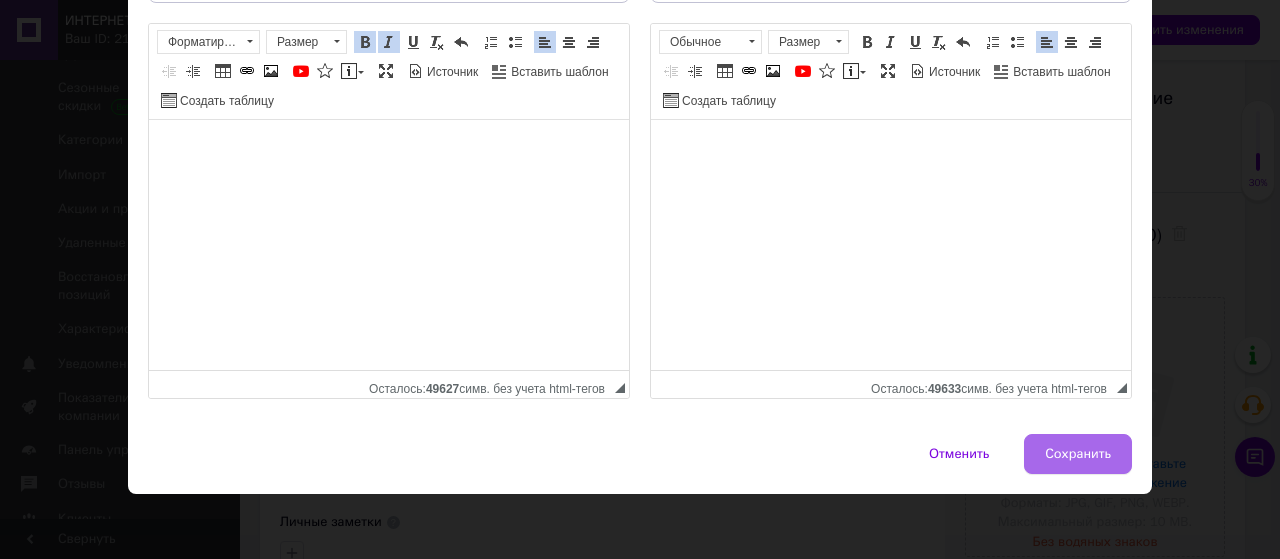 click on "Сохранить" at bounding box center [1078, 454] 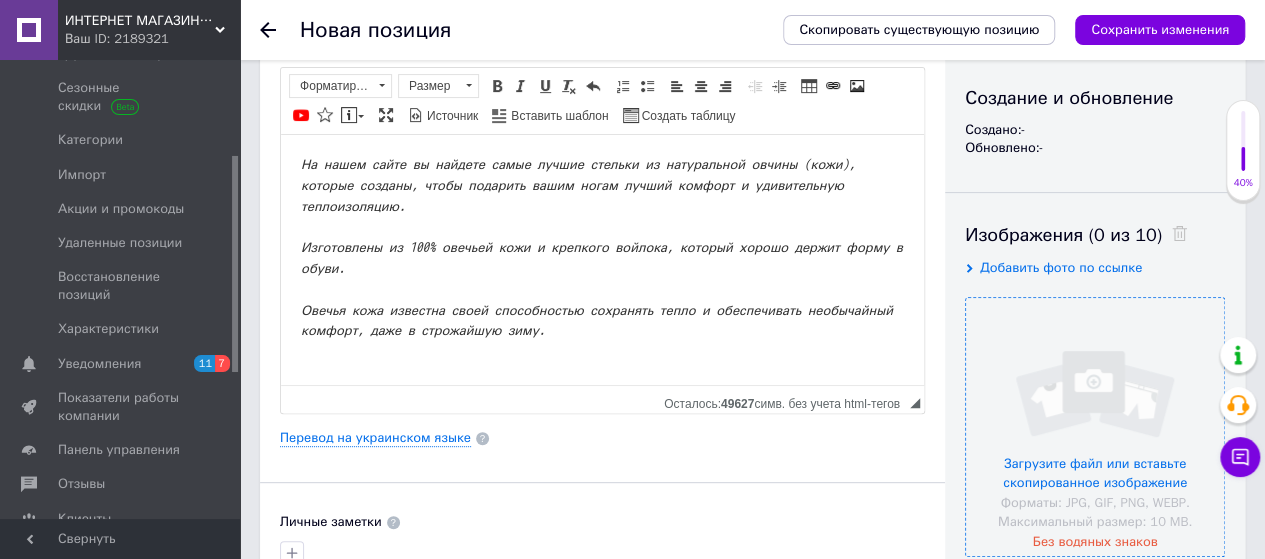 click at bounding box center [1095, 427] 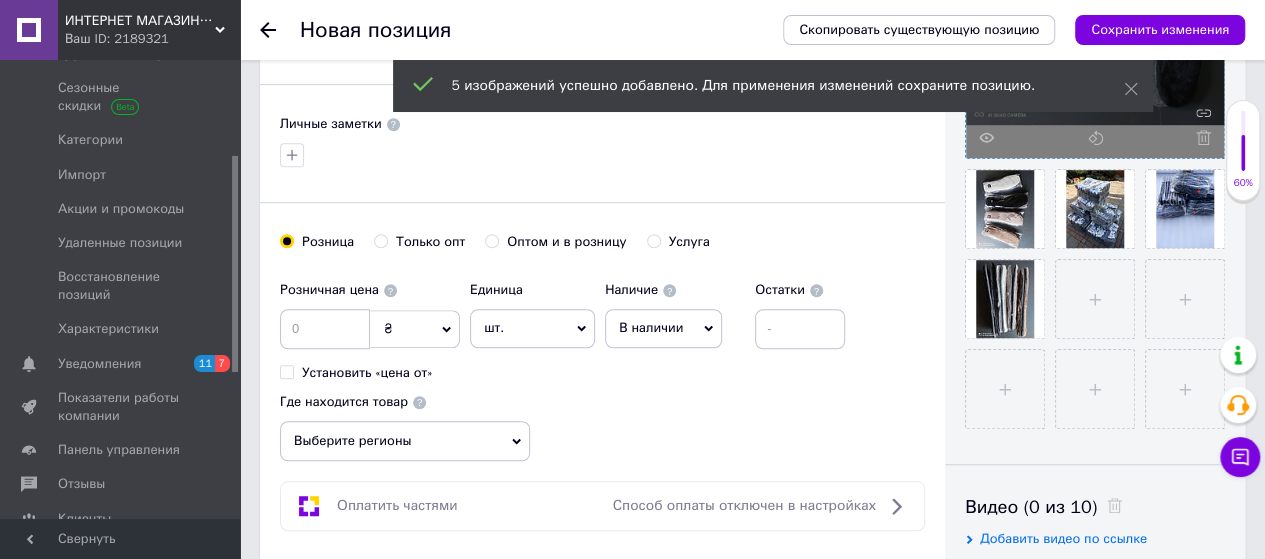 scroll, scrollTop: 600, scrollLeft: 0, axis: vertical 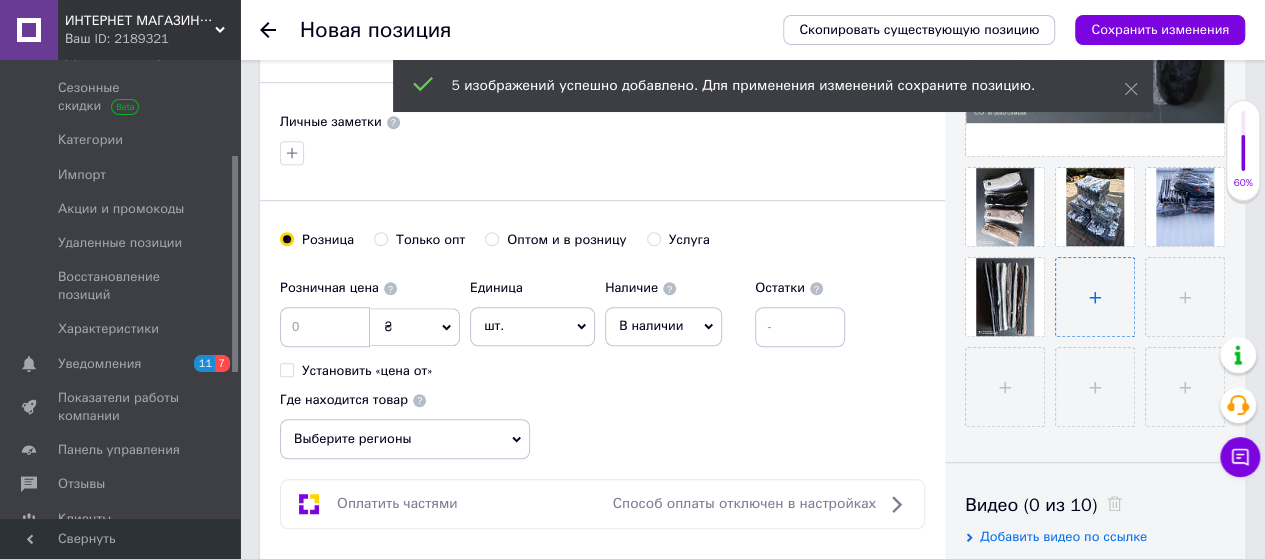 click at bounding box center (1095, 297) 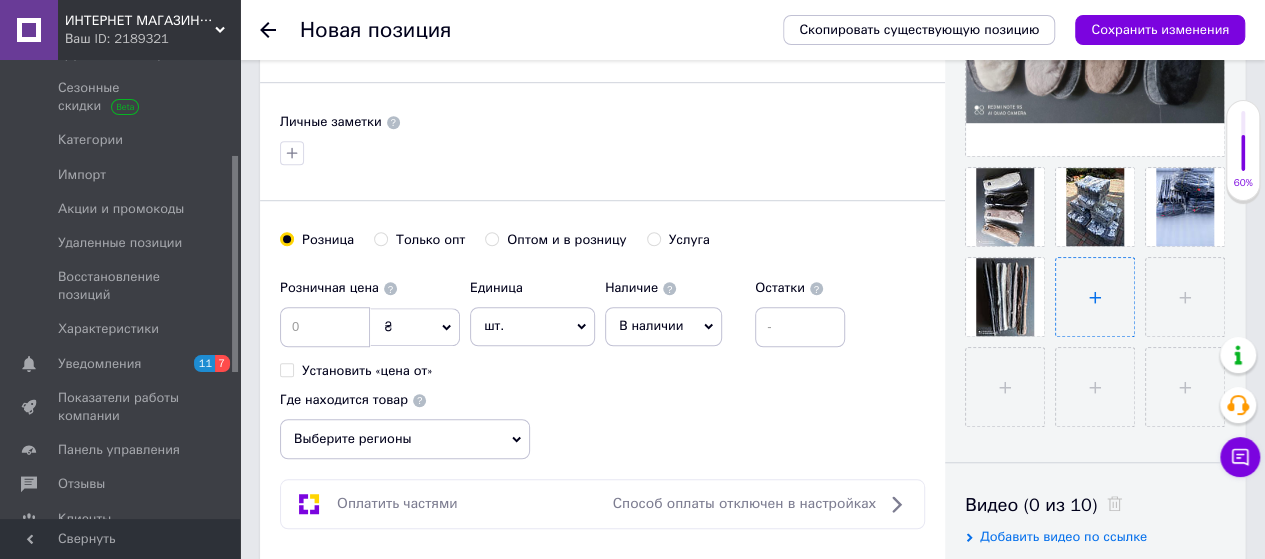 type on "C:\fakepath\1000025421.jpg" 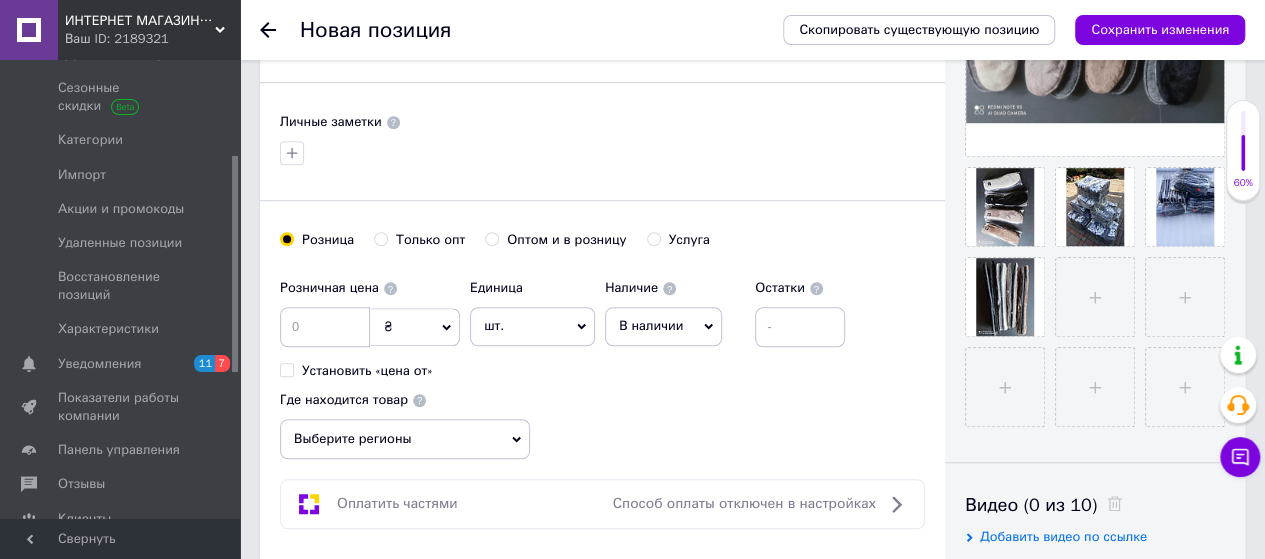 type 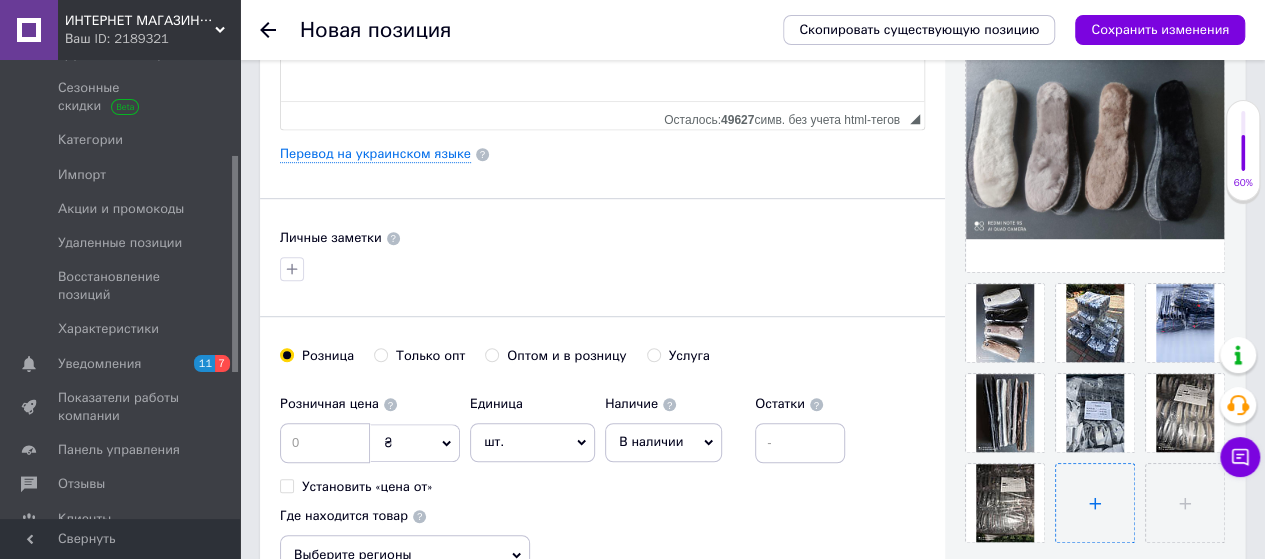 scroll, scrollTop: 400, scrollLeft: 0, axis: vertical 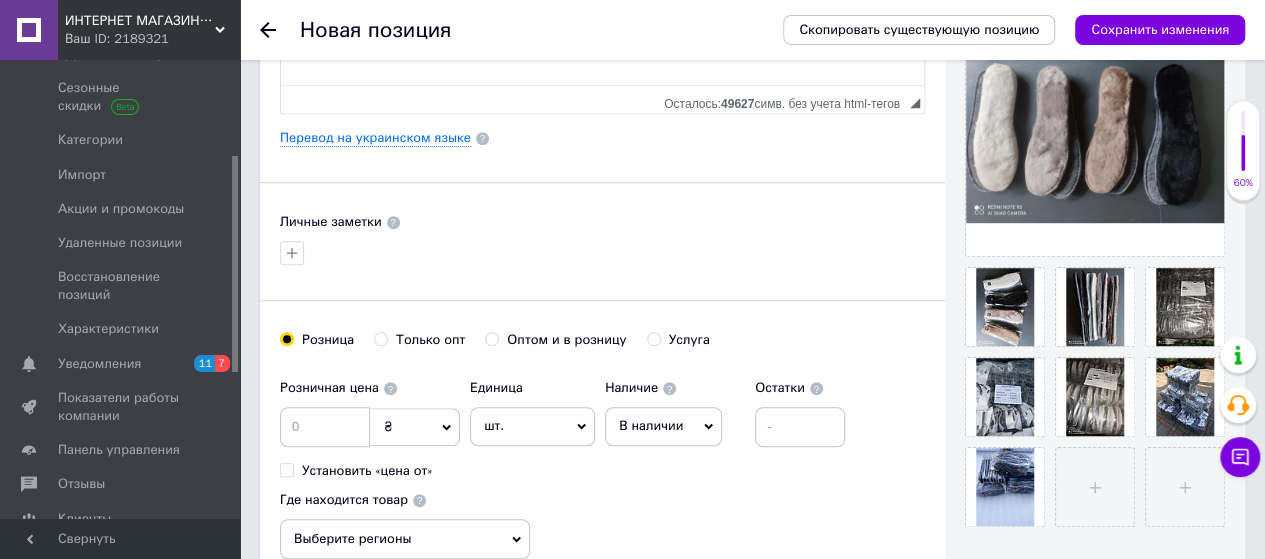 click on "Только опт" at bounding box center [380, 338] 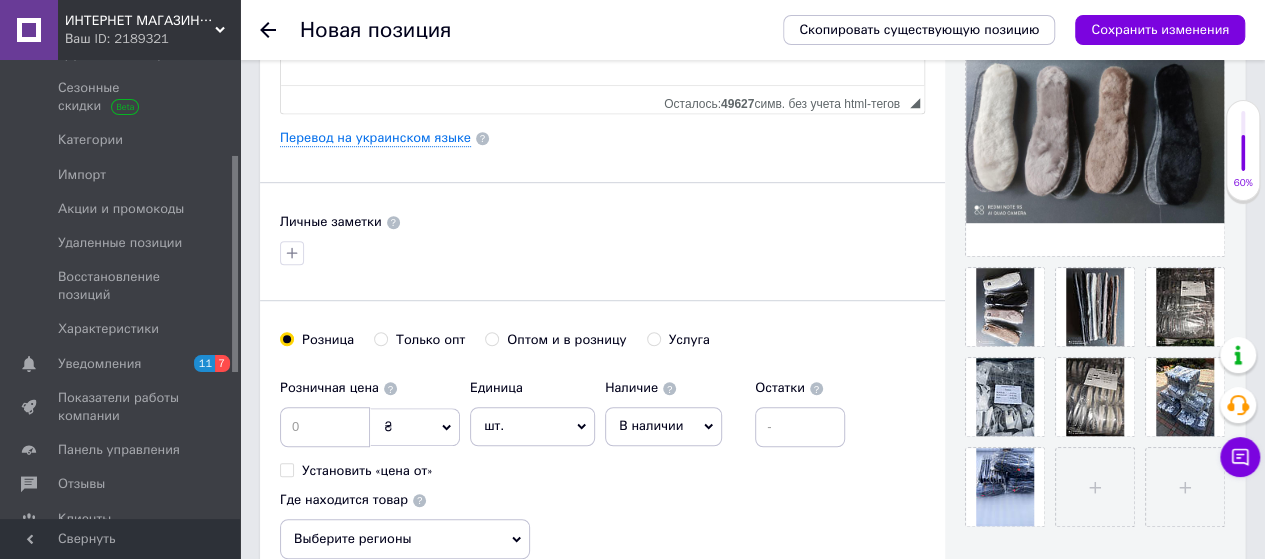 radio on "true" 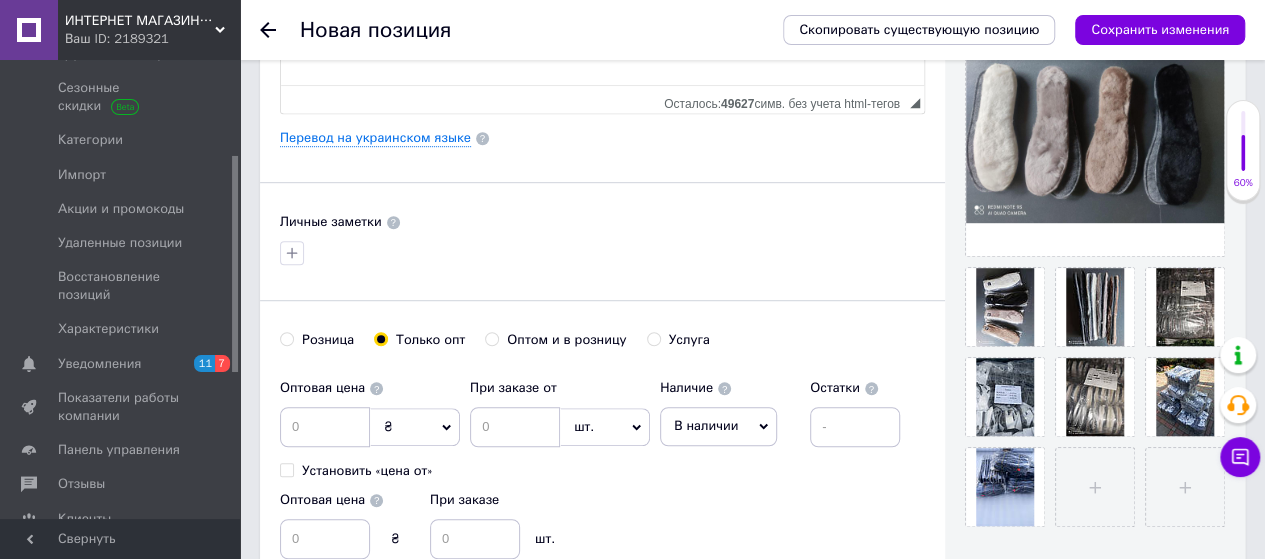 scroll, scrollTop: 600, scrollLeft: 0, axis: vertical 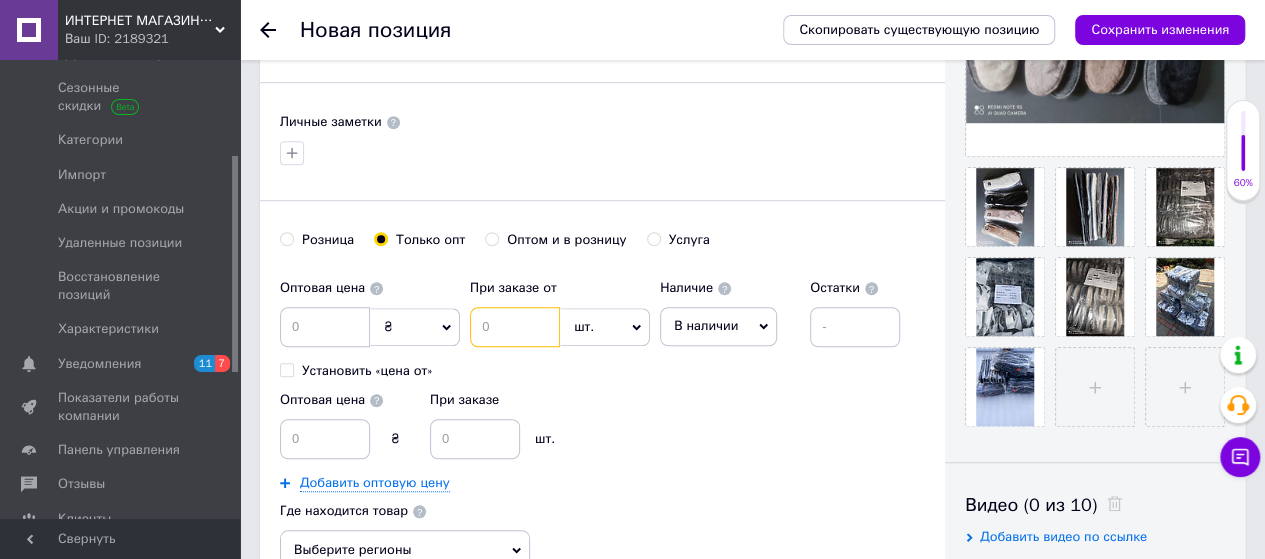 click at bounding box center [515, 327] 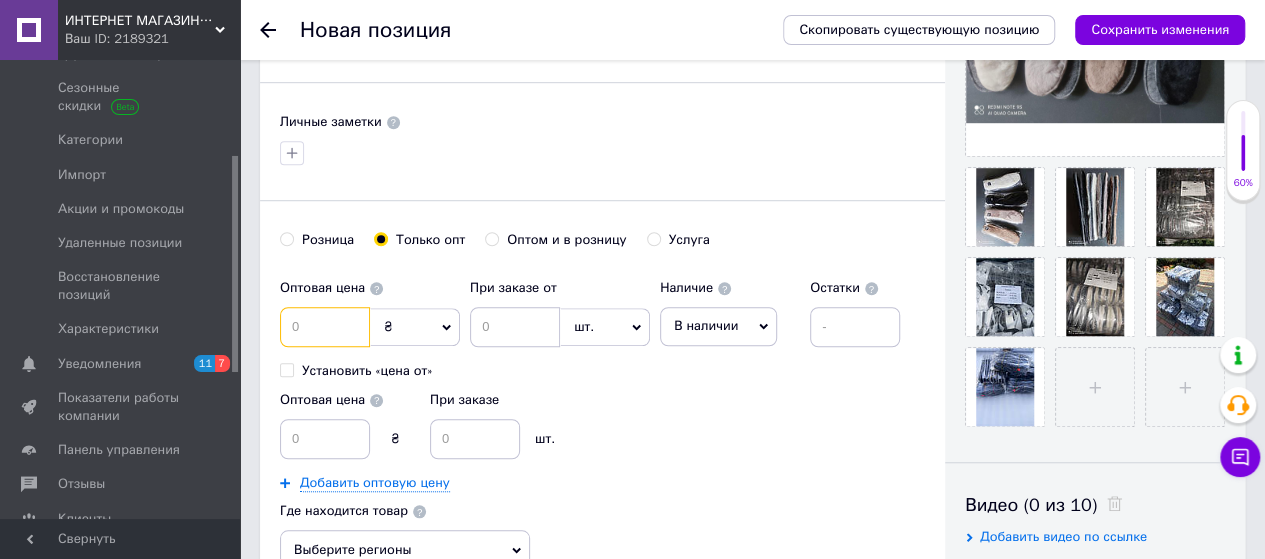 click at bounding box center (325, 327) 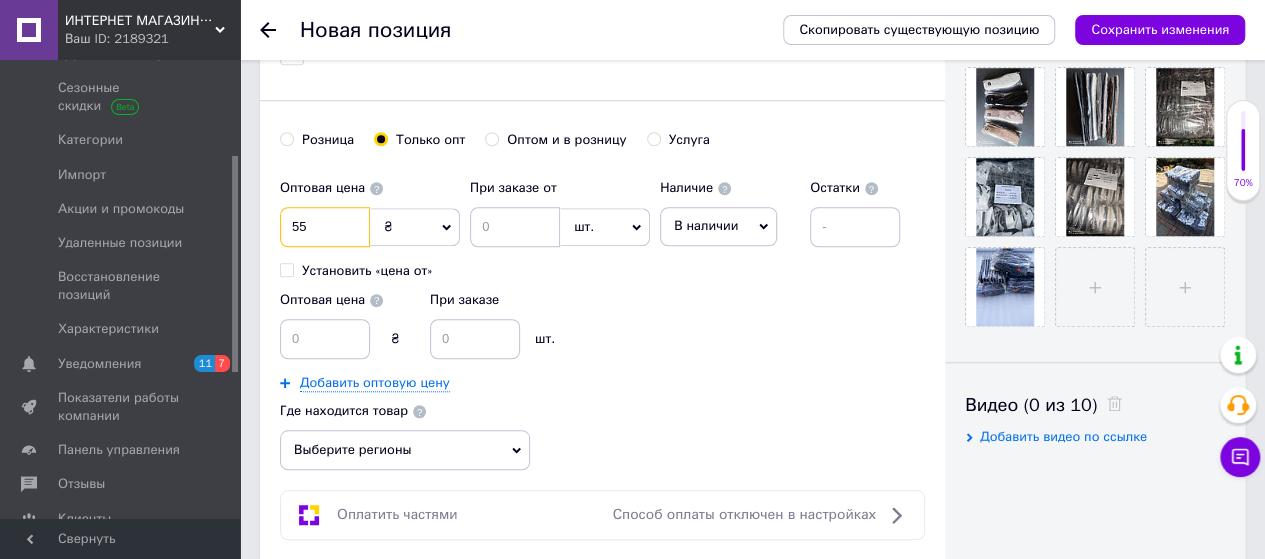 scroll, scrollTop: 800, scrollLeft: 0, axis: vertical 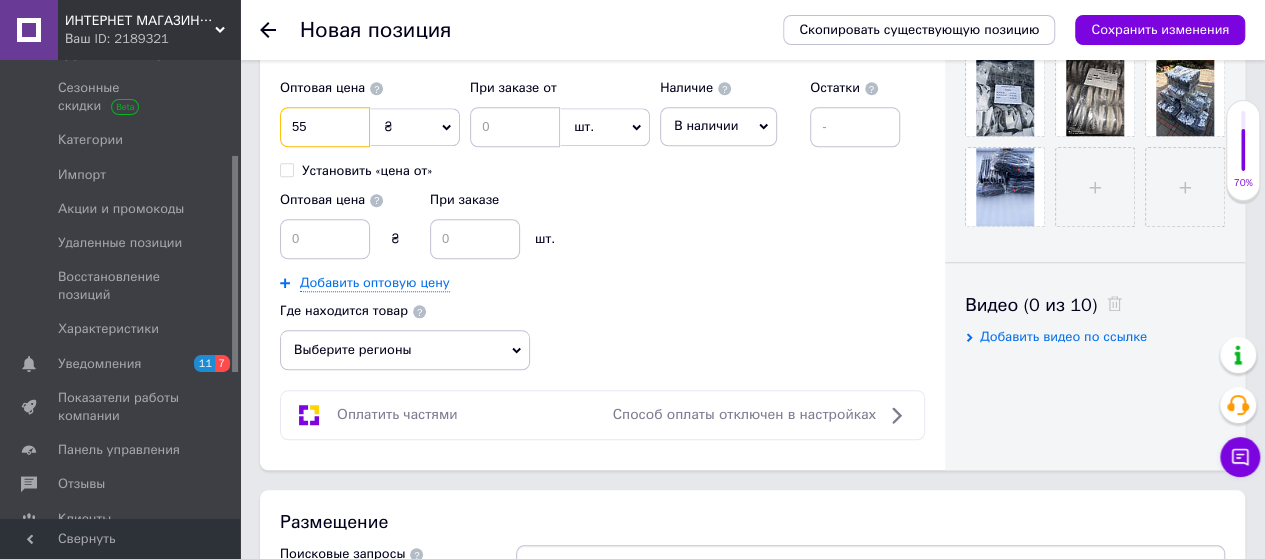 type on "55" 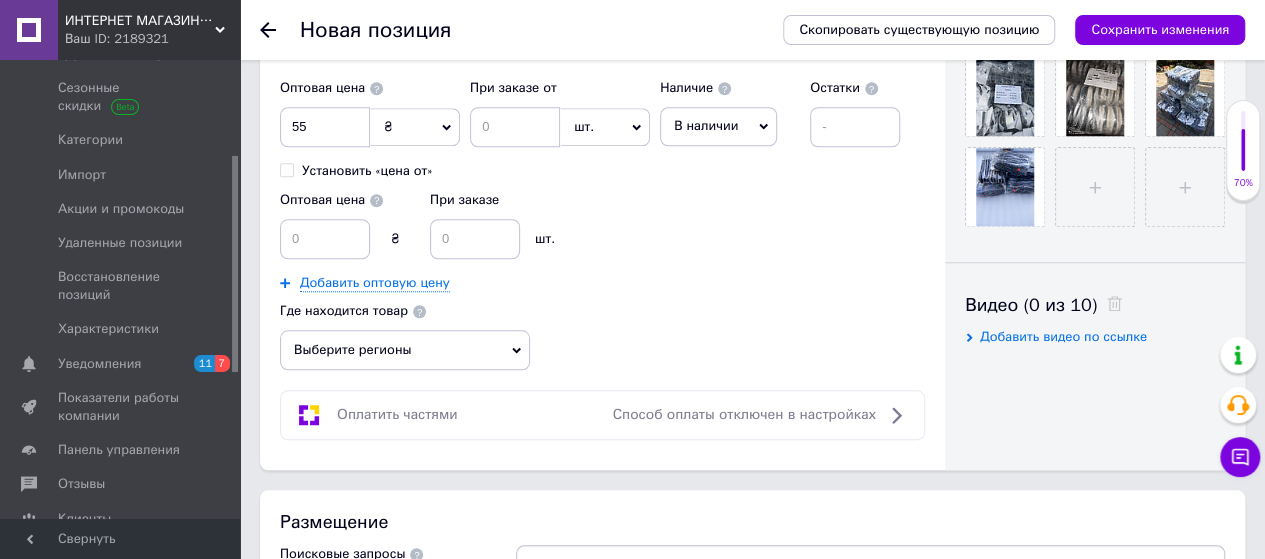 click on "Выберите регионы" at bounding box center [405, 350] 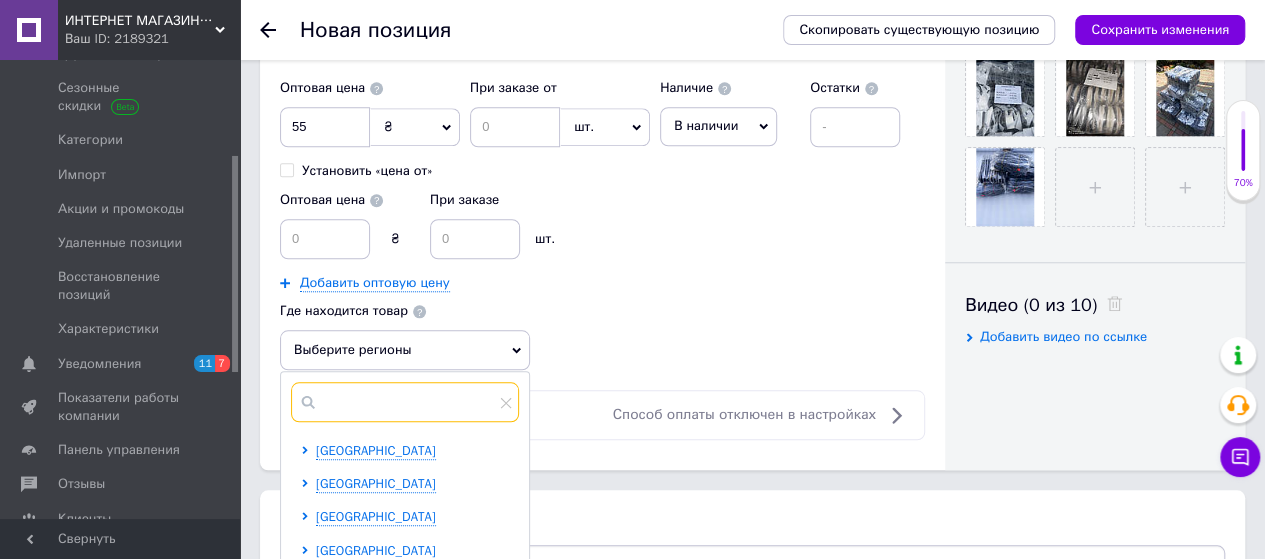 click at bounding box center [405, 402] 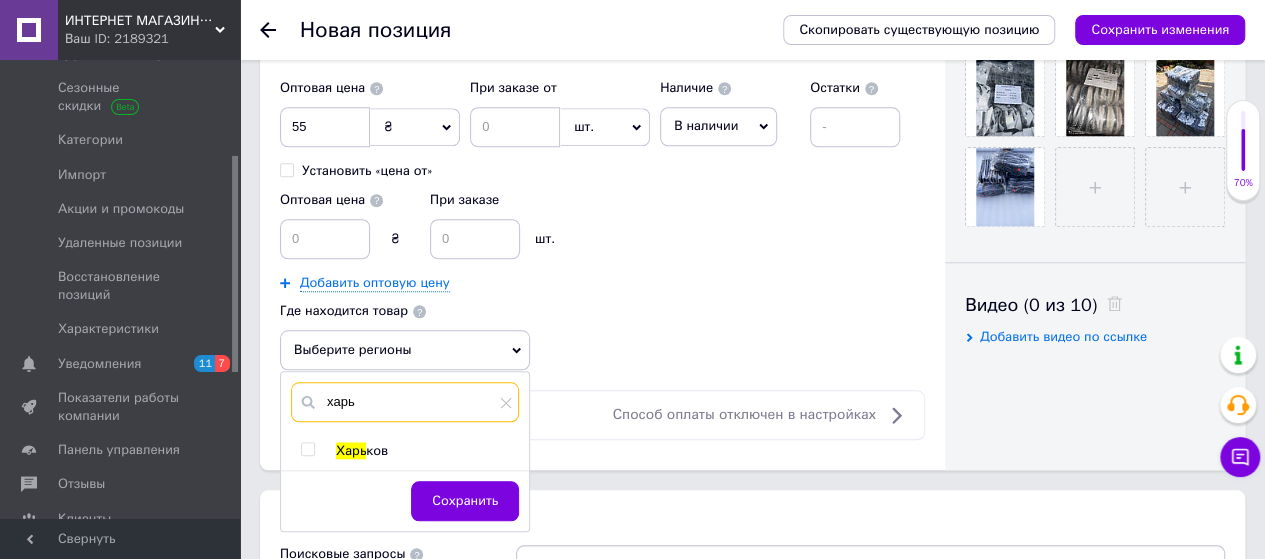 type on "харь" 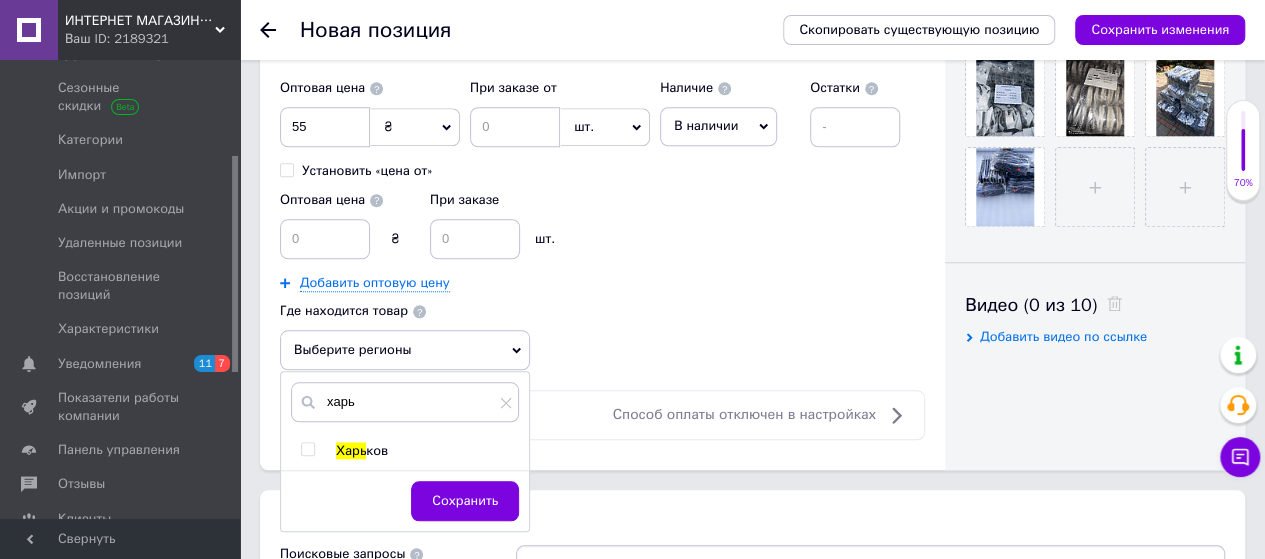 click at bounding box center (307, 449) 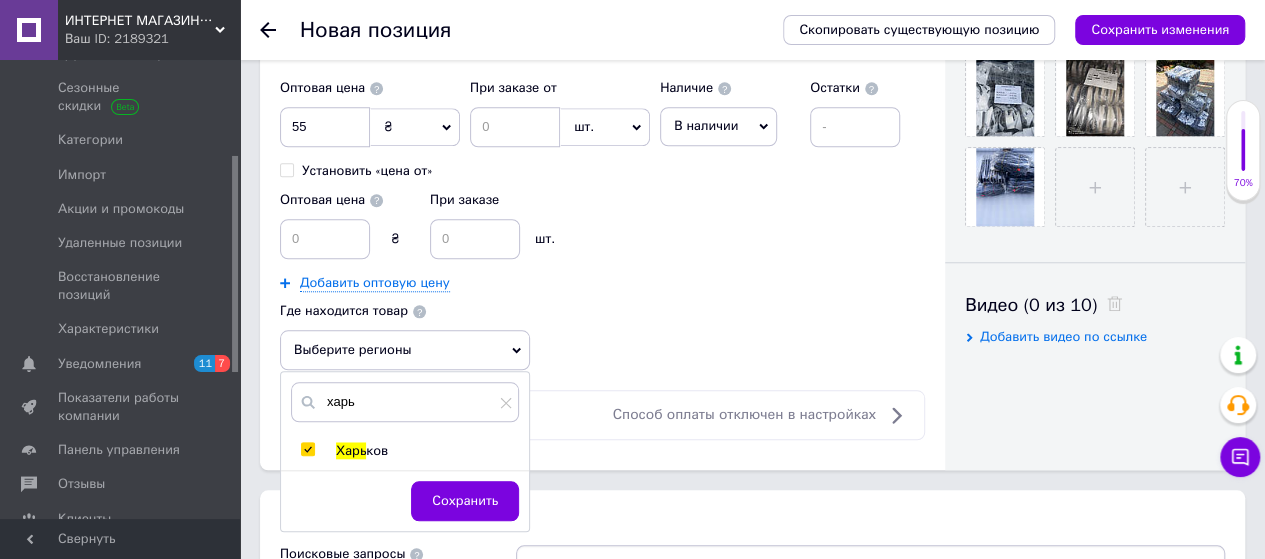checkbox on "true" 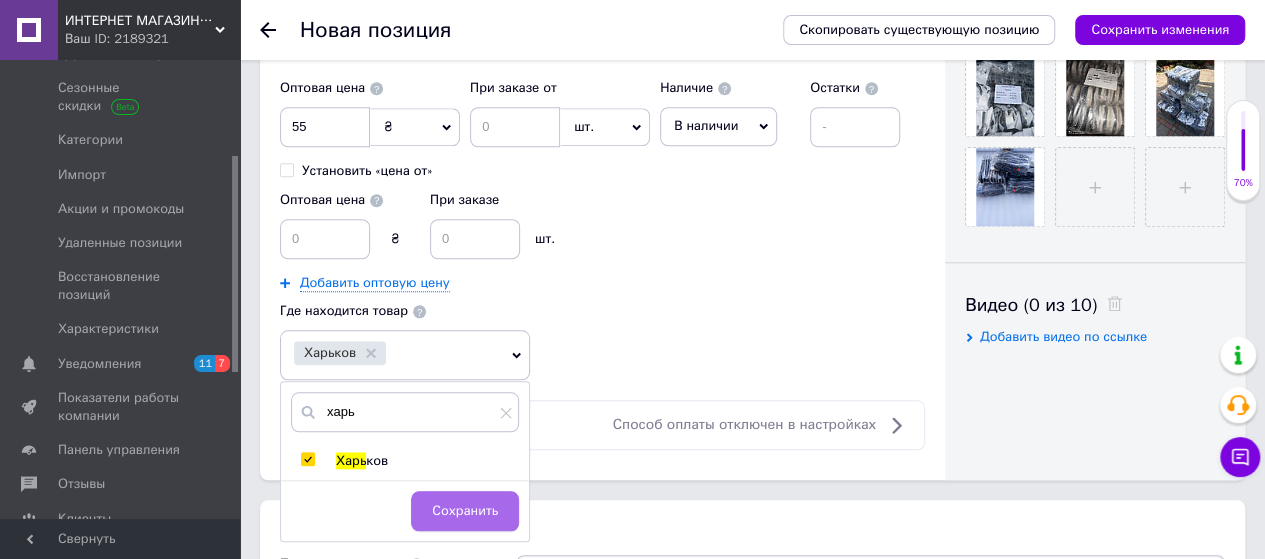 click on "Сохранить" at bounding box center (465, 511) 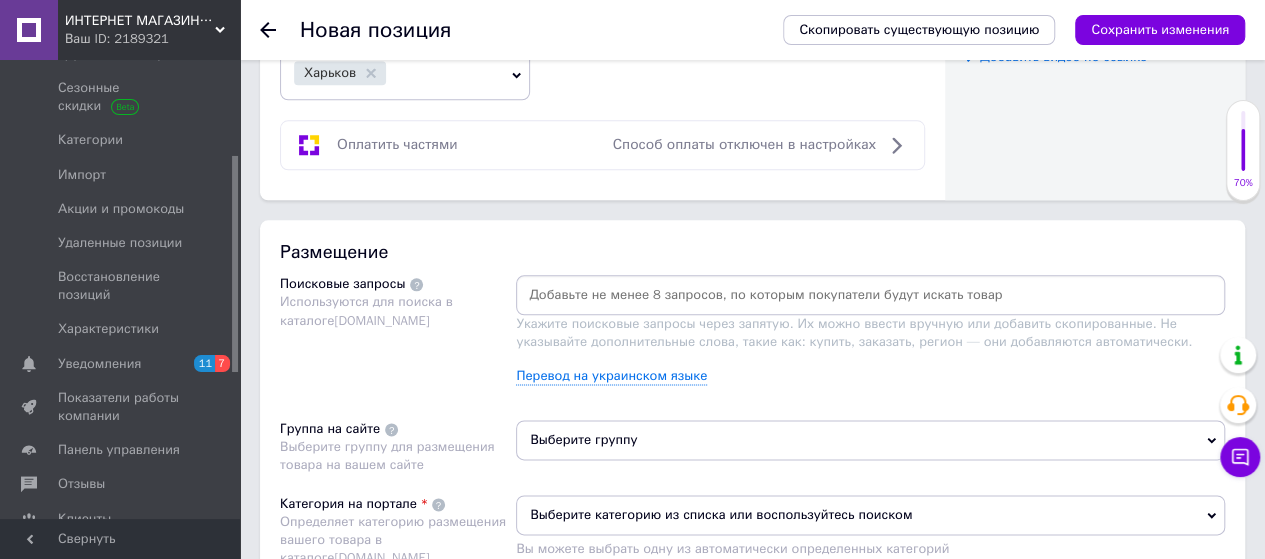 scroll, scrollTop: 1100, scrollLeft: 0, axis: vertical 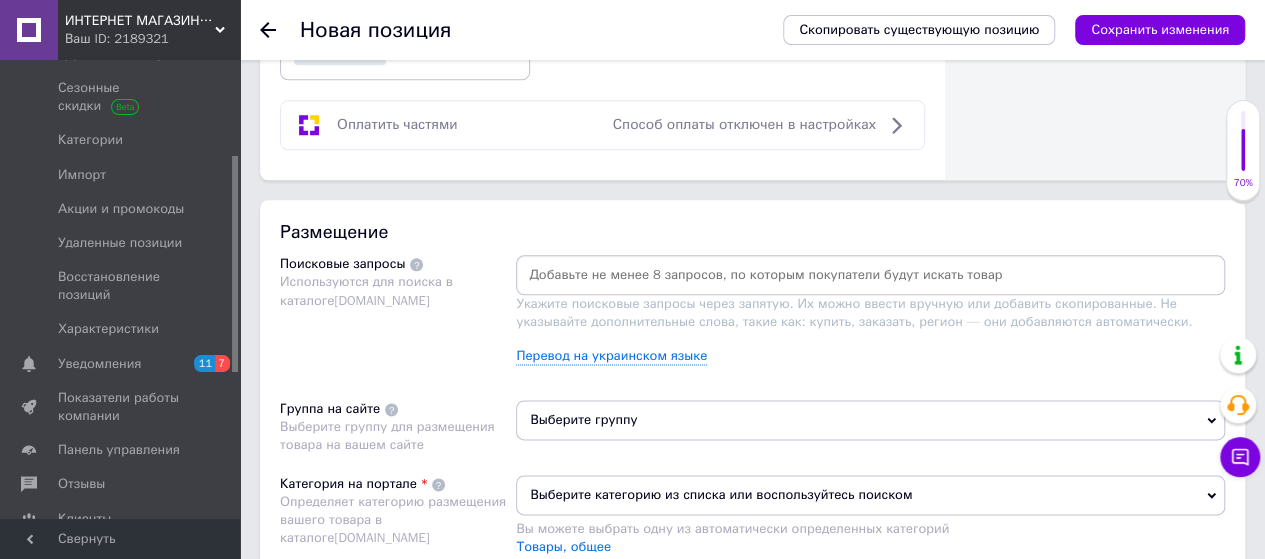 click at bounding box center [870, 275] 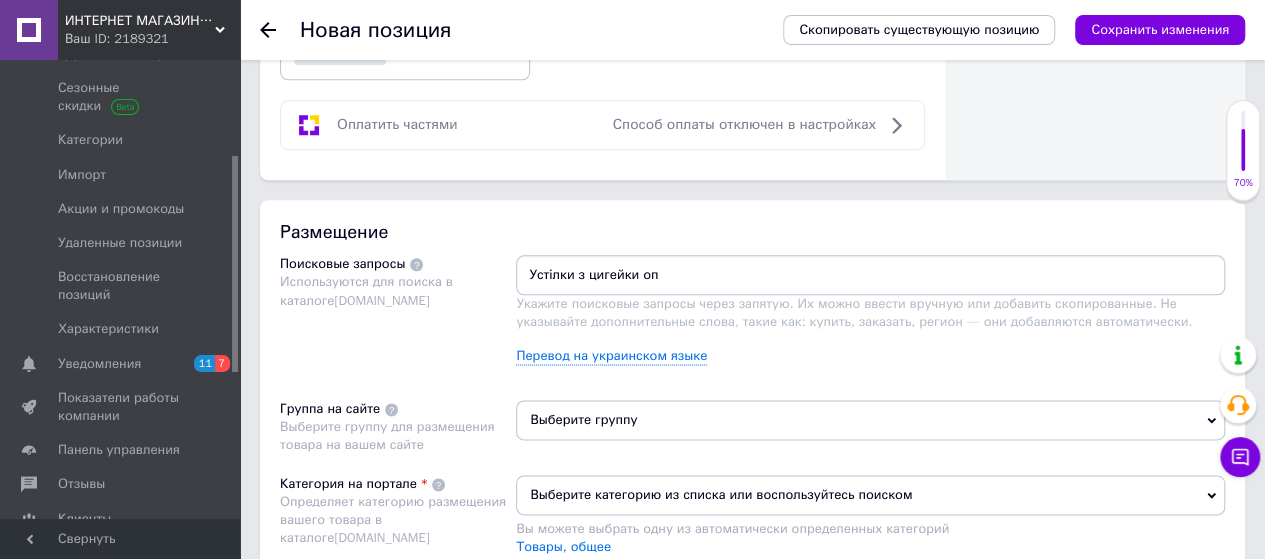 type on "Устілки з цигейки опт" 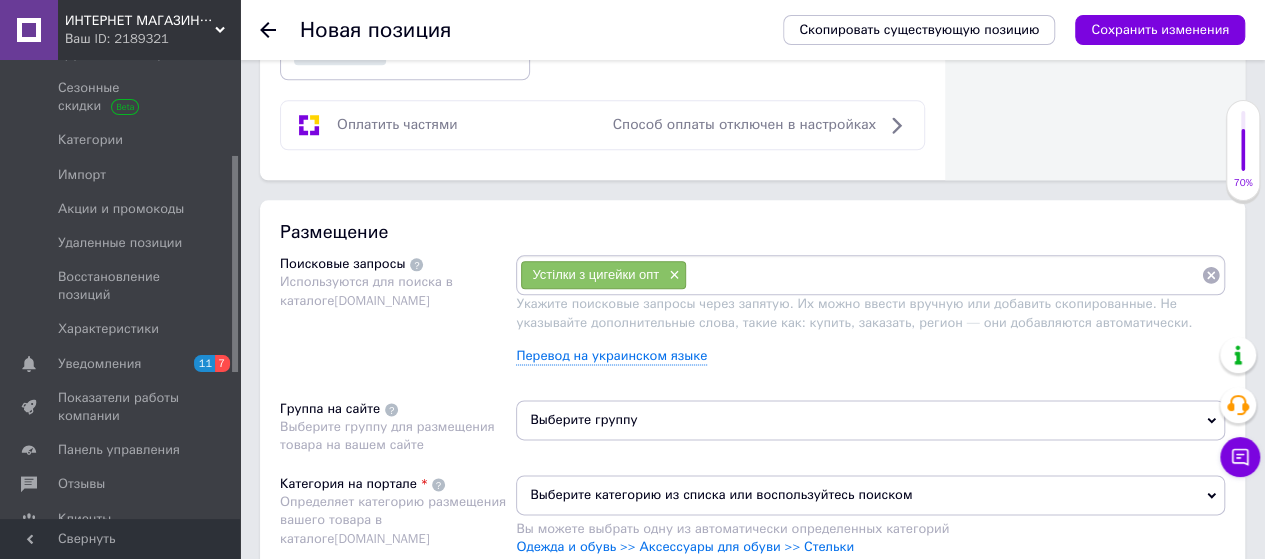 paste on "Устілки з 100% натуральної овчини" 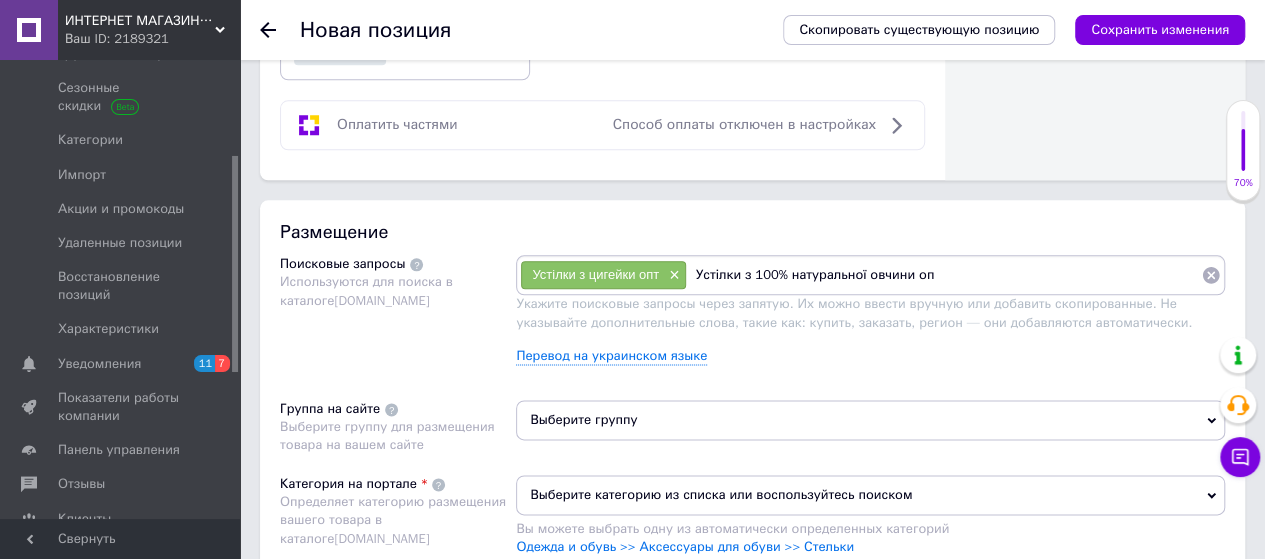 type on "Устілки з 100% натуральної овчини опт" 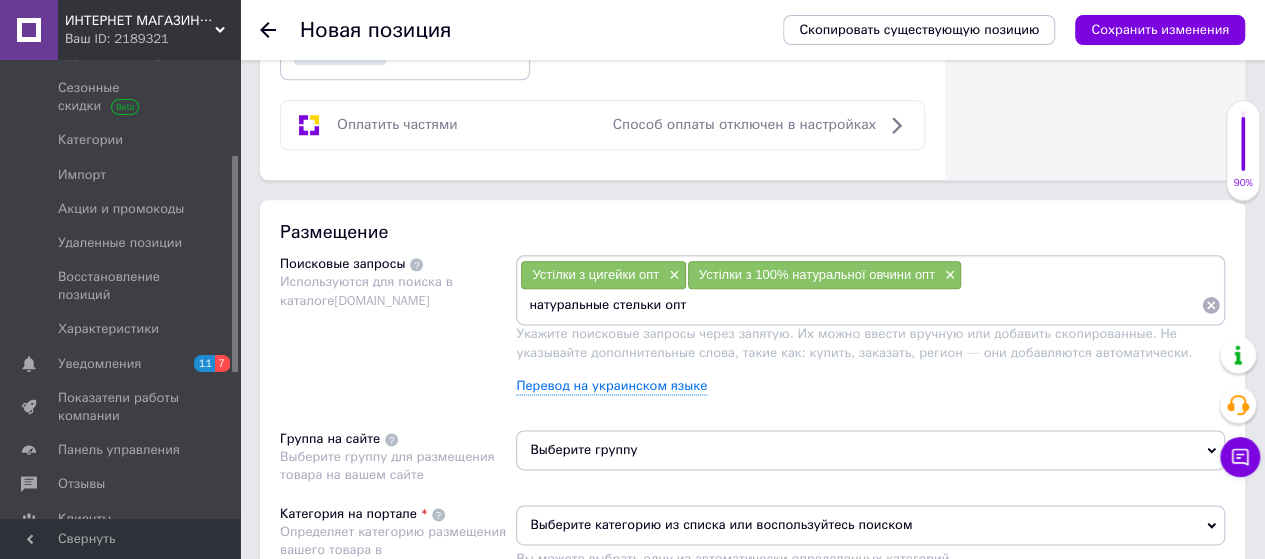 click on "натуральные стельки опт" at bounding box center [860, 305] 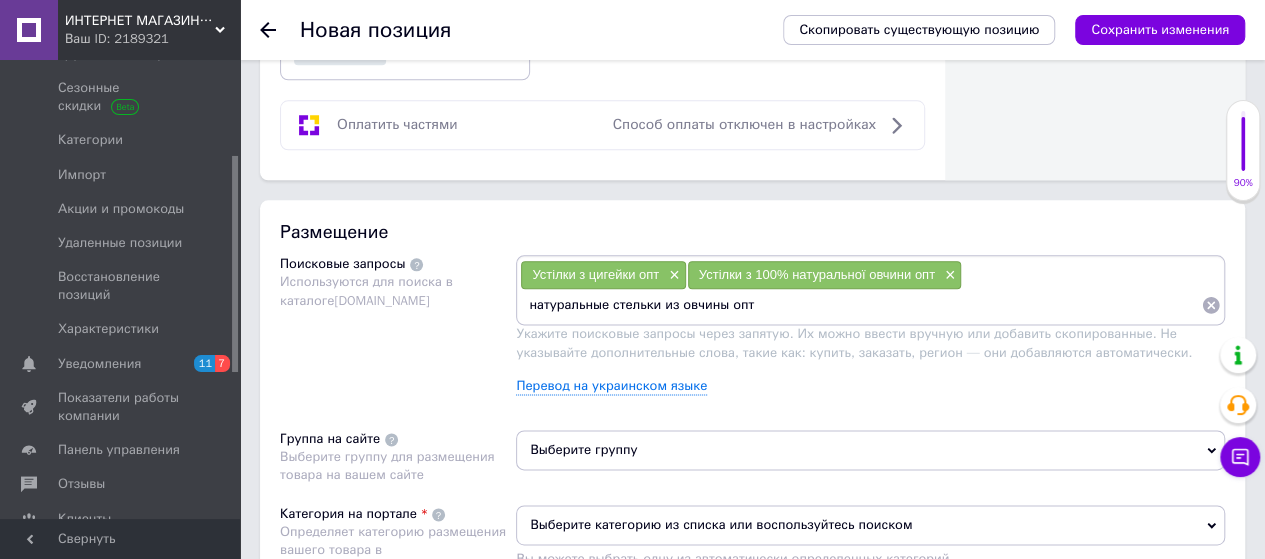 type on "натуральные стельки из овчины опт" 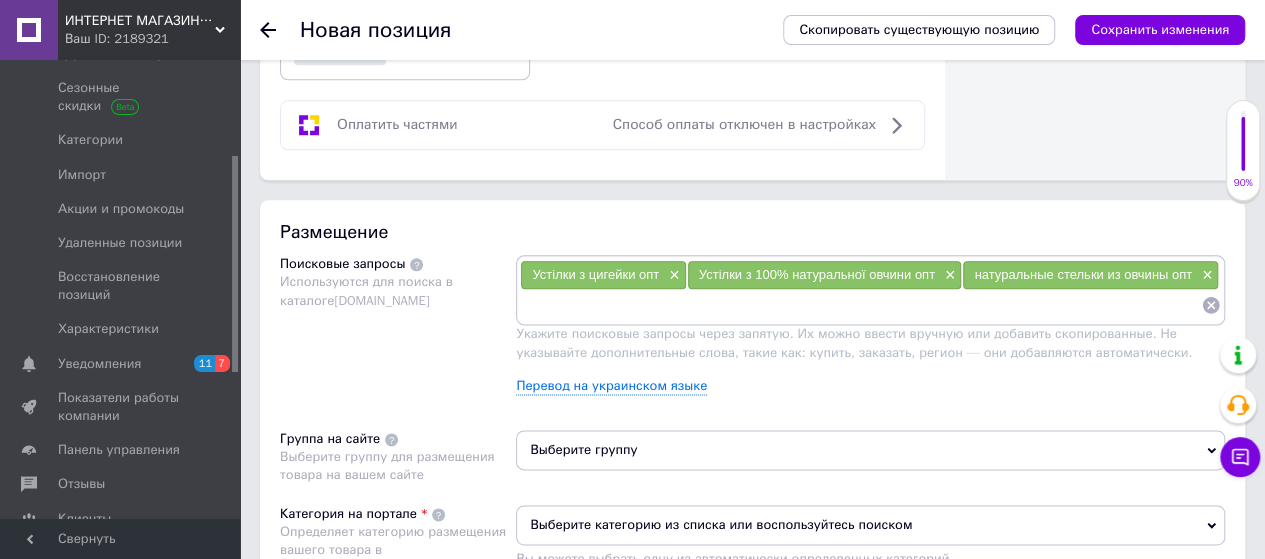 click at bounding box center [860, 305] 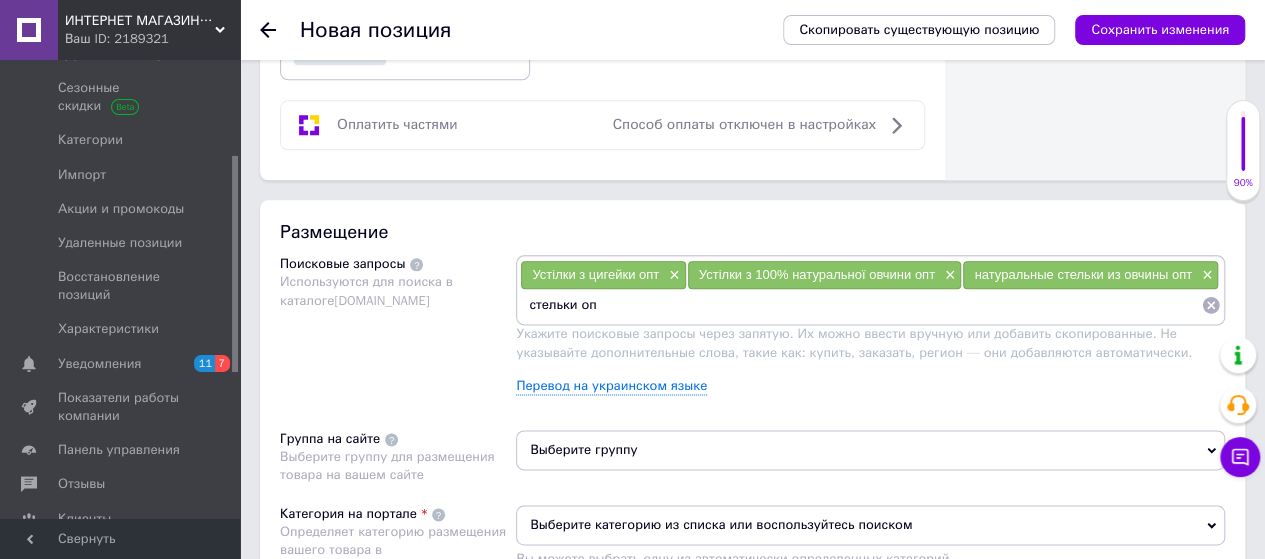 type on "стельки опт" 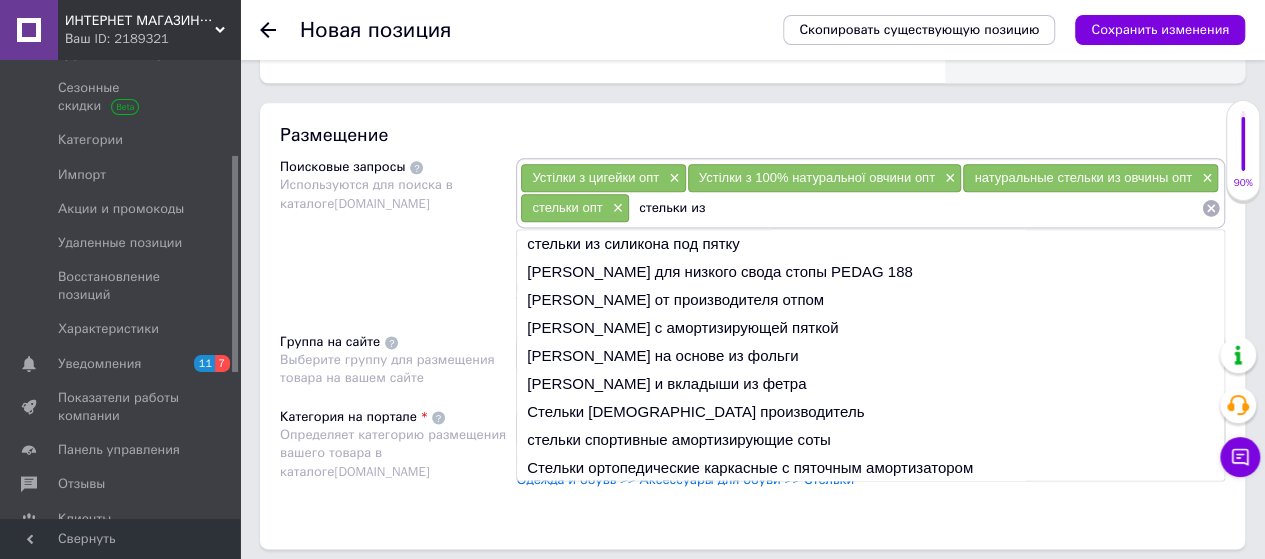 scroll, scrollTop: 1200, scrollLeft: 0, axis: vertical 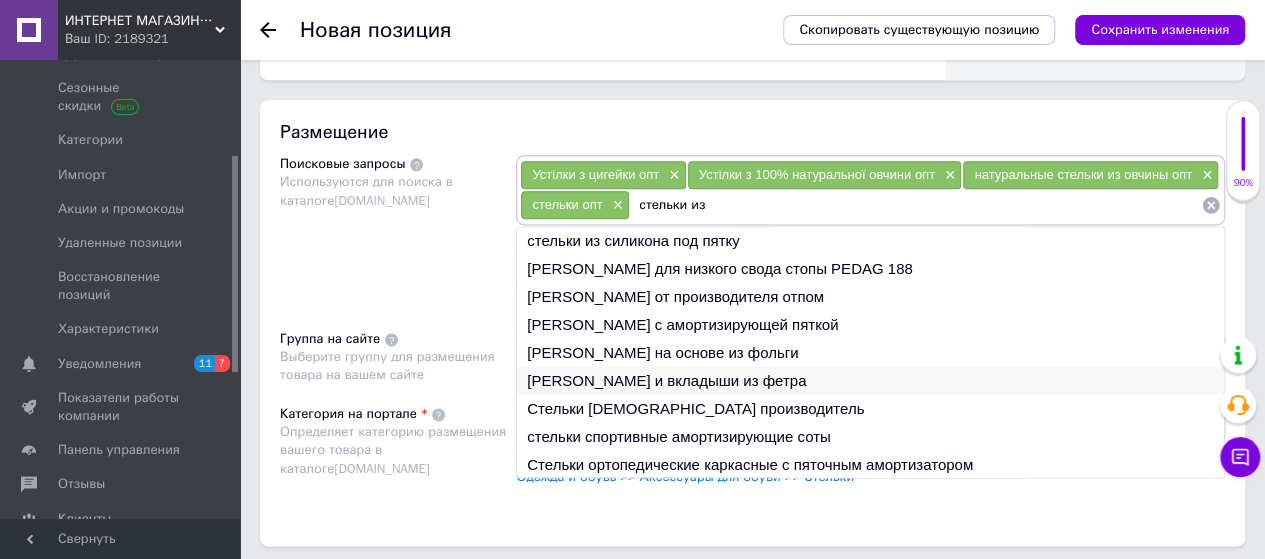 type on "стельки из" 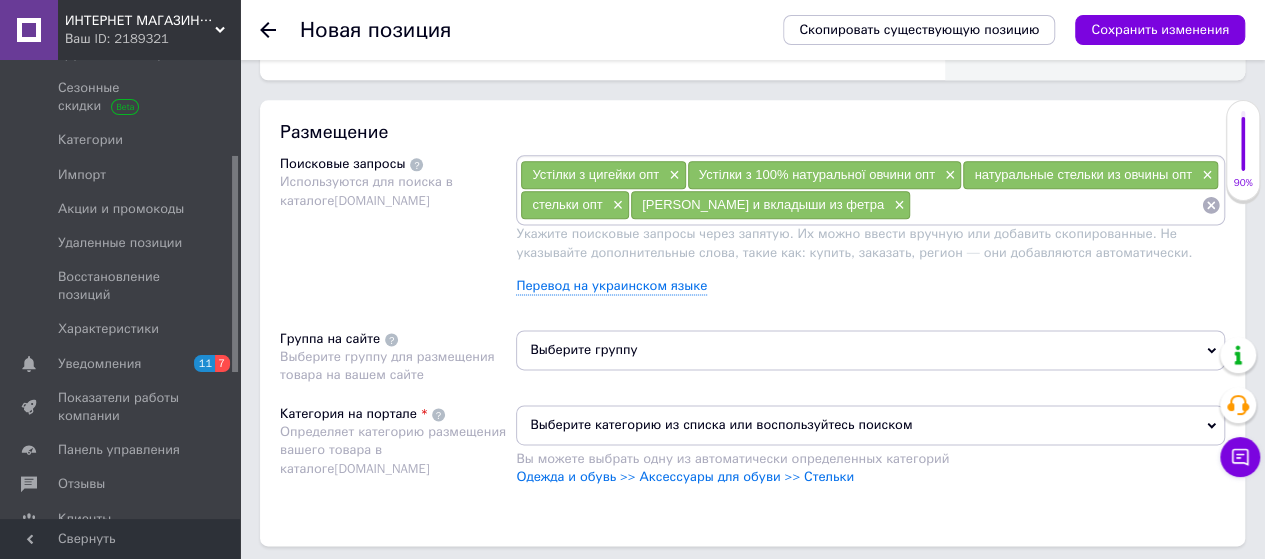 click at bounding box center (1056, 205) 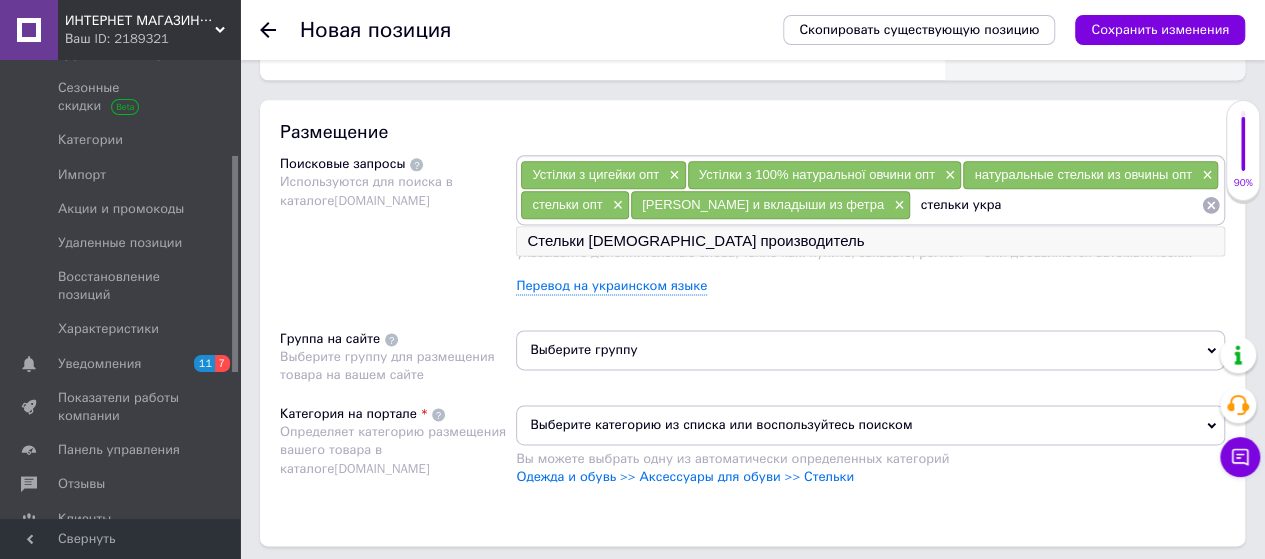 type on "стельки укра" 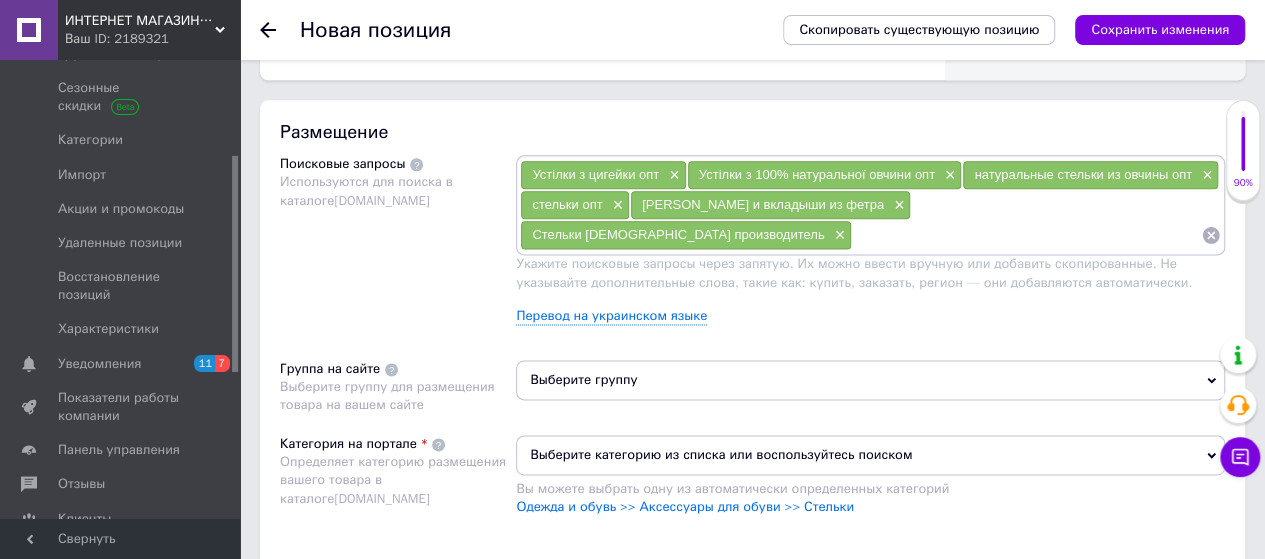 click on "Устілки з цигейки опт × Устілки з 100% натуральної овчини опт × натуральные стельки из овчины опт × стельки опт × Стельки и вкладыши из фетра × Стельки украинский производитель ×" at bounding box center [870, 205] 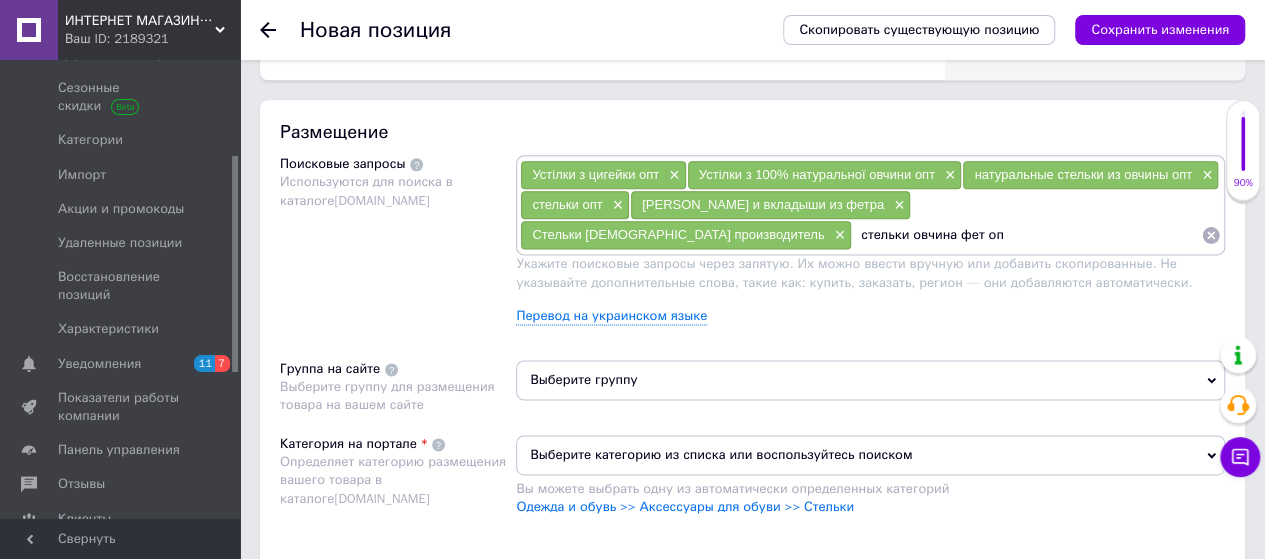 type on "стельки овчина фет опт" 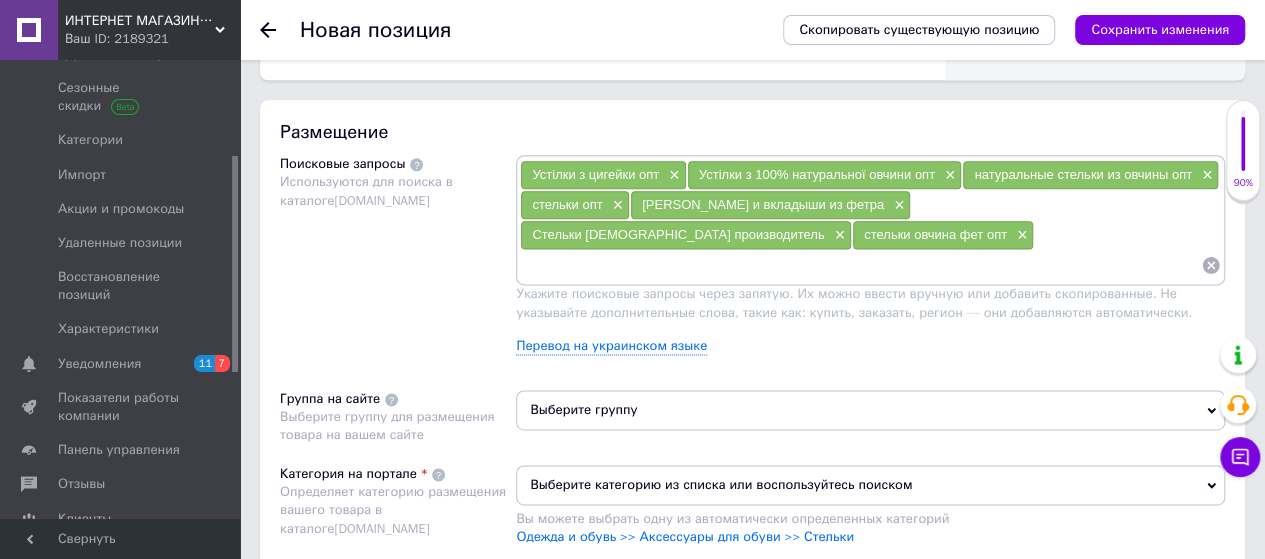 type on "с" 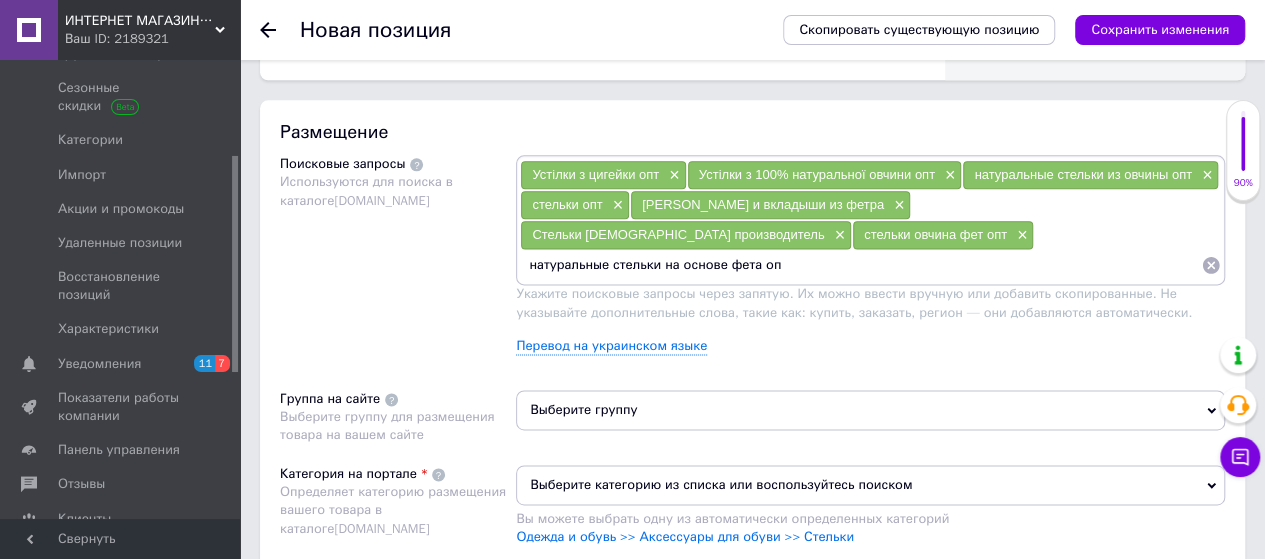 type on "натуральные стельки на основе фета опт" 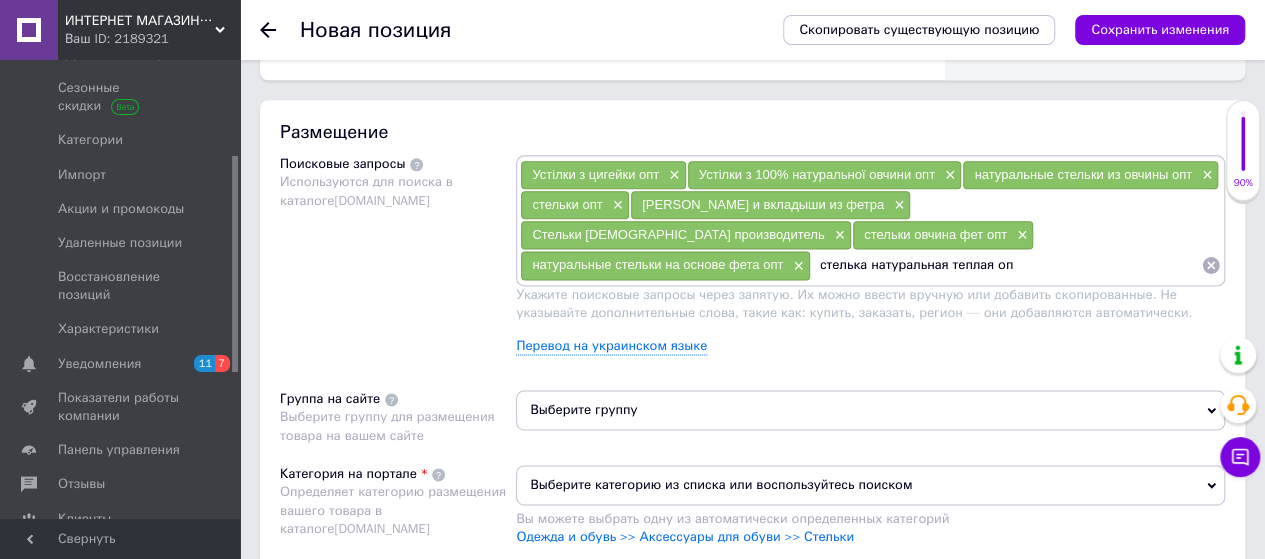 type on "стелька натуральная теплая опт" 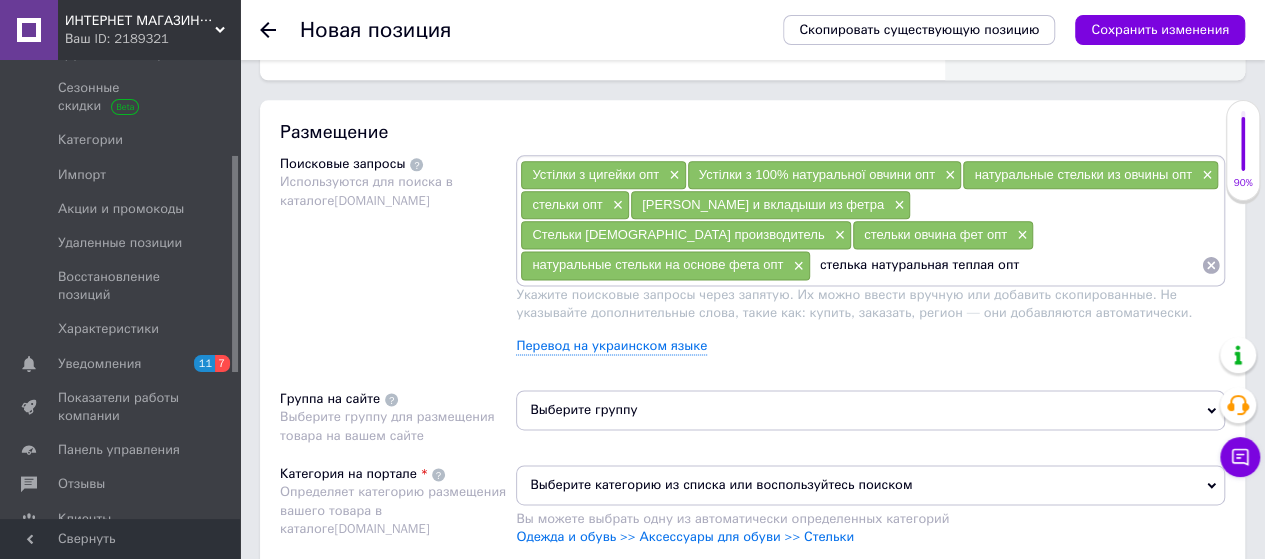 type 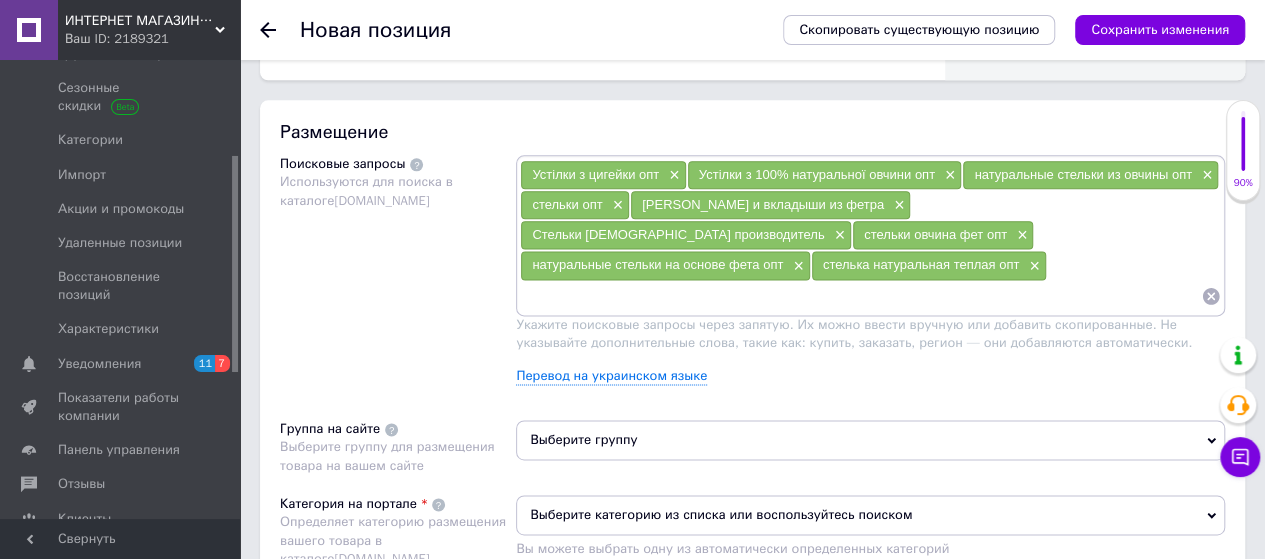 click on "Выберите группу" at bounding box center (870, 440) 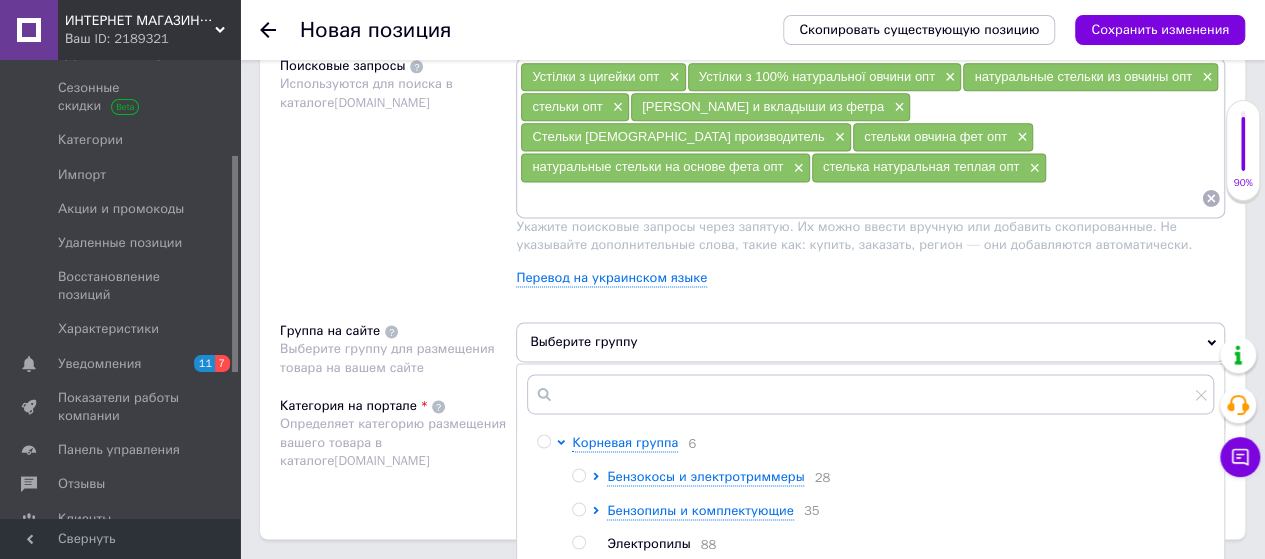 scroll, scrollTop: 1300, scrollLeft: 0, axis: vertical 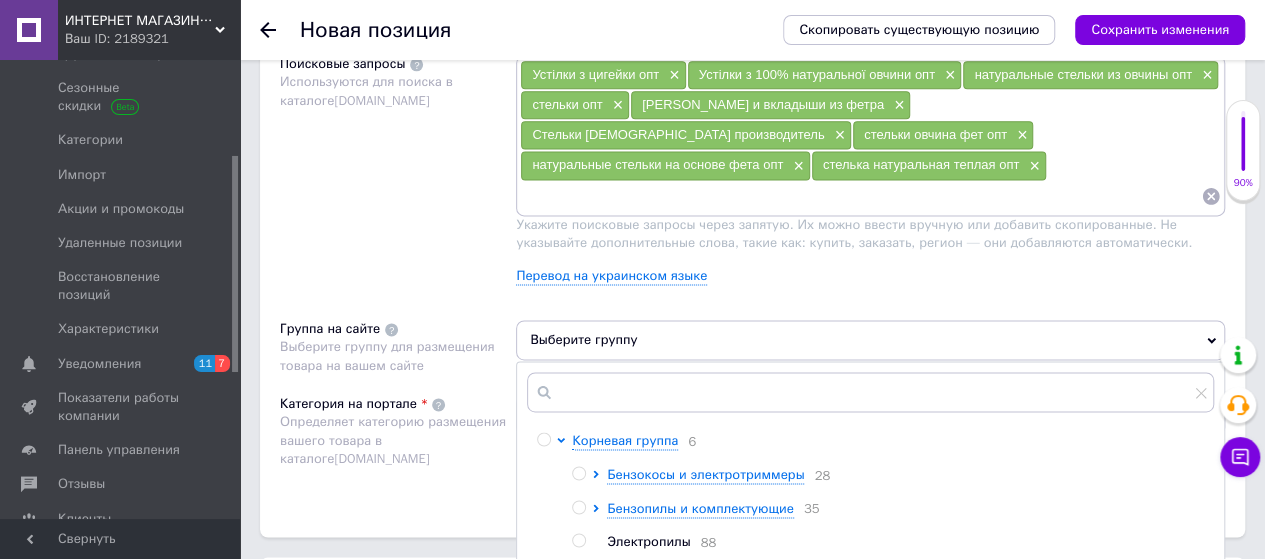 click at bounding box center [543, 439] 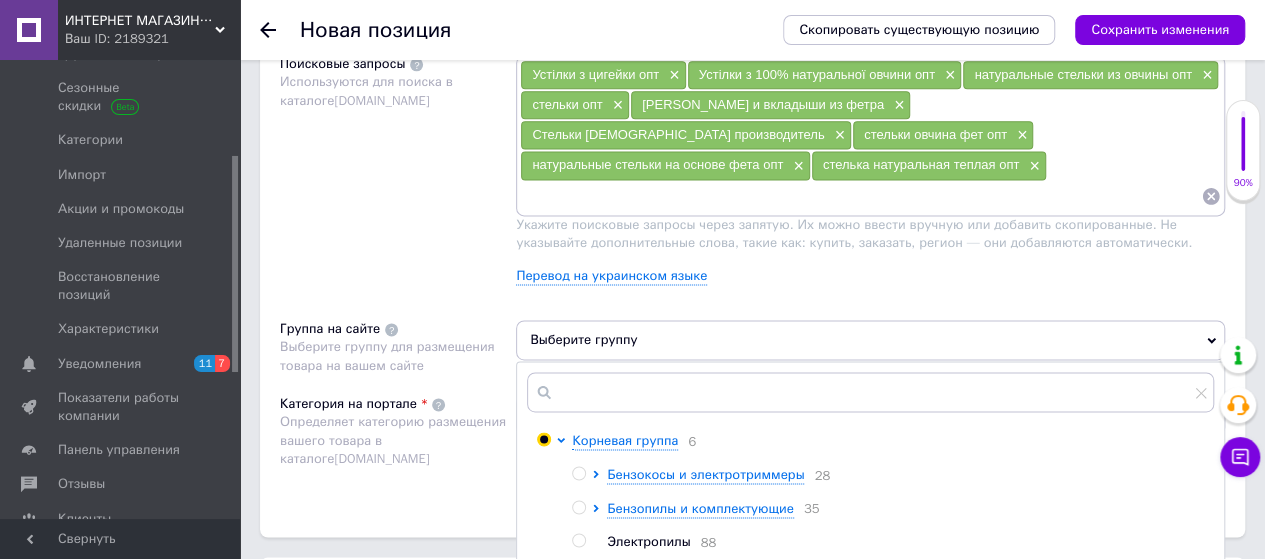 radio on "true" 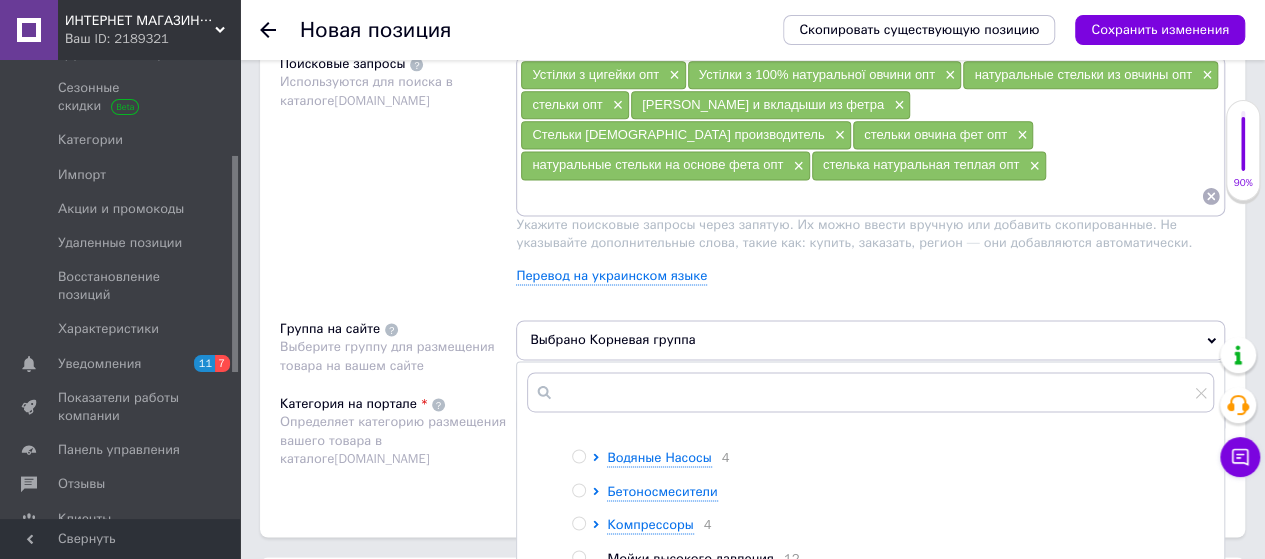 scroll, scrollTop: 335, scrollLeft: 0, axis: vertical 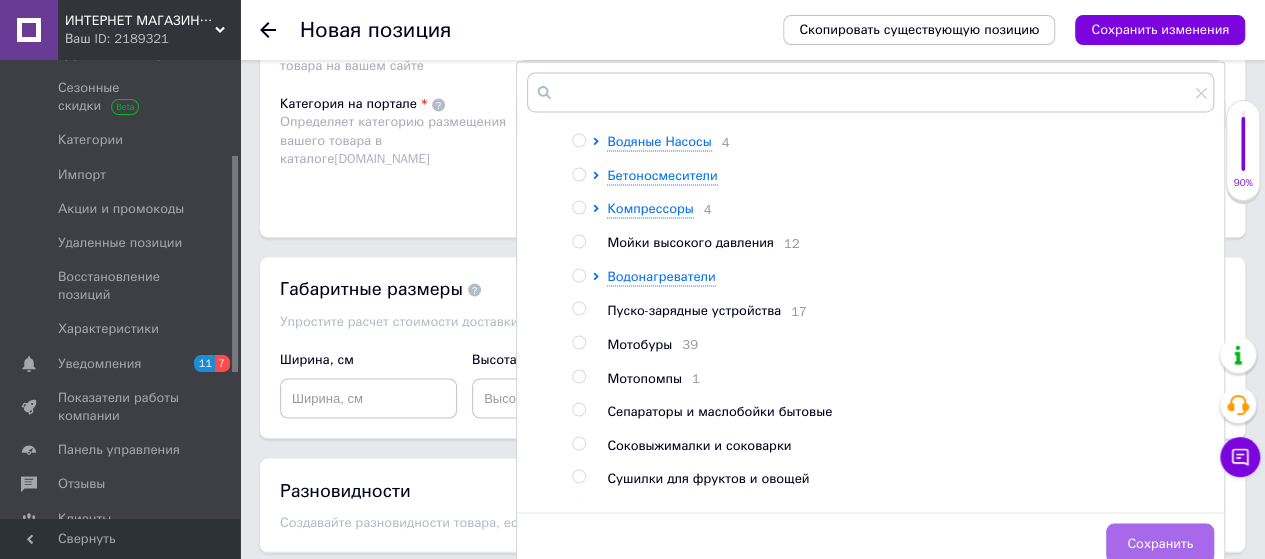 click on "Сохранить" at bounding box center (1160, 543) 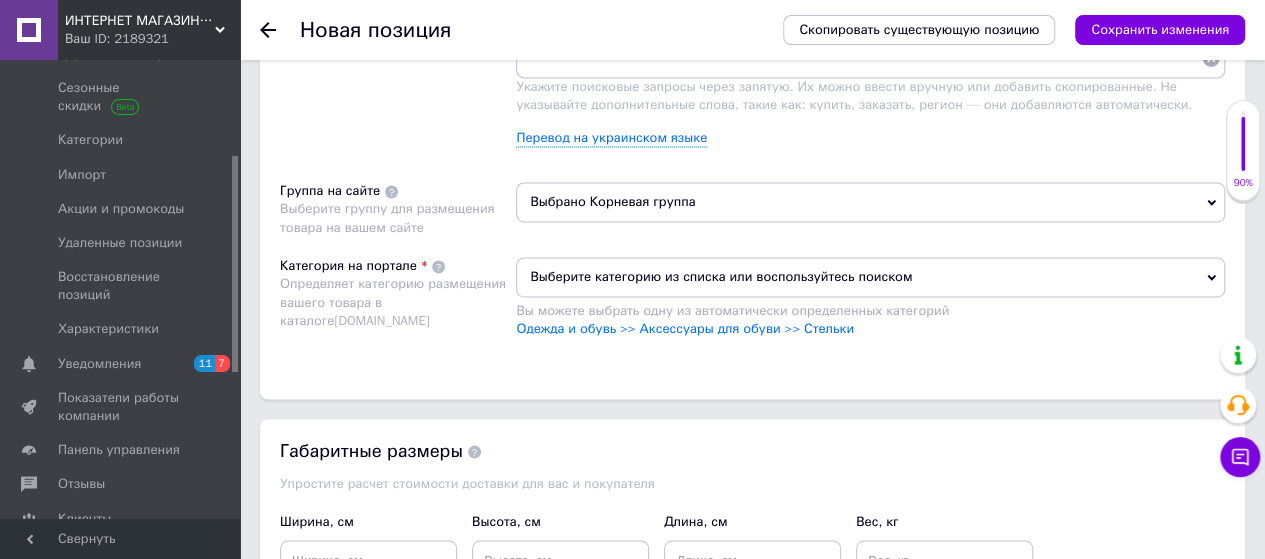 scroll, scrollTop: 1400, scrollLeft: 0, axis: vertical 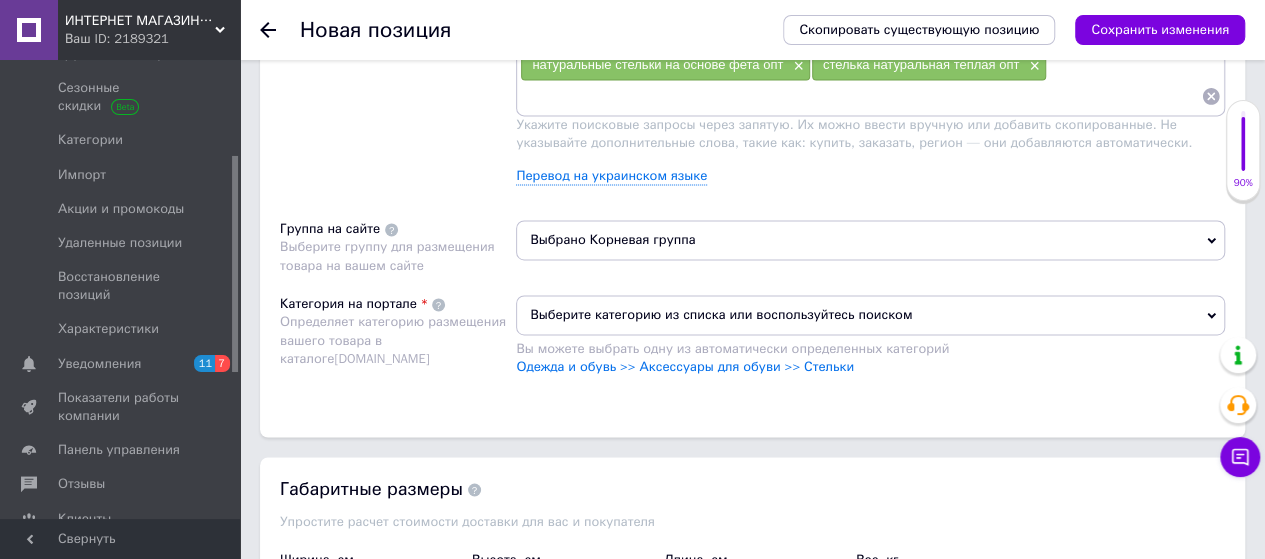 click on "Выберите категорию из списка или воспользуйтесь поиском" at bounding box center (870, 315) 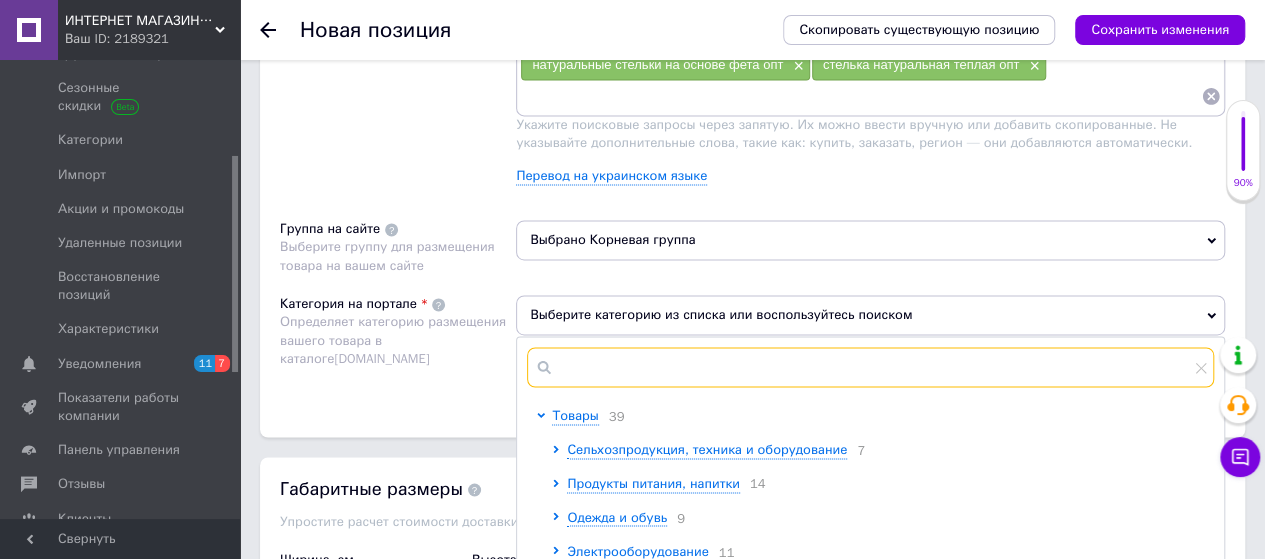 click at bounding box center [870, 367] 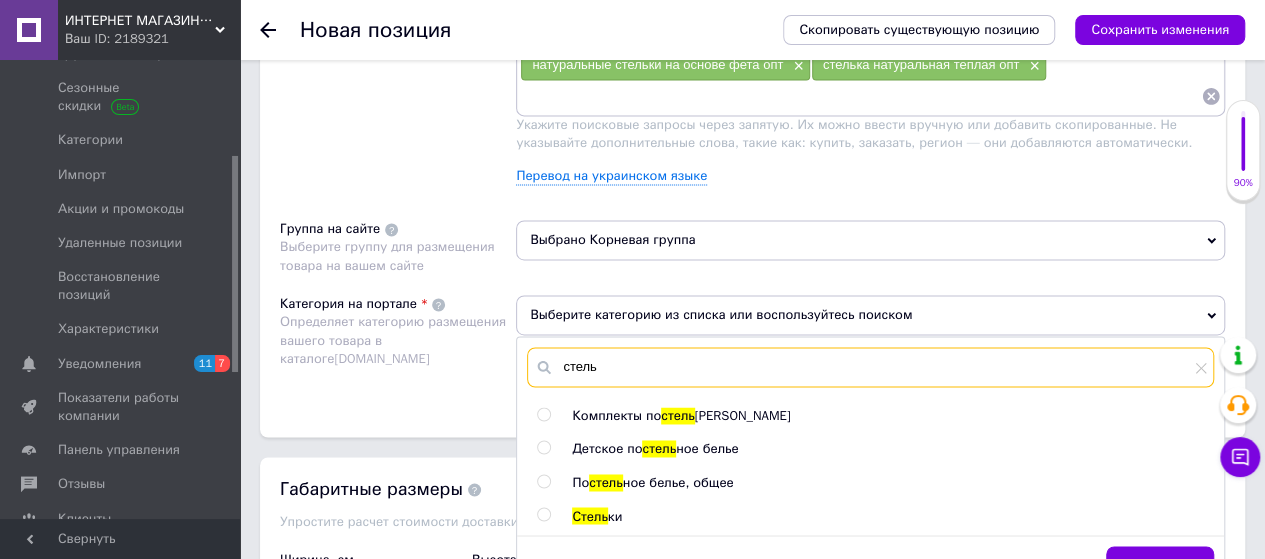 type on "стель" 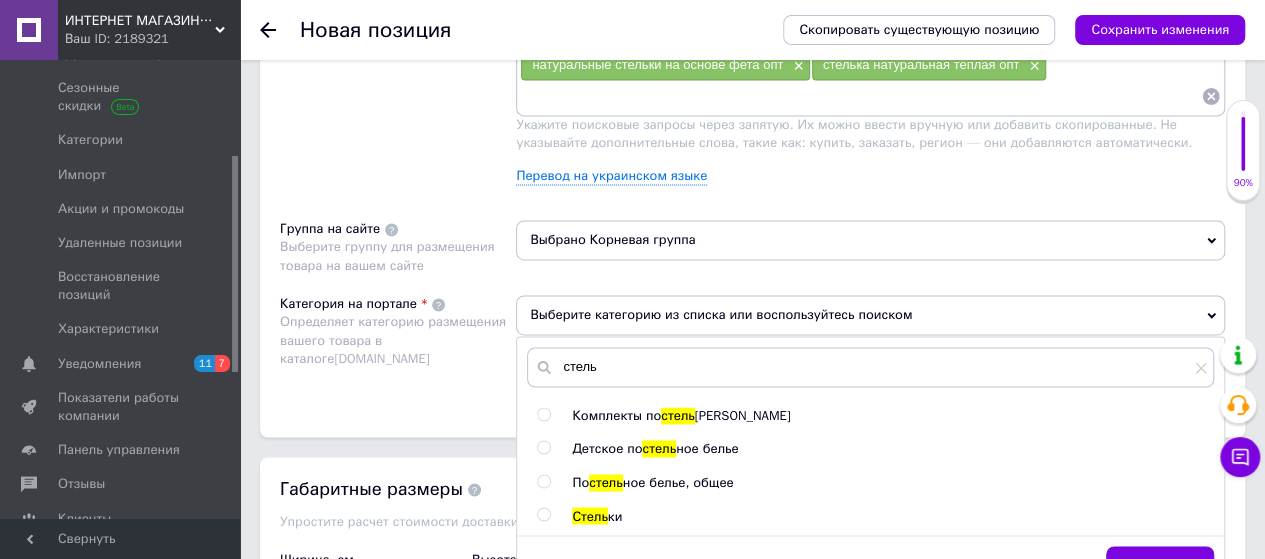 click at bounding box center [543, 514] 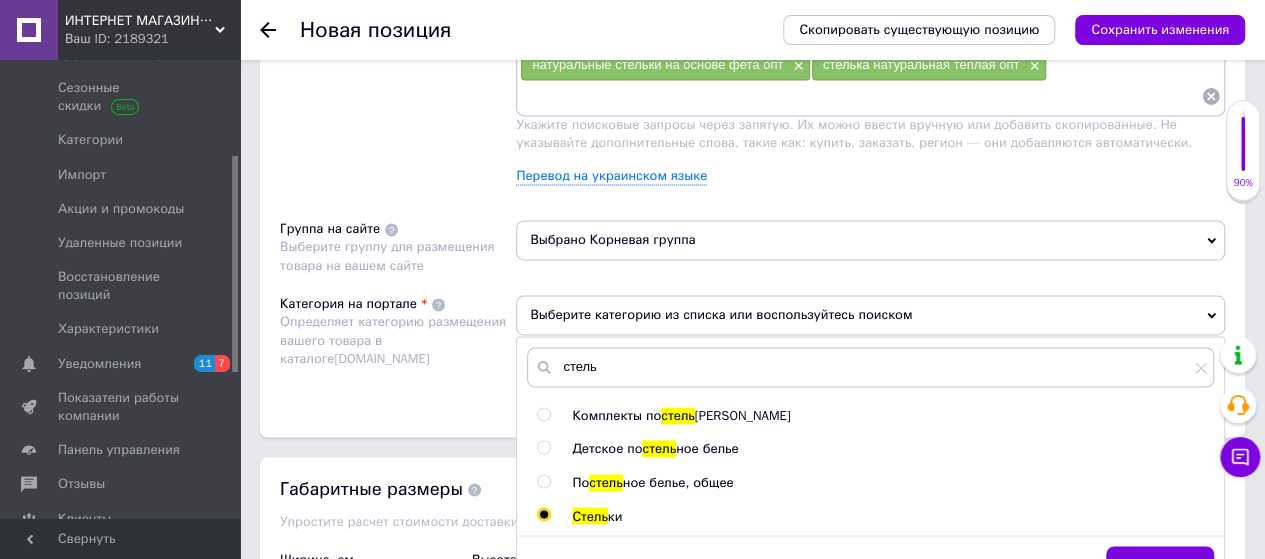 radio on "true" 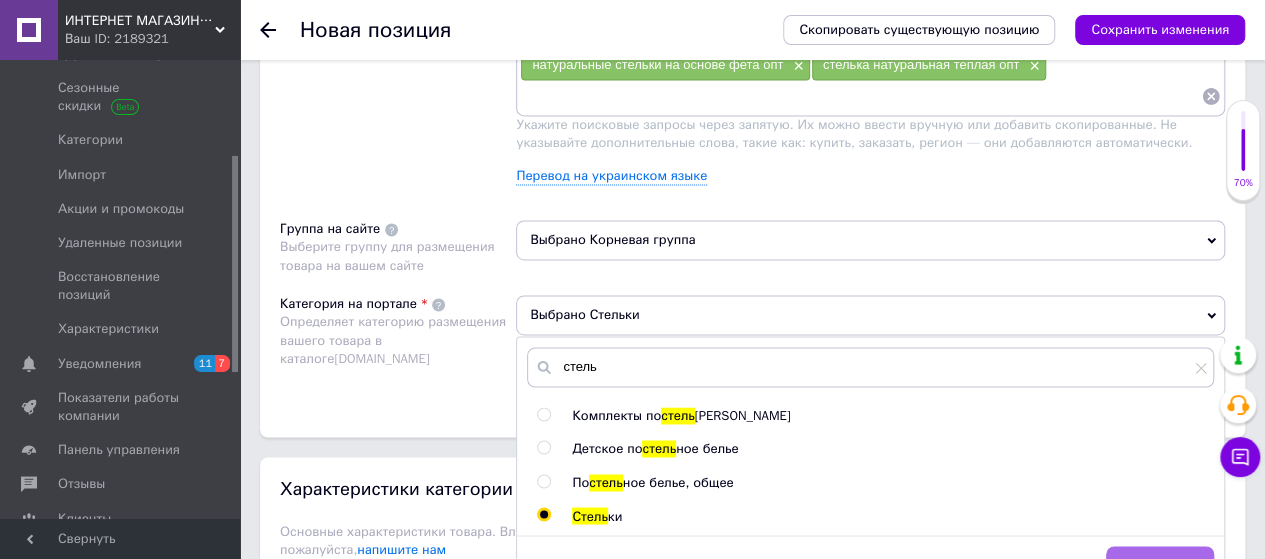 click on "Сохранить" at bounding box center (1160, 566) 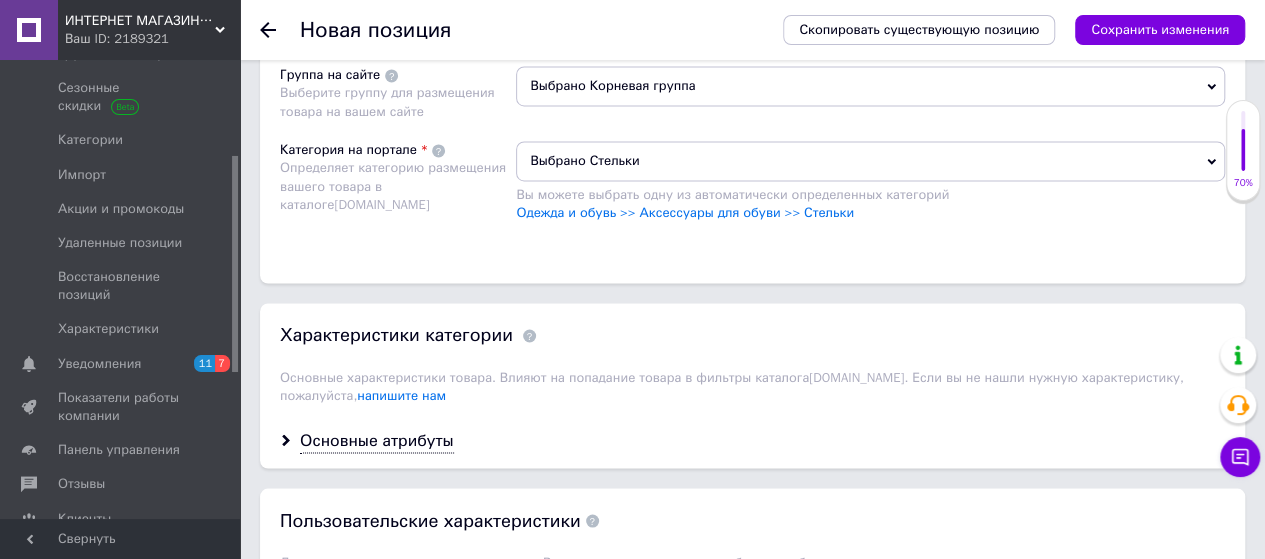 scroll, scrollTop: 1600, scrollLeft: 0, axis: vertical 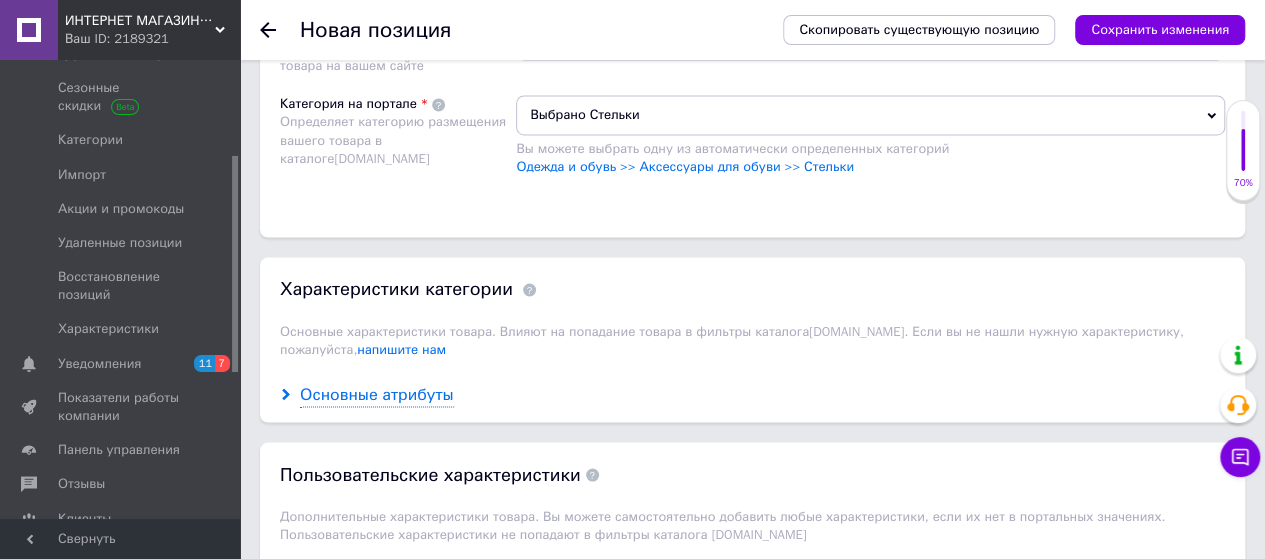 click on "Основные атрибуты" at bounding box center [377, 394] 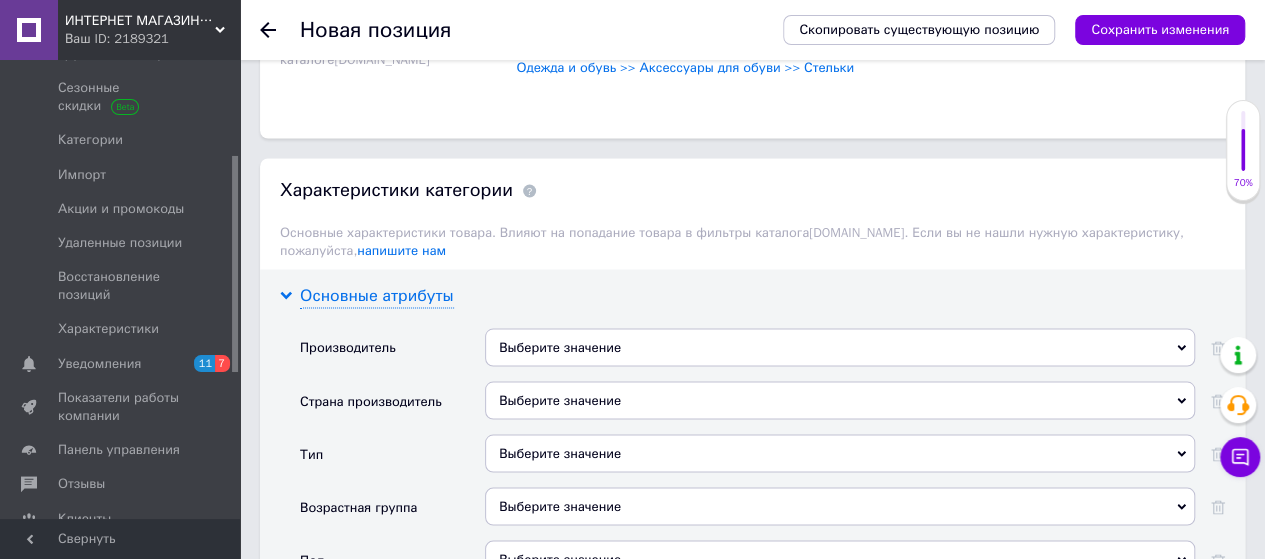 scroll, scrollTop: 1700, scrollLeft: 0, axis: vertical 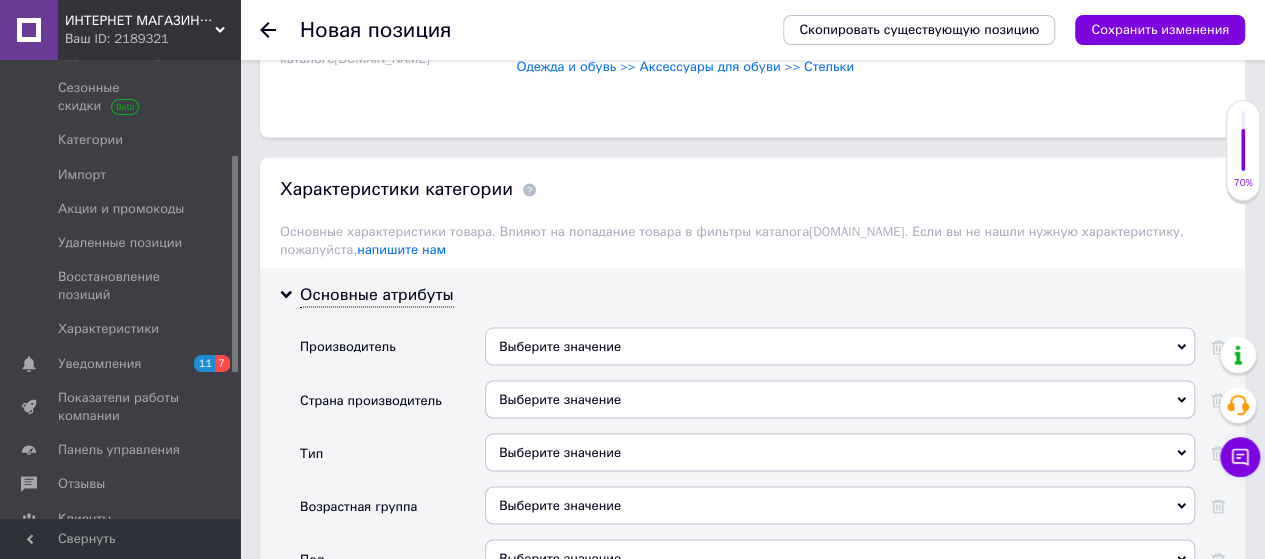 click on "Выберите значение" at bounding box center [840, 346] 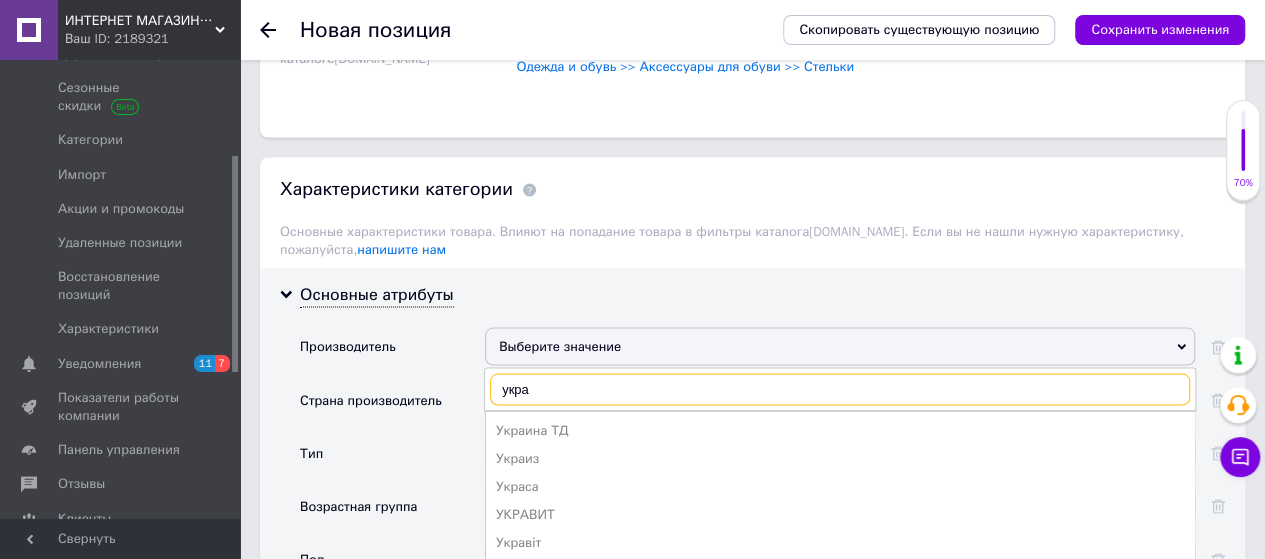 type on "украи" 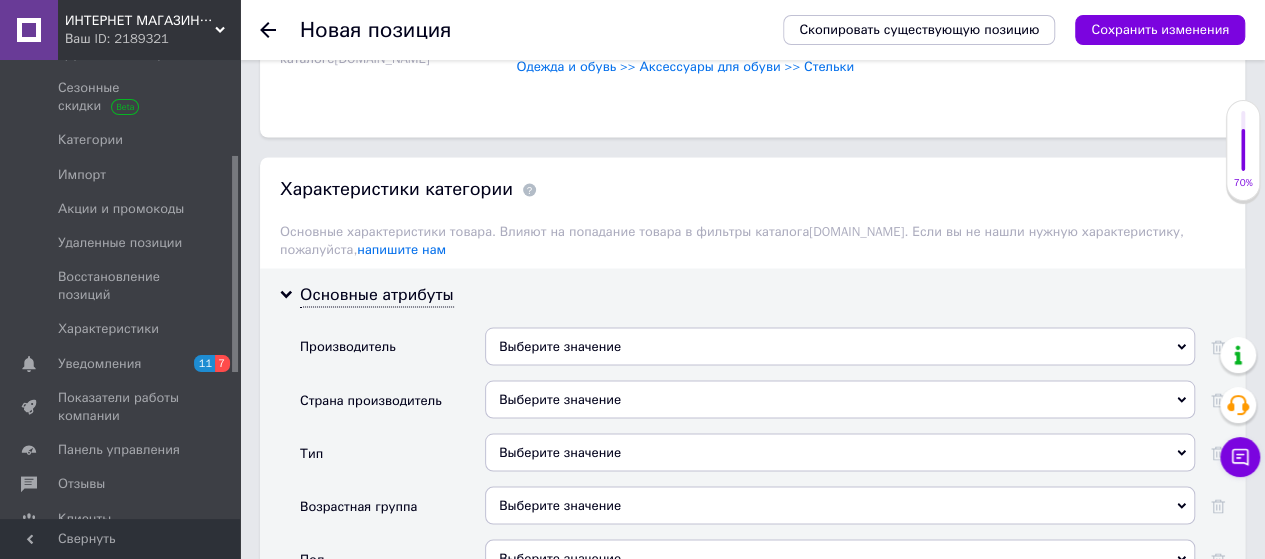 click on "Страна производитель" at bounding box center [392, 406] 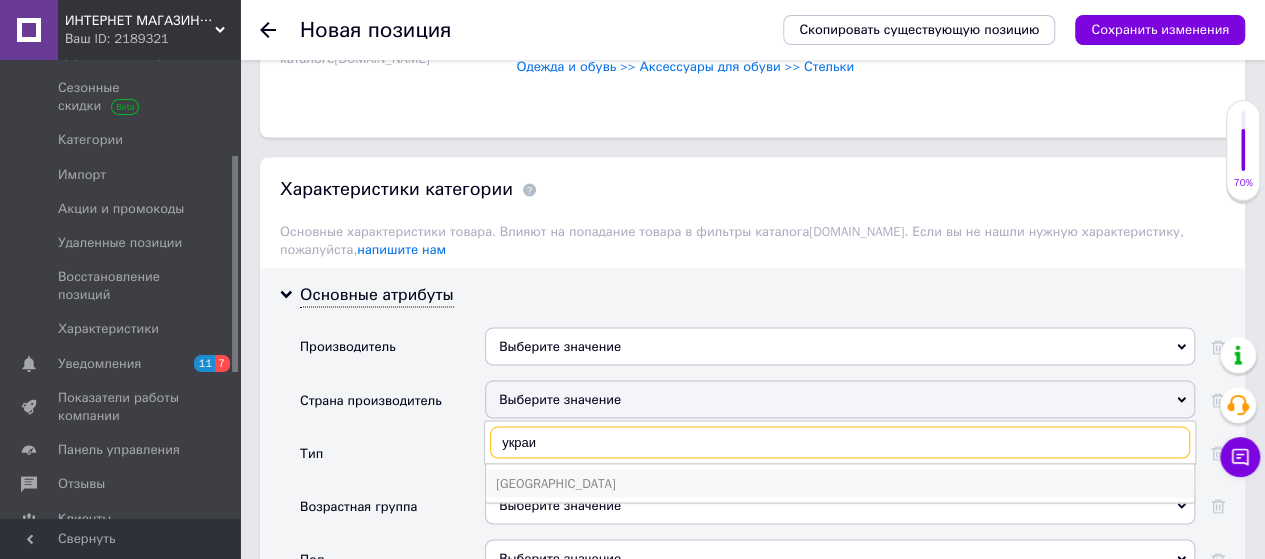 type on "украи" 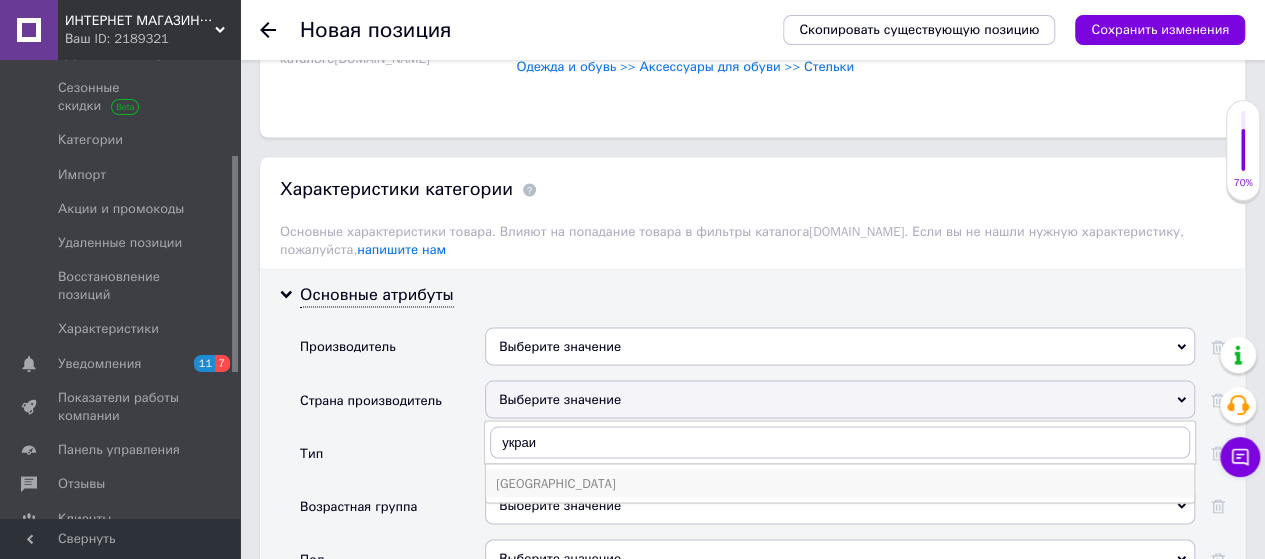 click on "Украина" at bounding box center [840, 483] 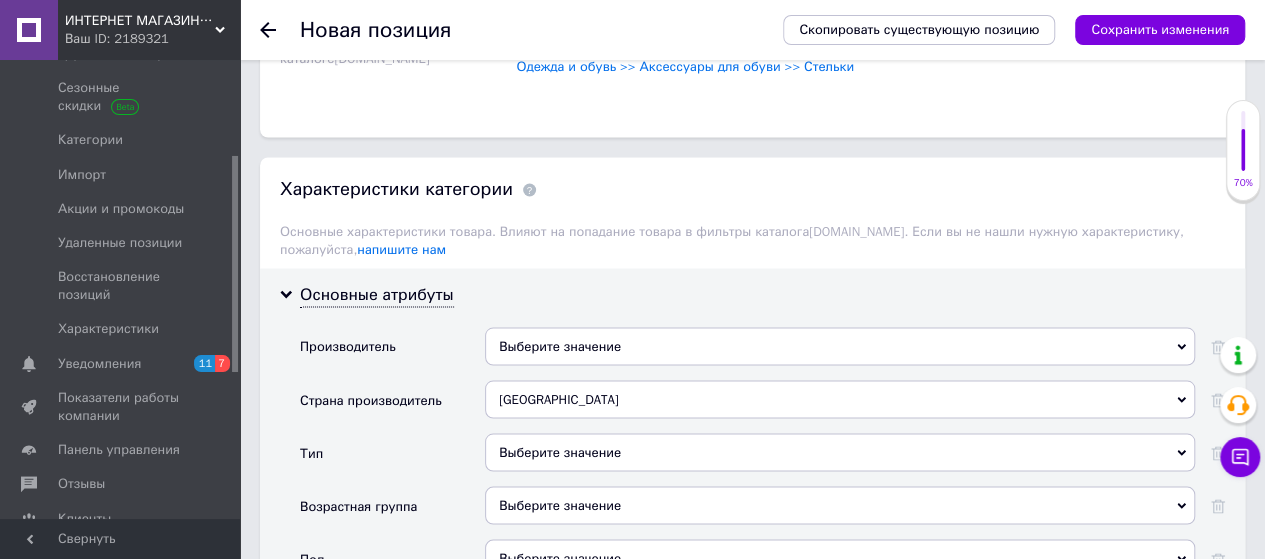 click on "Выберите значение" at bounding box center (840, 452) 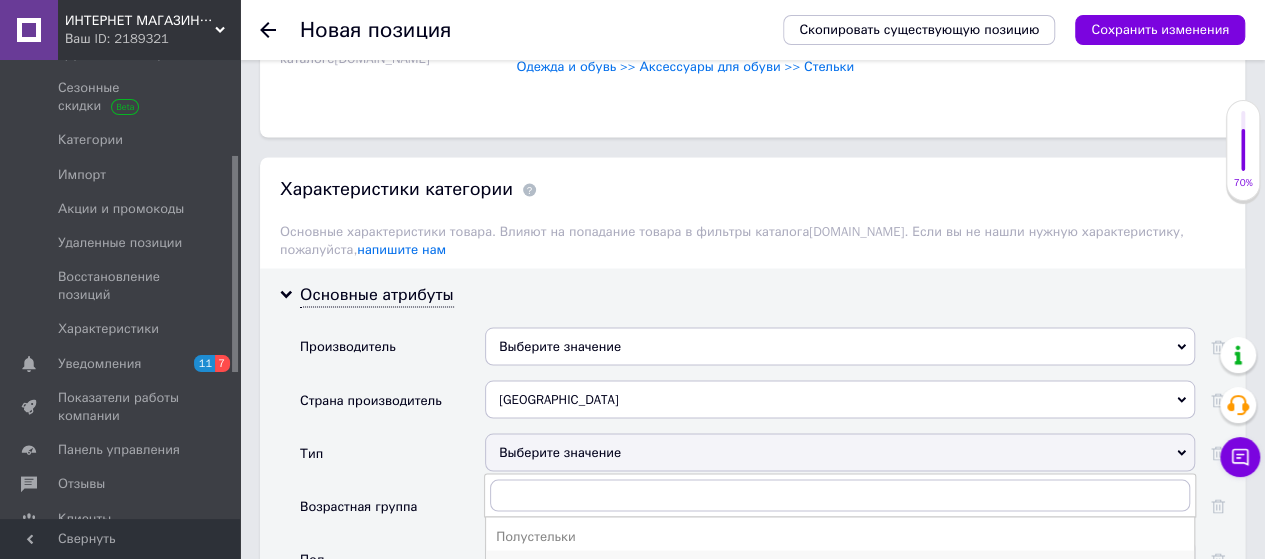 click on "Стельки" at bounding box center (840, 564) 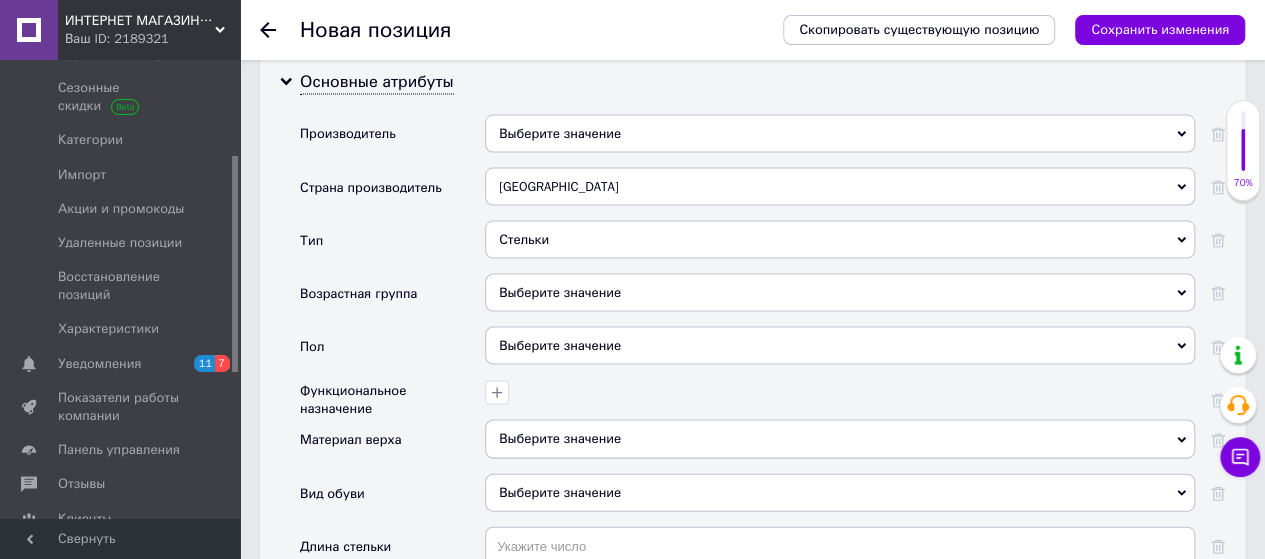 scroll, scrollTop: 2000, scrollLeft: 0, axis: vertical 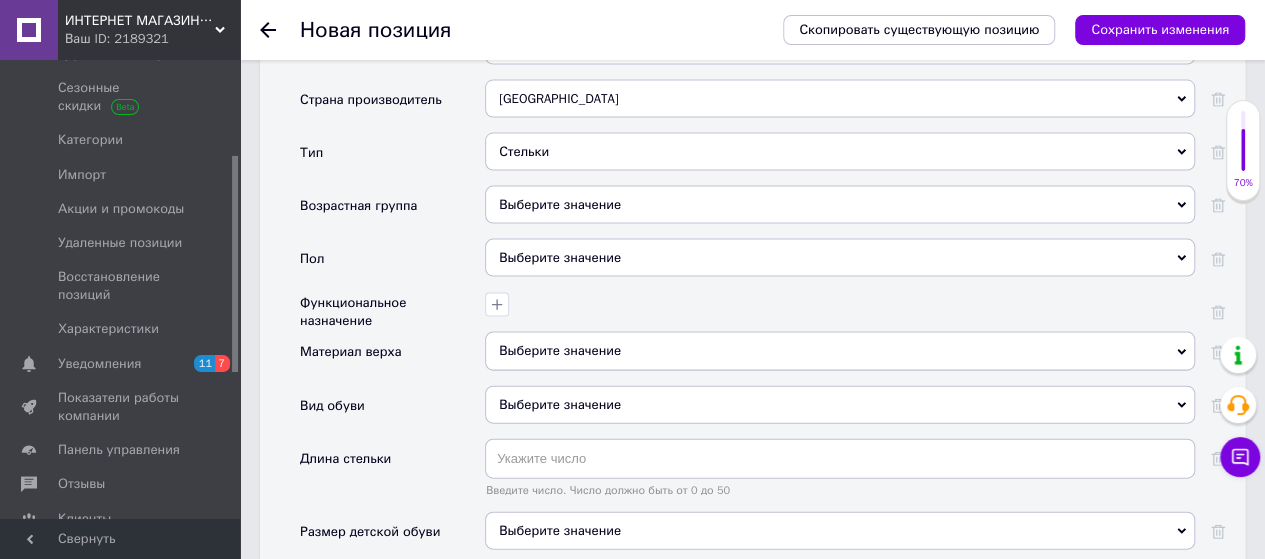 click on "Выберите значение" at bounding box center [840, 205] 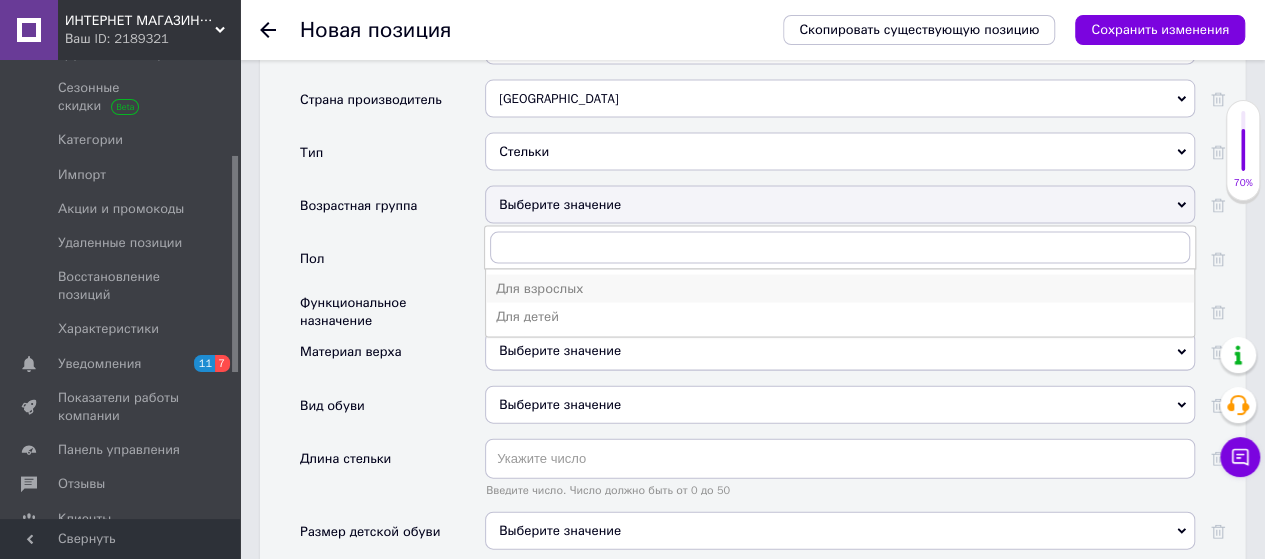 click on "Для взрослых" at bounding box center [840, 289] 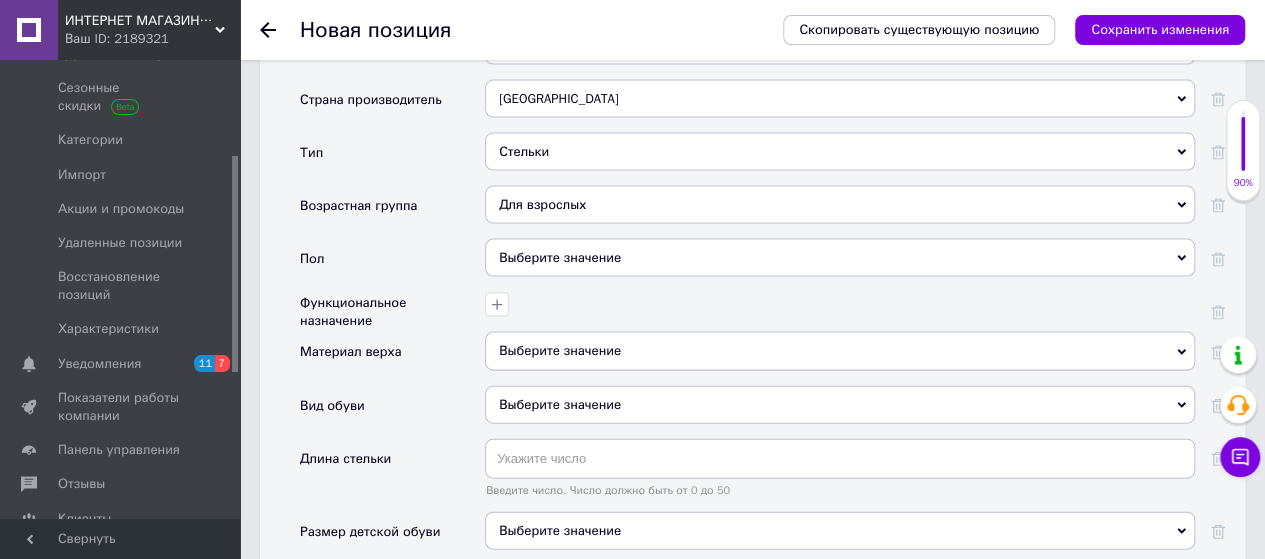 click on "Выберите значение" at bounding box center (840, 258) 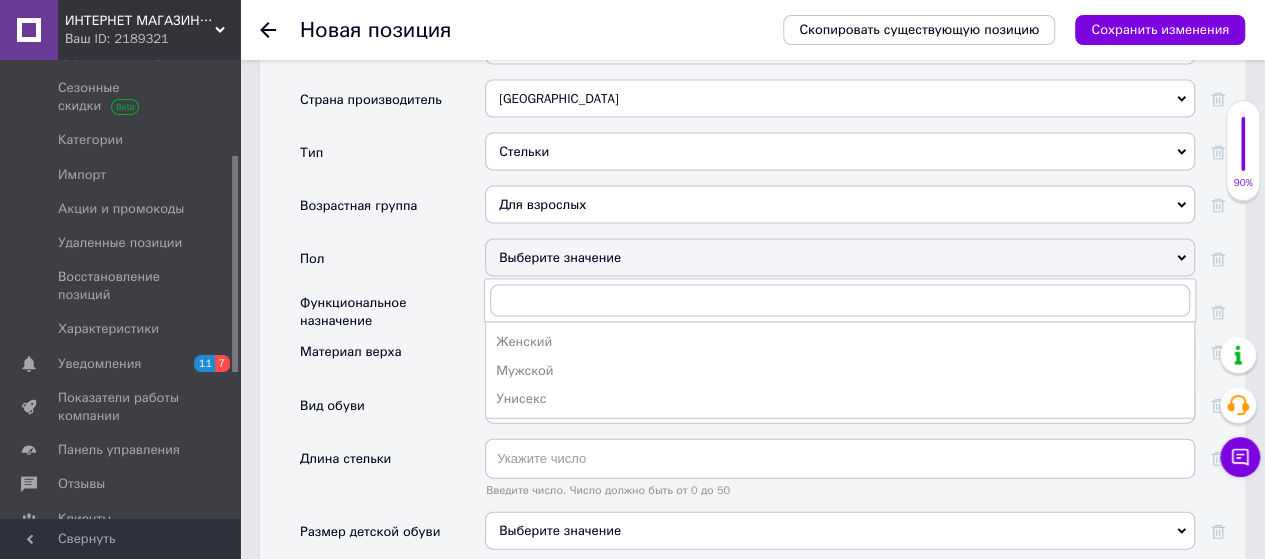 click on "Материал верха" at bounding box center (392, 358) 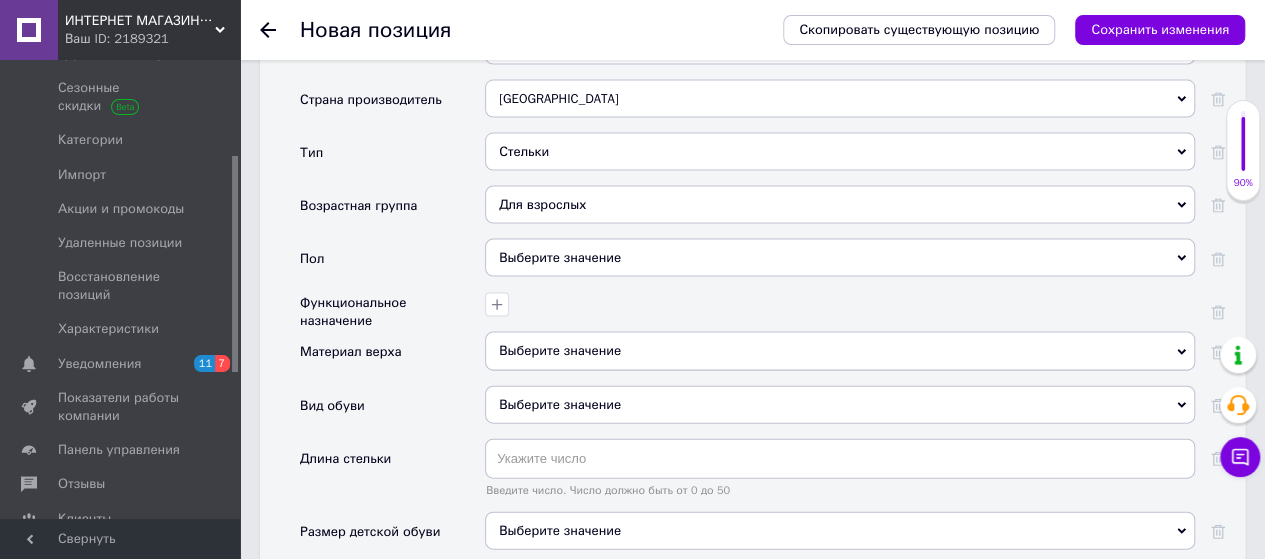 click on "Выберите значение" at bounding box center [840, 351] 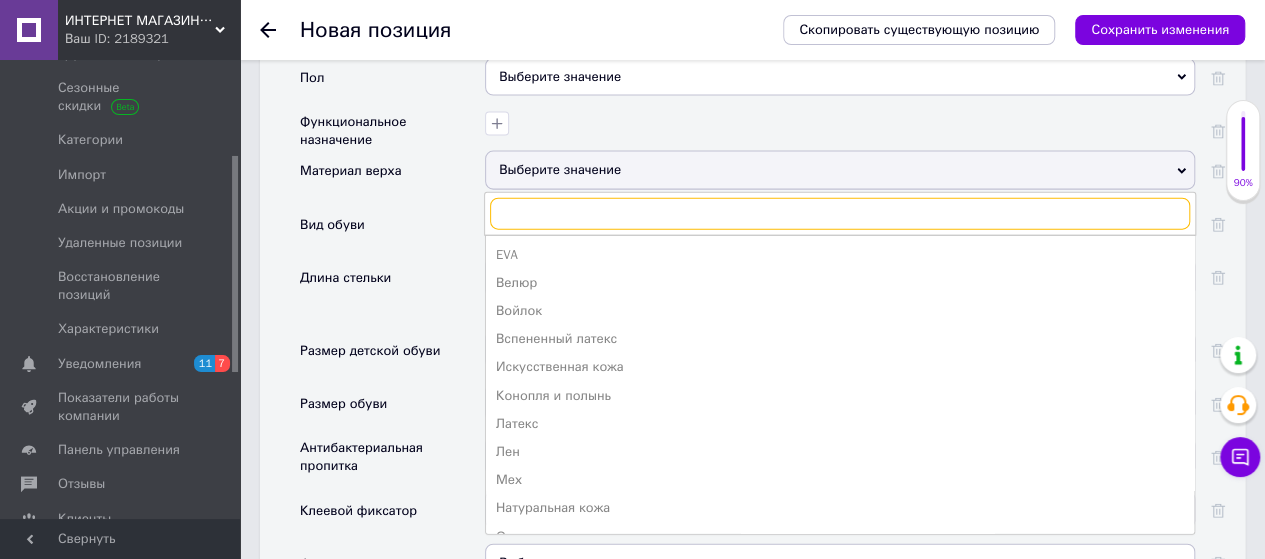scroll, scrollTop: 2200, scrollLeft: 0, axis: vertical 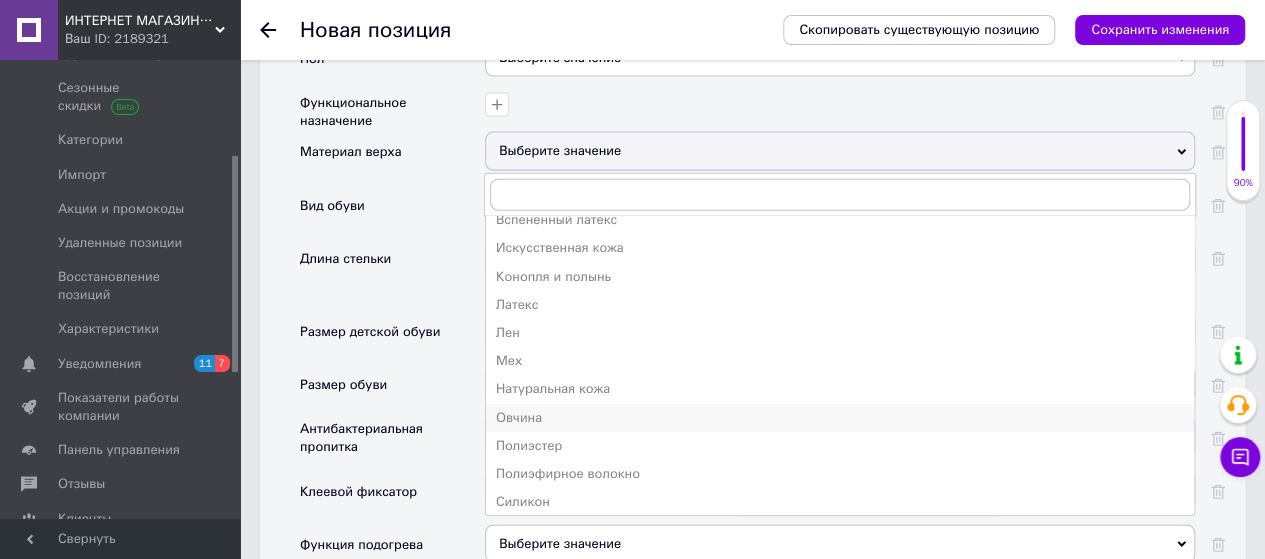 click on "Овчина" at bounding box center (840, 418) 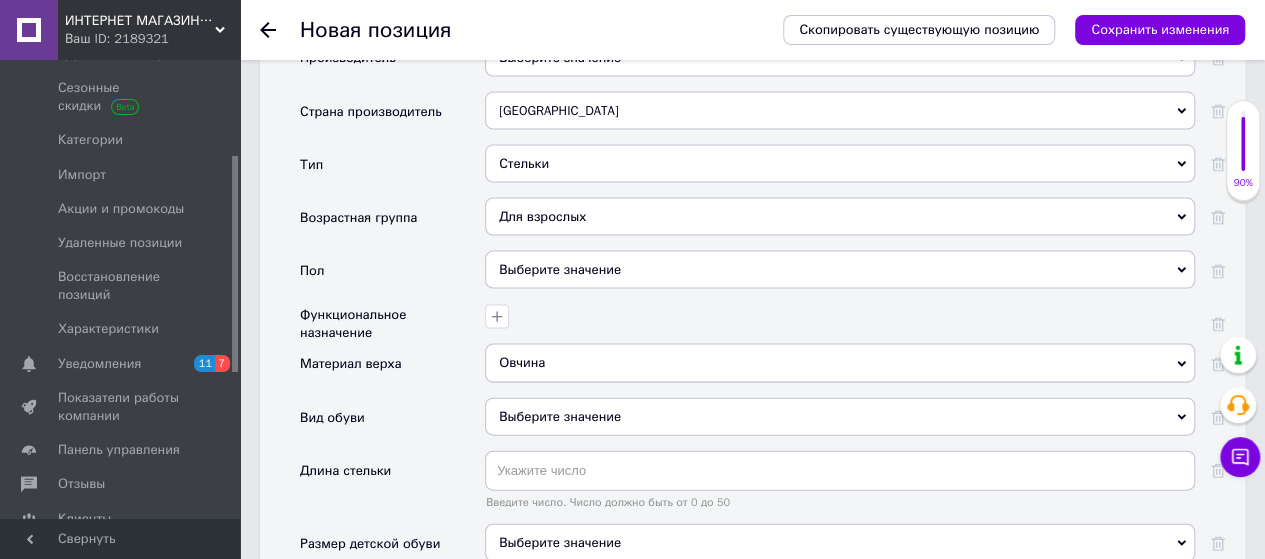 scroll, scrollTop: 1900, scrollLeft: 0, axis: vertical 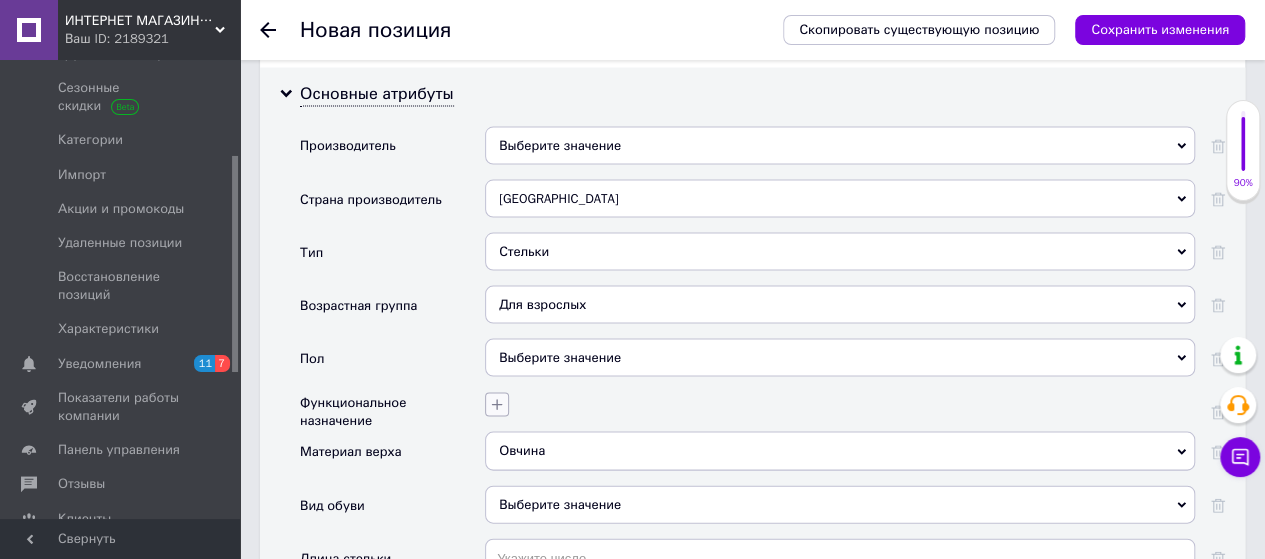 click 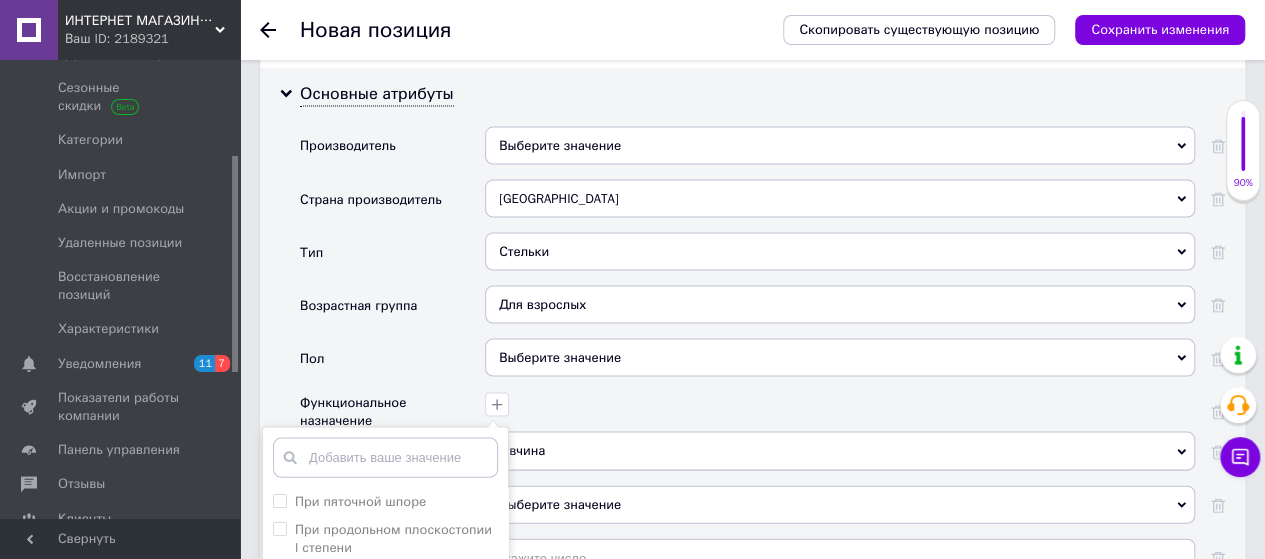 click on "При пяточной шпоре При продольном плоскостопии I степени При продольном плоскостопии II степени При продольном плоскостопии III степени При плоско-вальгусной установке стоп Профилактика плоскостопия При поперечном плоскостопии I степени При поперечном плоскостопии II степени При поперечном плоскостопии III-IV степени При комбинированном плоскостопии При синдроме диабетической стопы При подагре При вальгусной деформации При ходьбе на высоком каблуке При натоптышах на кончиках пальцев стопы При полой стопе При мозолях При деформации пальцев   Сохранить" at bounding box center (837, 402) 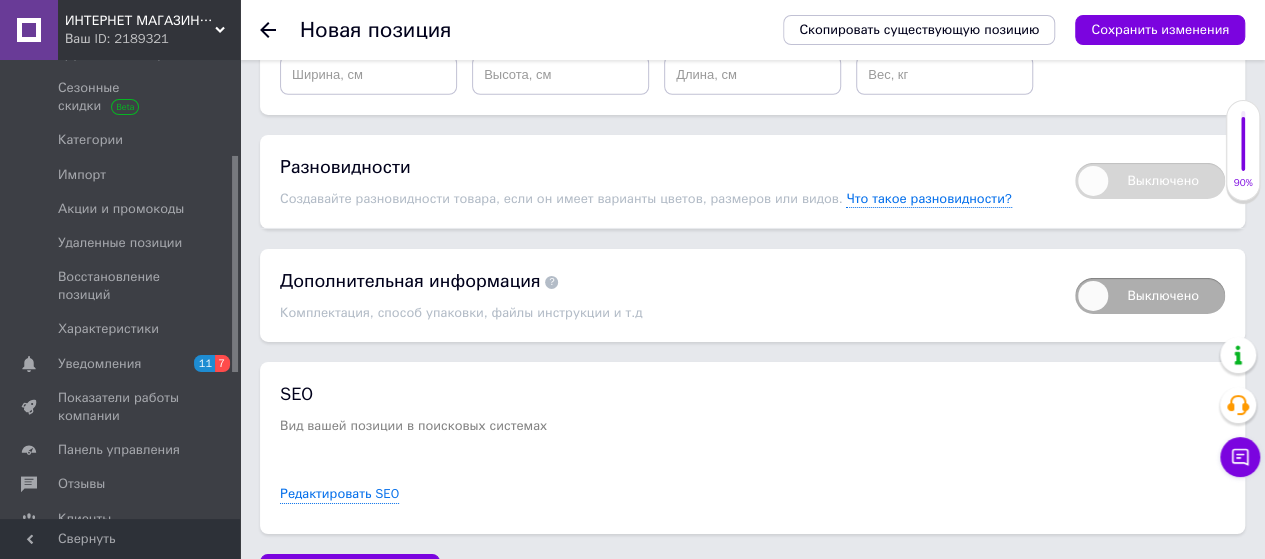 scroll, scrollTop: 3216, scrollLeft: 0, axis: vertical 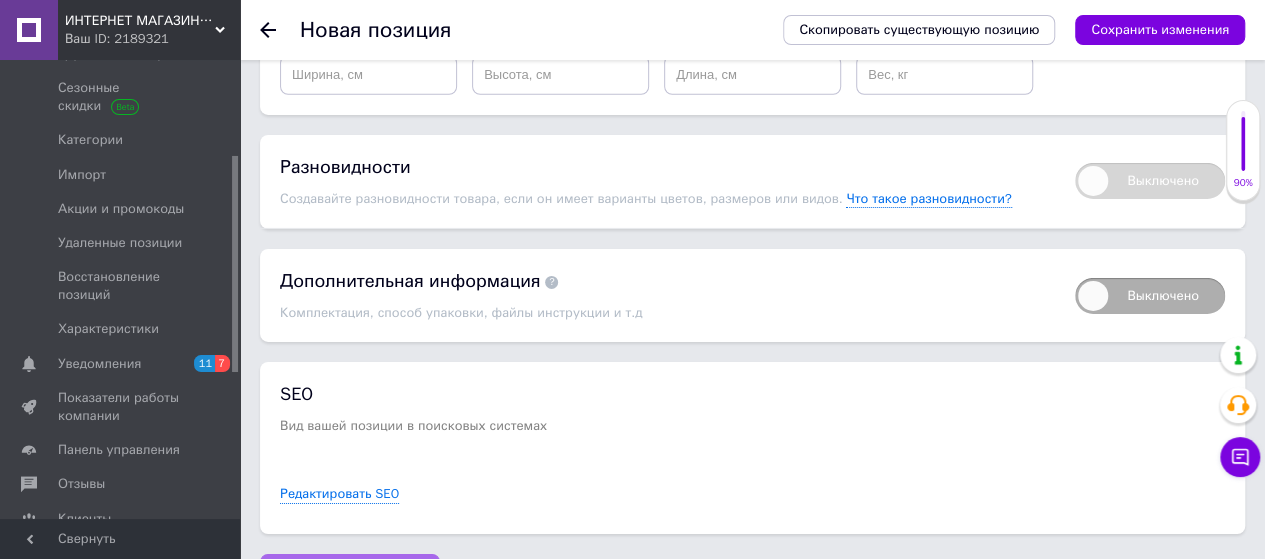 click on "Сохранить изменения" at bounding box center (350, 574) 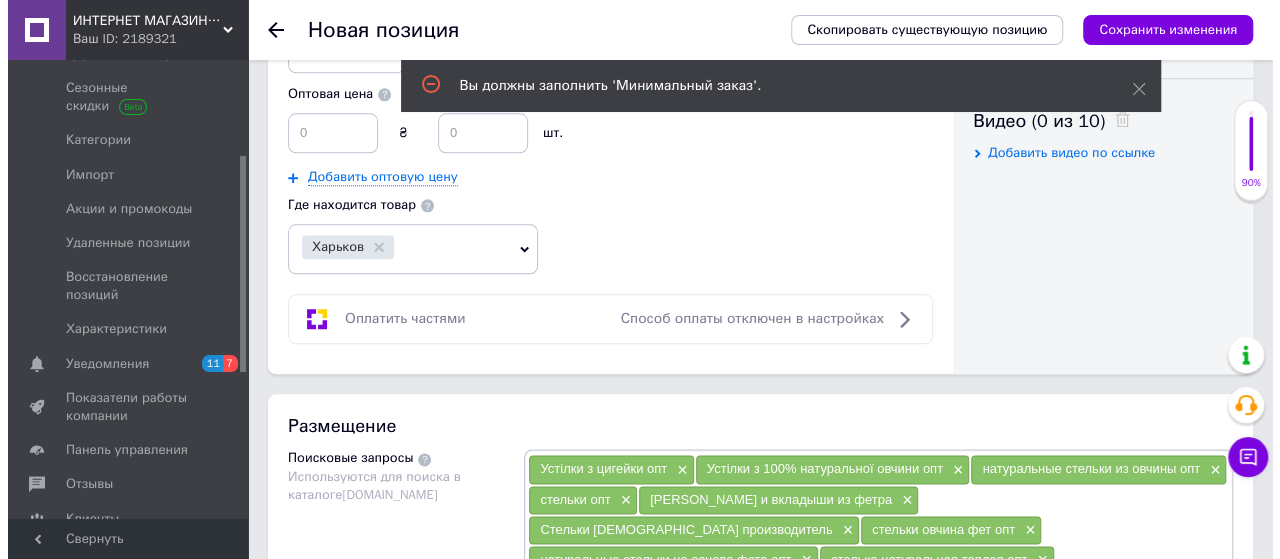 scroll, scrollTop: 677, scrollLeft: 0, axis: vertical 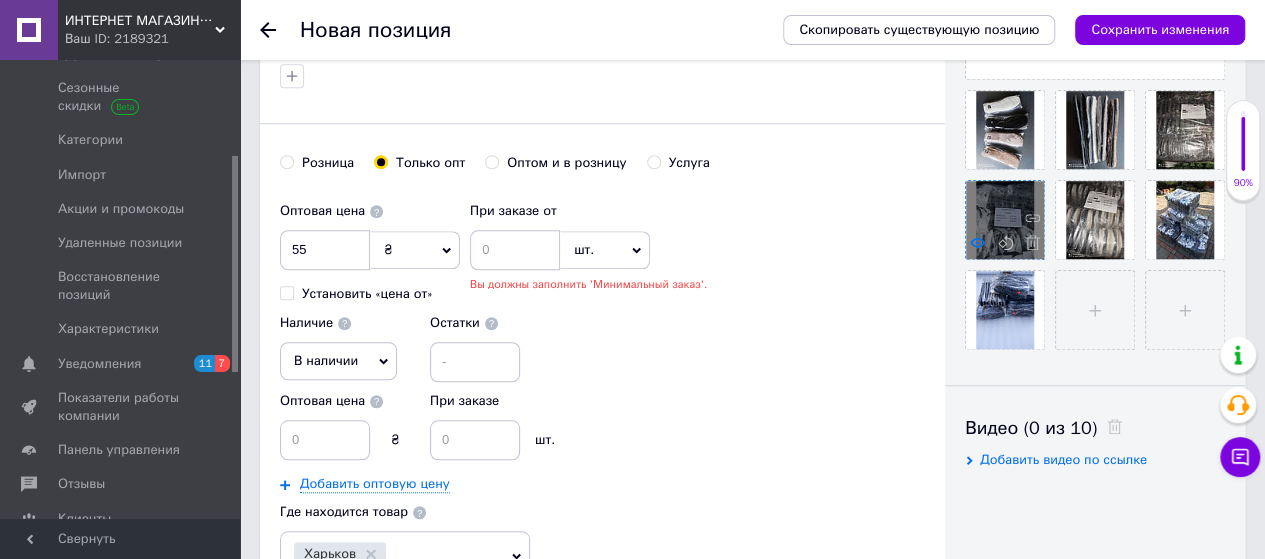 click 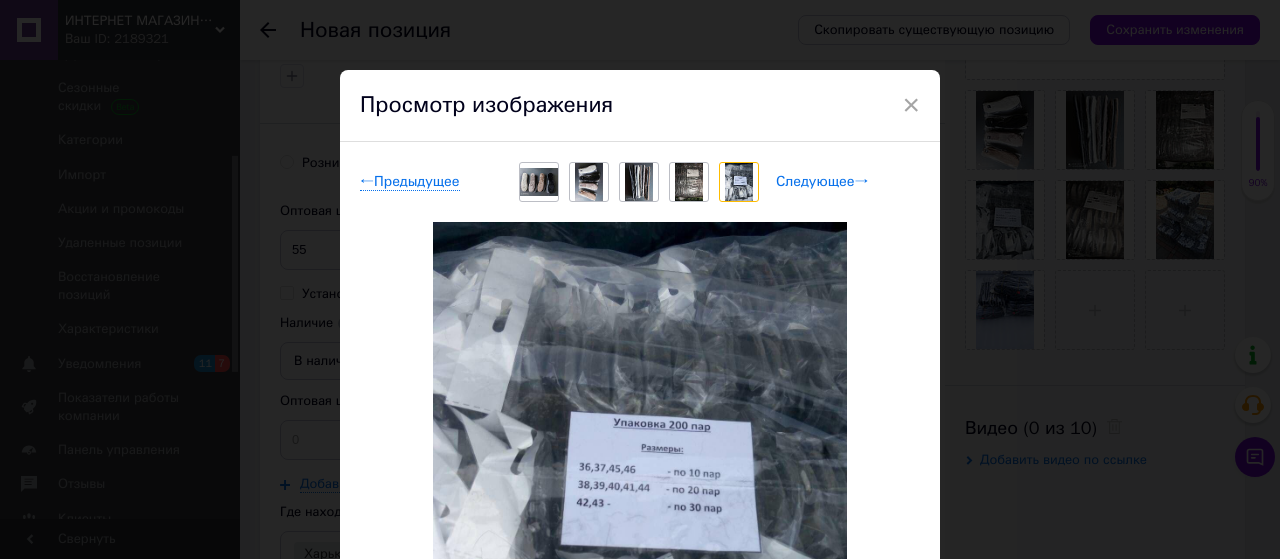 click on "Следующее →" at bounding box center (822, 182) 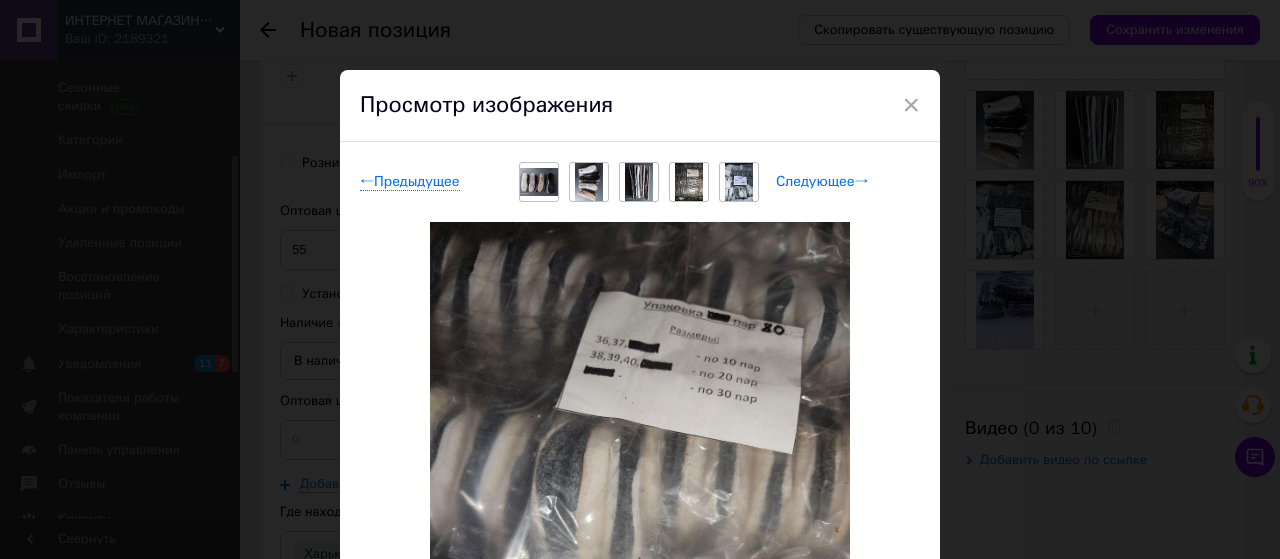 click on "Следующее →" at bounding box center [822, 182] 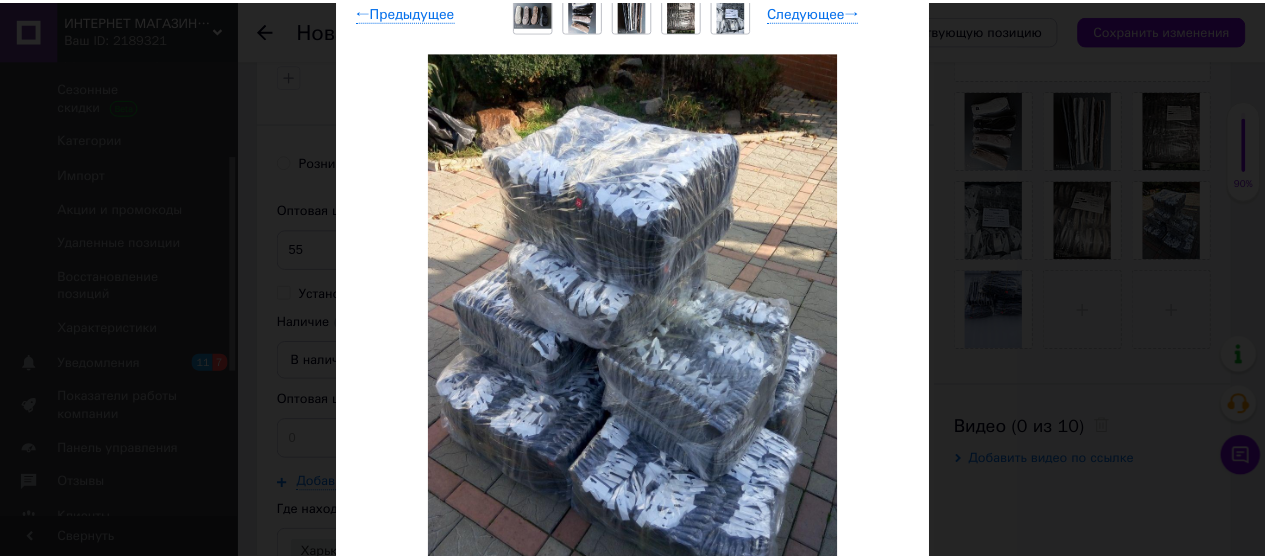 scroll, scrollTop: 100, scrollLeft: 0, axis: vertical 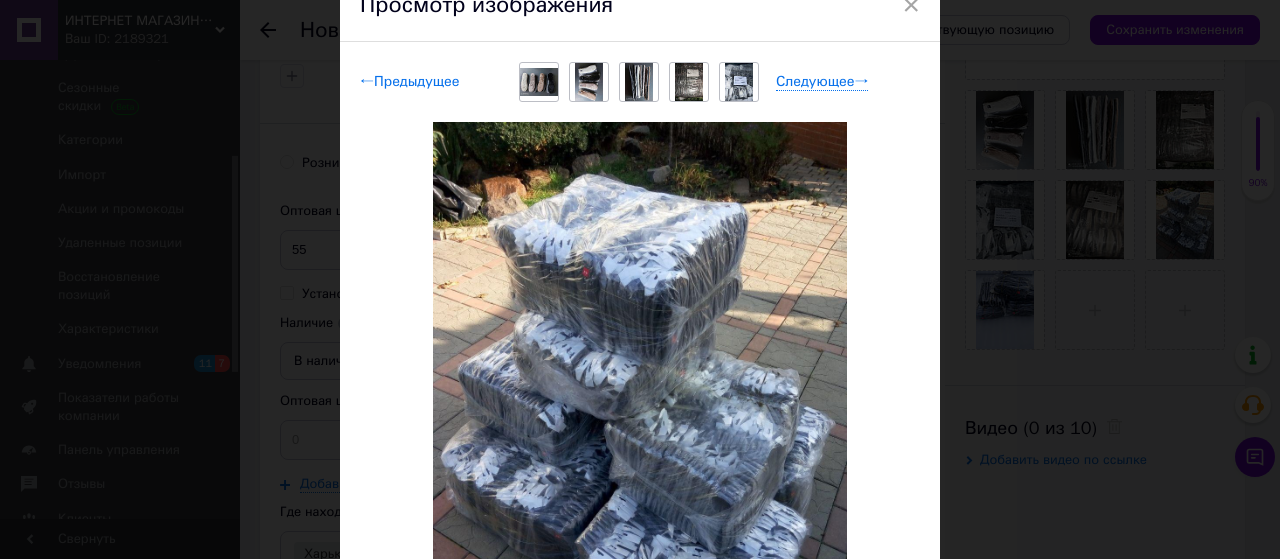 click on "← Предыдущее" at bounding box center [410, 82] 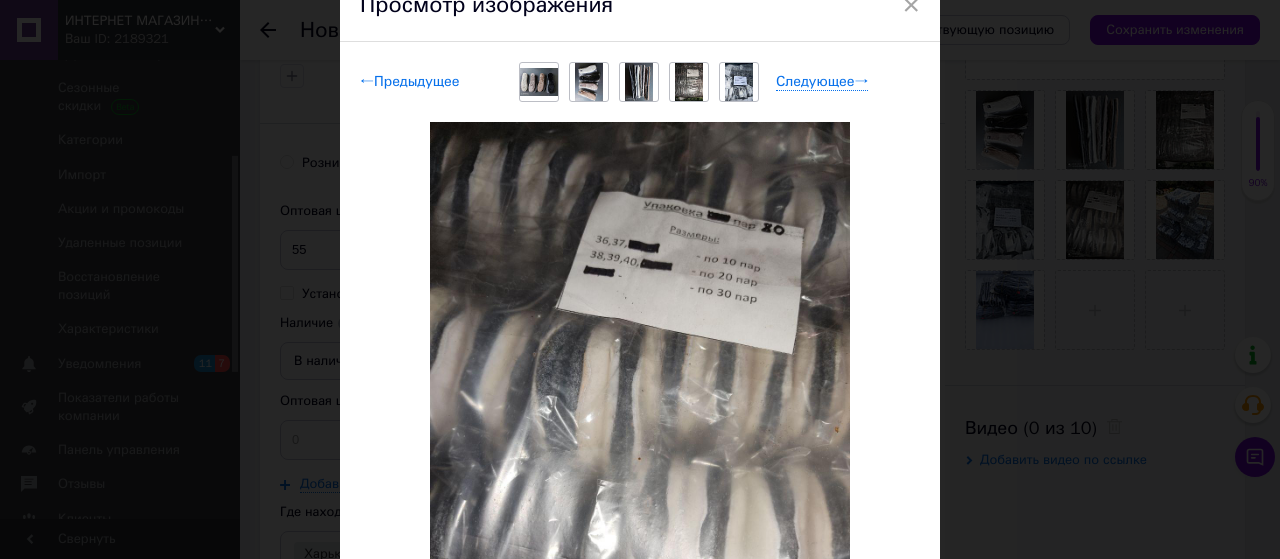click on "← Предыдущее" at bounding box center [410, 82] 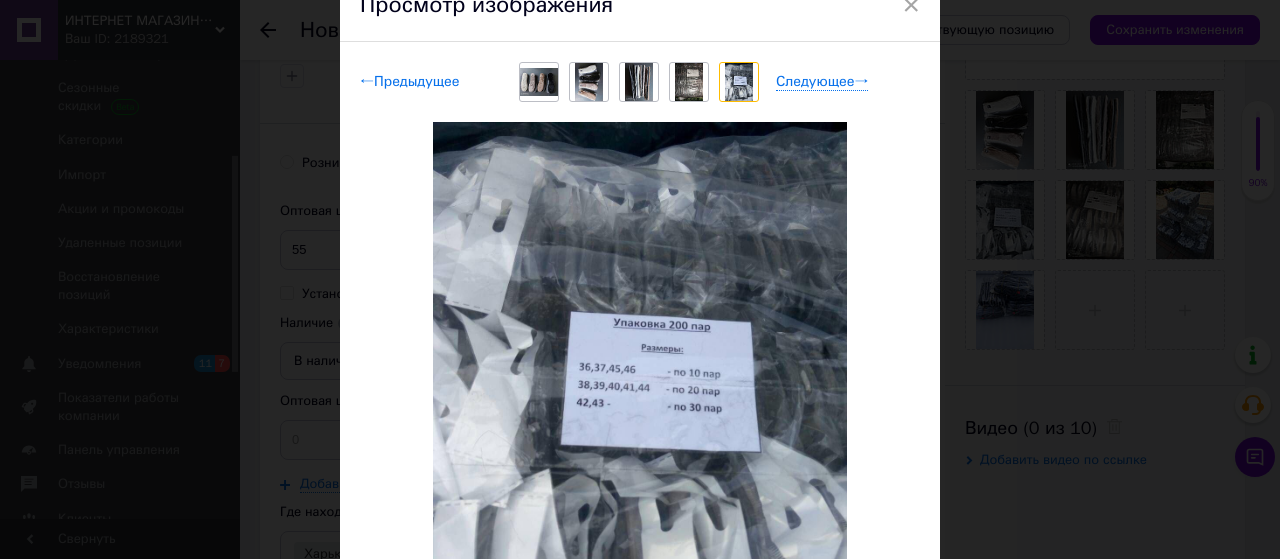 click on "← Предыдущее" at bounding box center (410, 82) 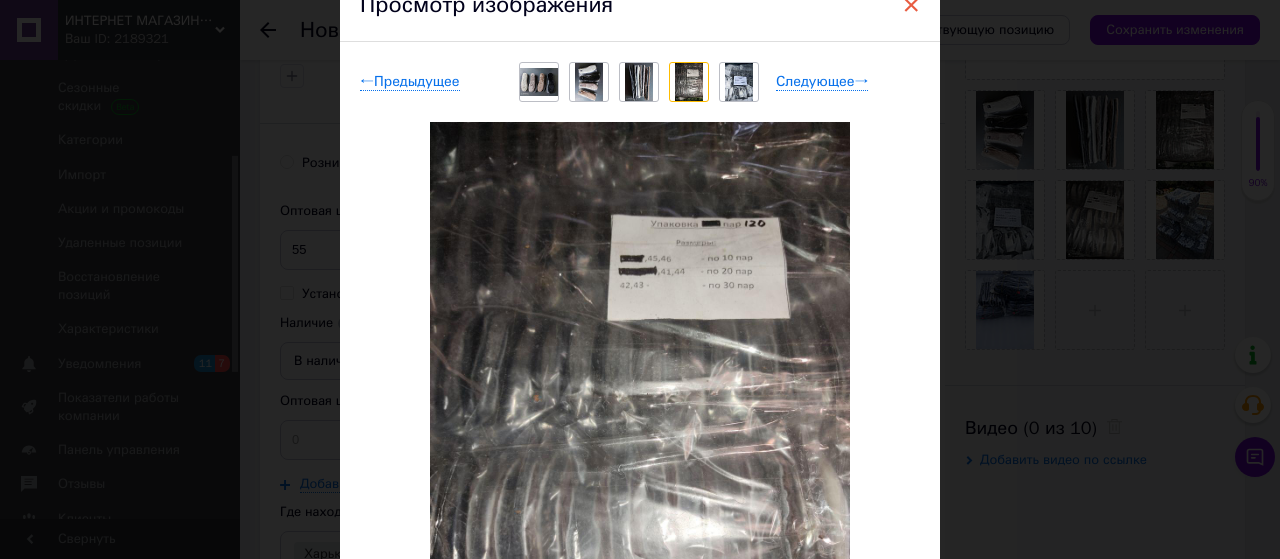 click on "×" at bounding box center [911, 5] 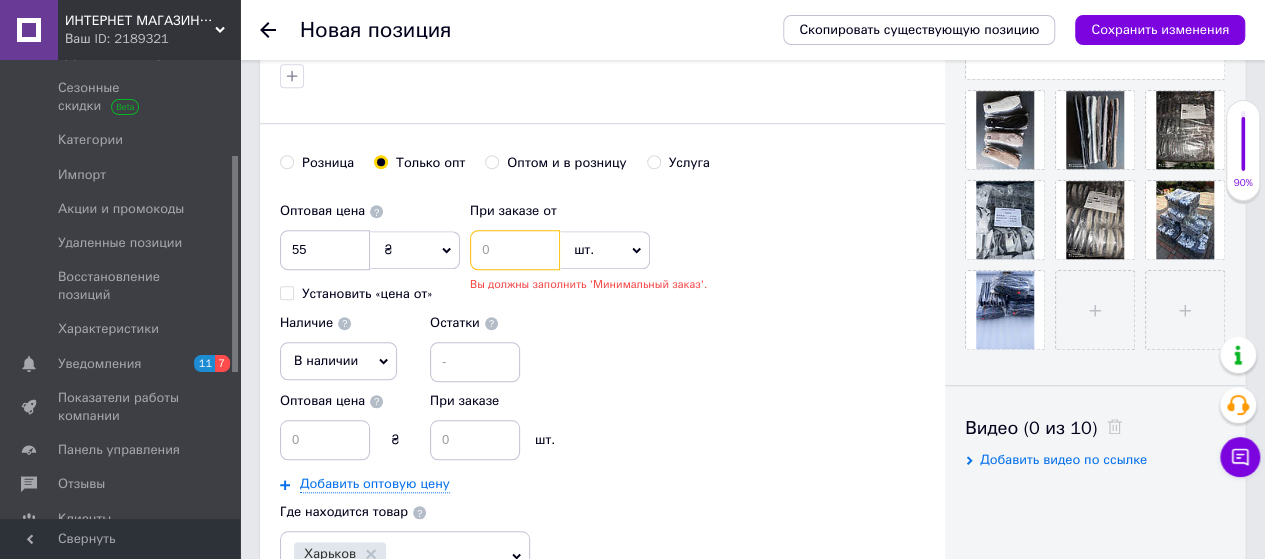 click at bounding box center (515, 250) 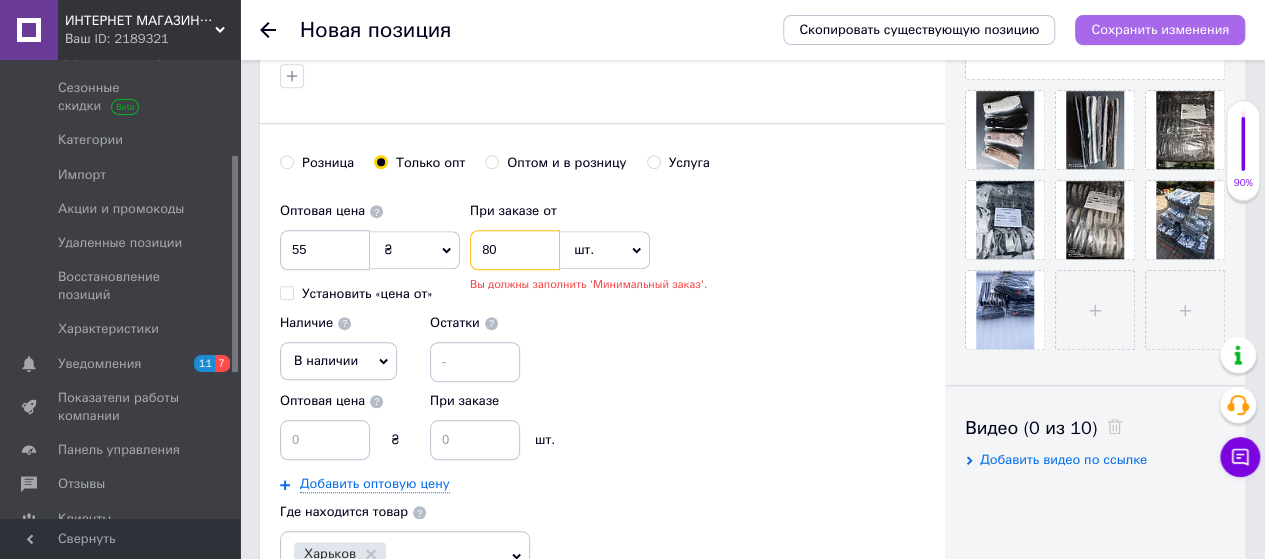 type on "80" 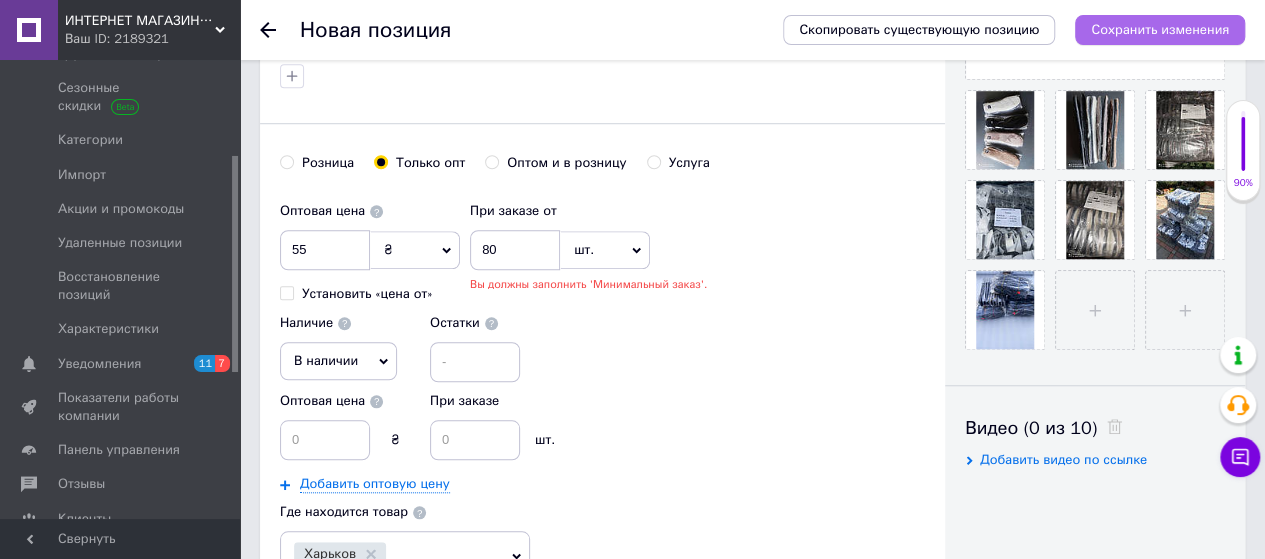 click on "Сохранить изменения" at bounding box center [1160, 29] 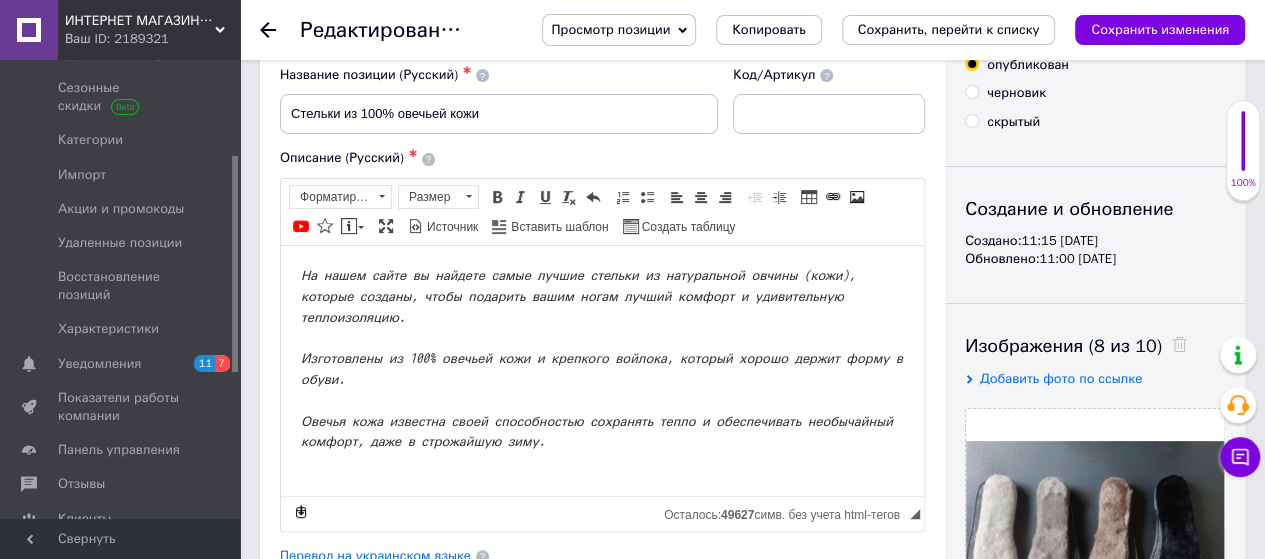 scroll, scrollTop: 0, scrollLeft: 0, axis: both 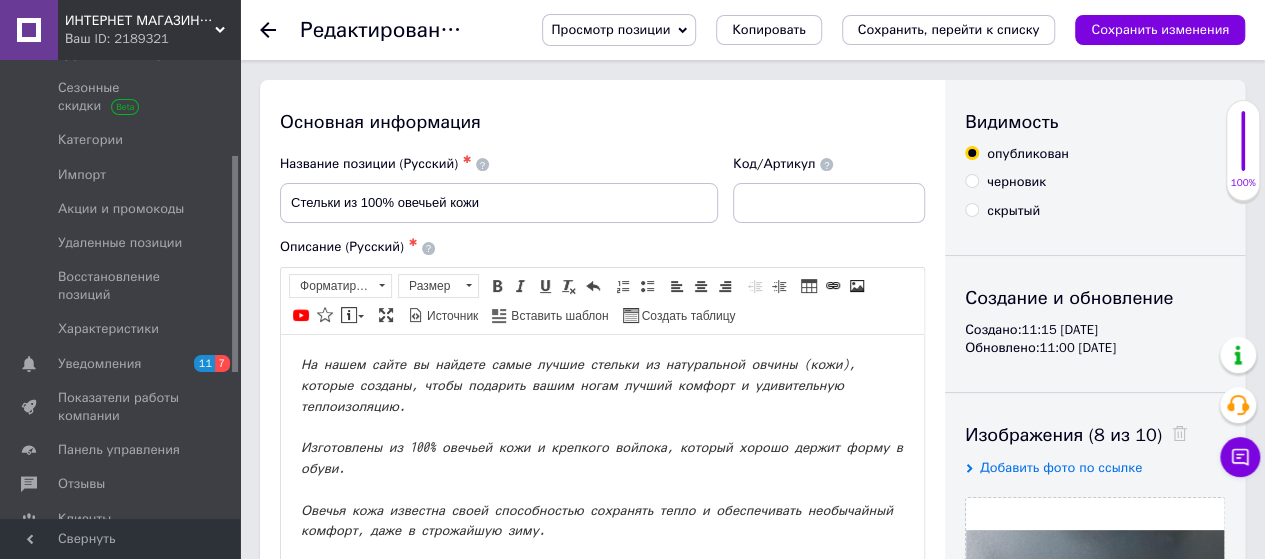 click on "Просмотр позиции" at bounding box center [610, 29] 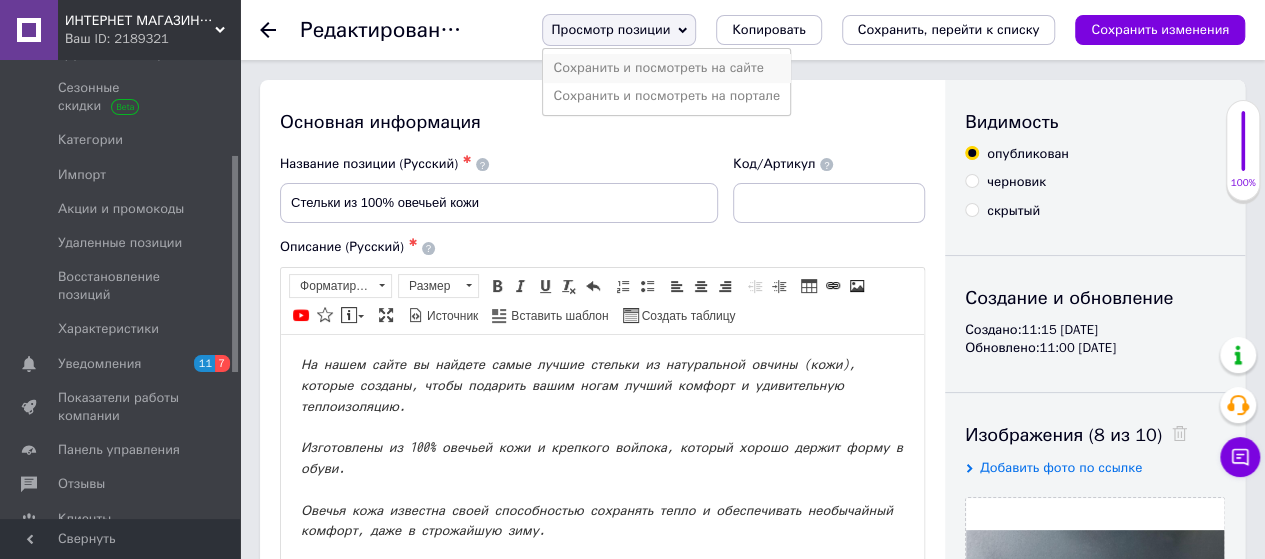 click on "Сохранить и посмотреть на сайте" at bounding box center (666, 68) 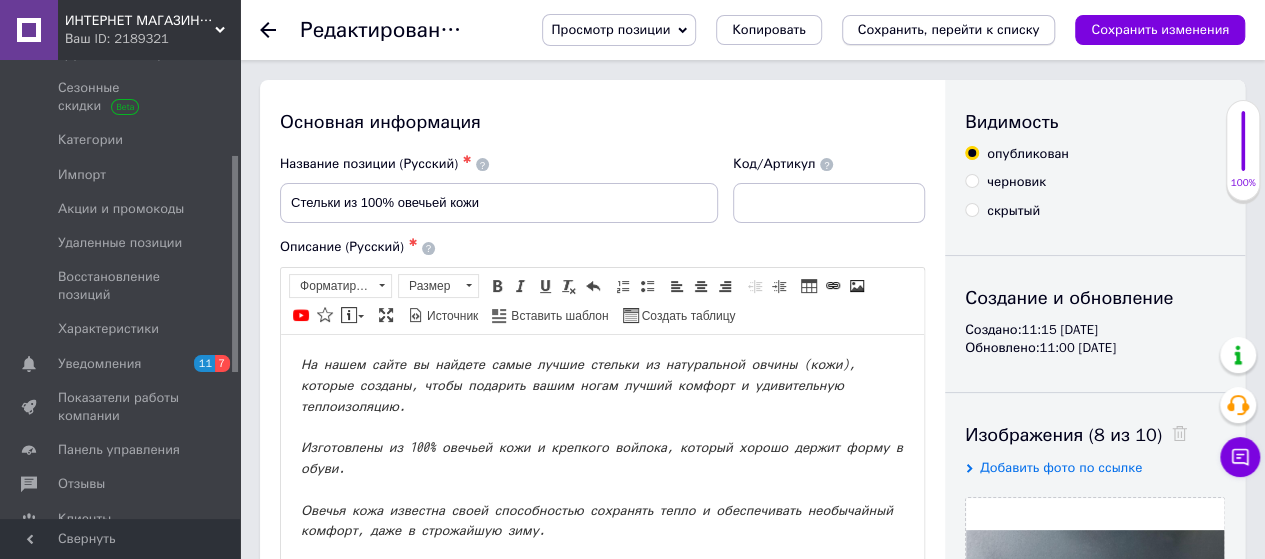 click on "Сохранить, перейти к списку" at bounding box center [949, 29] 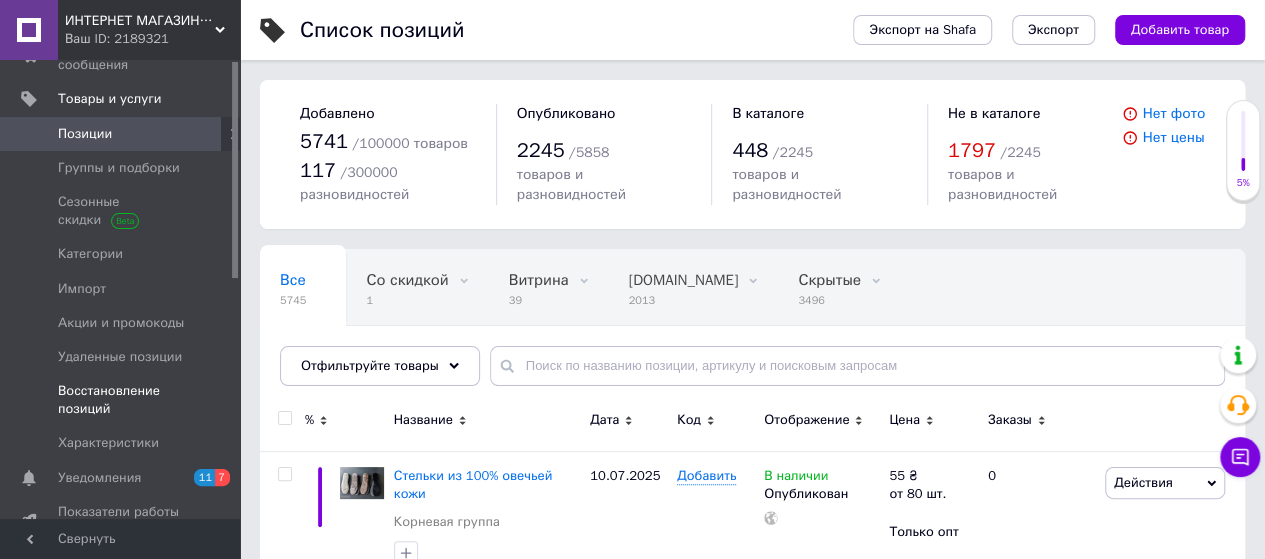 scroll, scrollTop: 0, scrollLeft: 0, axis: both 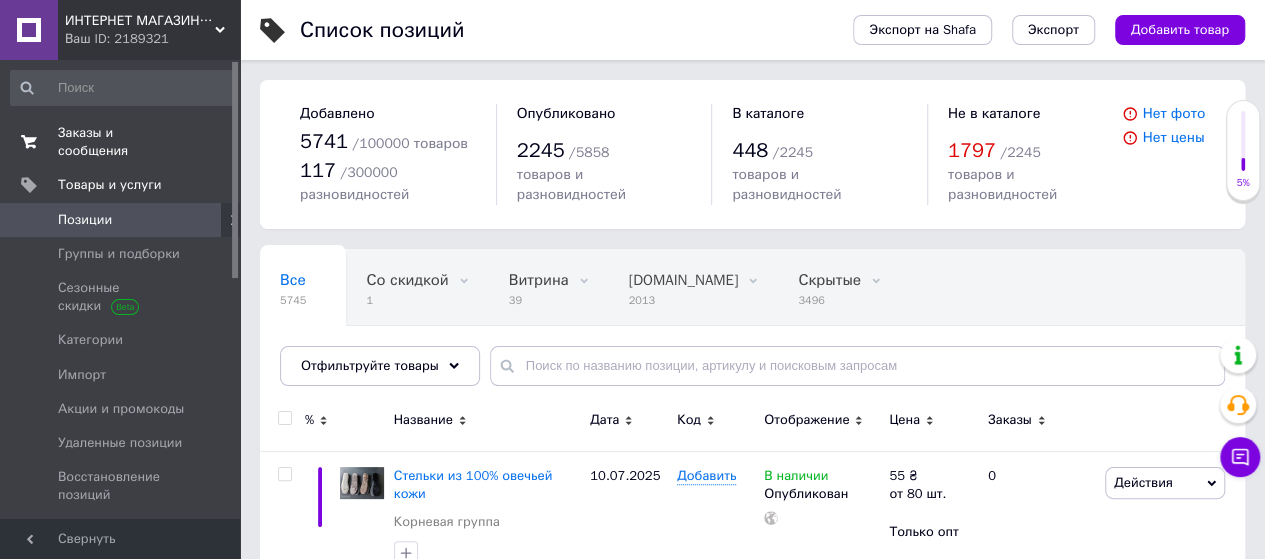 click on "Заказы и сообщения" at bounding box center [121, 142] 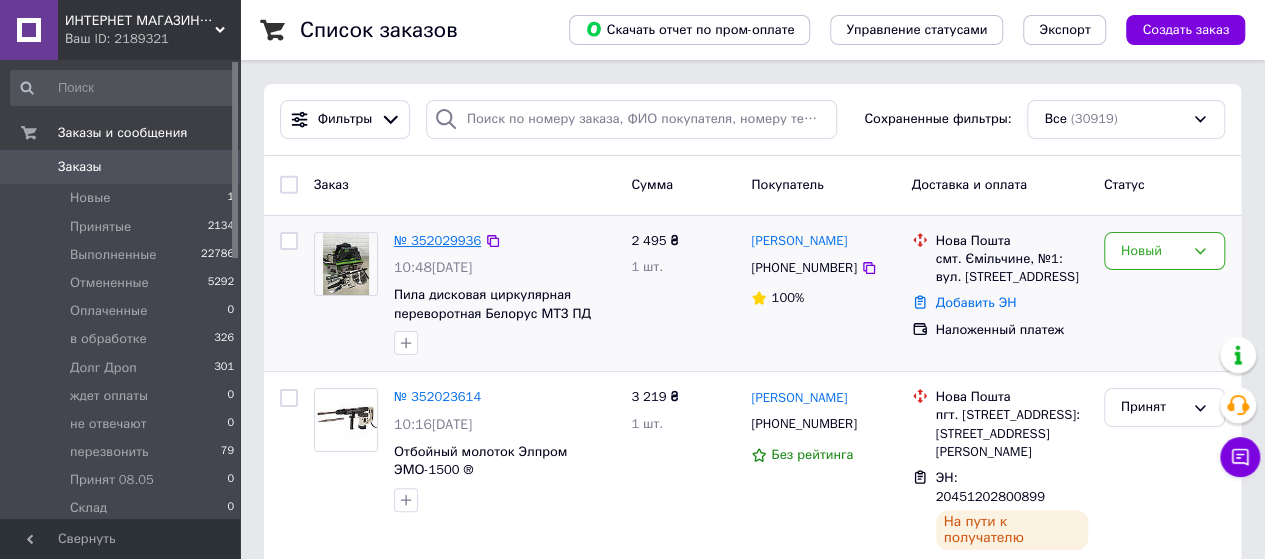 click on "№ 352029936" at bounding box center [437, 240] 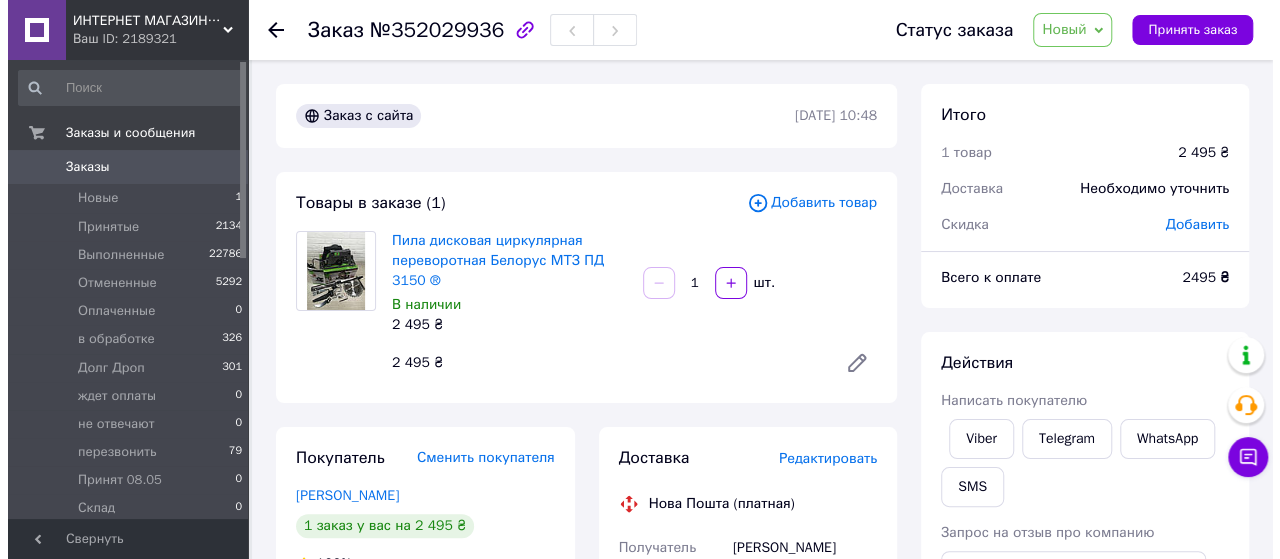 scroll, scrollTop: 300, scrollLeft: 0, axis: vertical 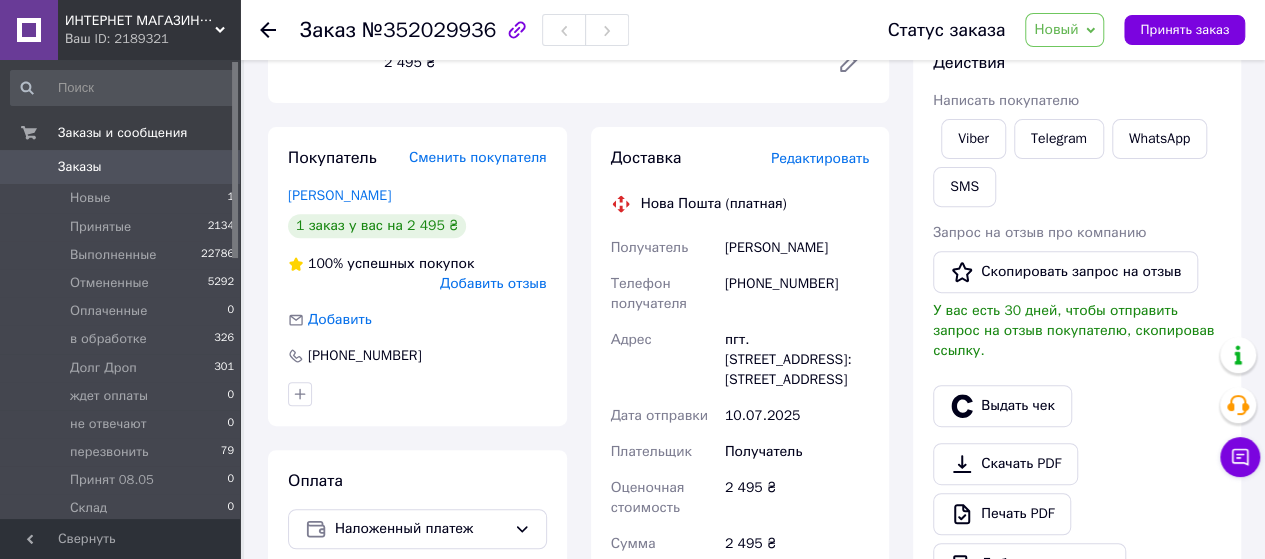 click on "Редактировать" at bounding box center (820, 158) 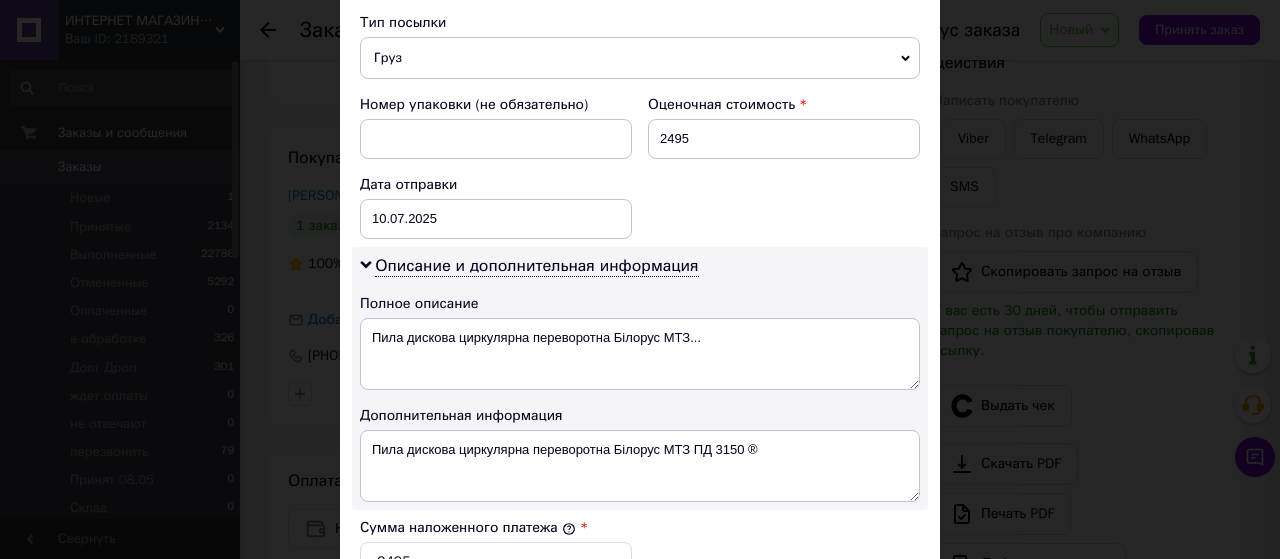 scroll, scrollTop: 800, scrollLeft: 0, axis: vertical 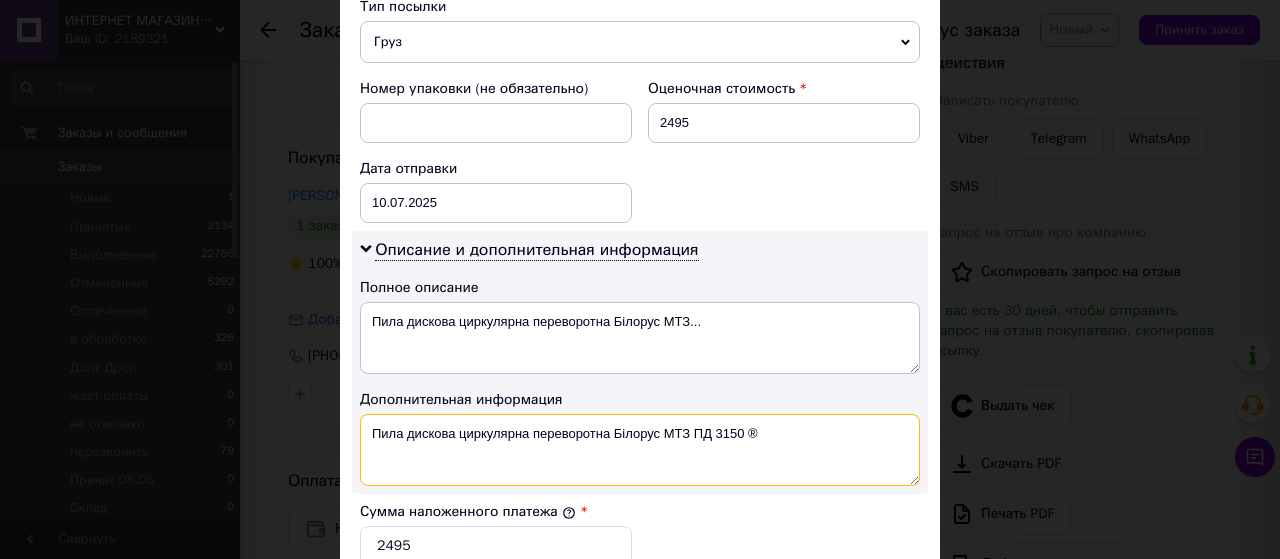 click on "Пила дискова циркулярна переворотна Білорус МТЗ ПД 3150 ®" at bounding box center (640, 450) 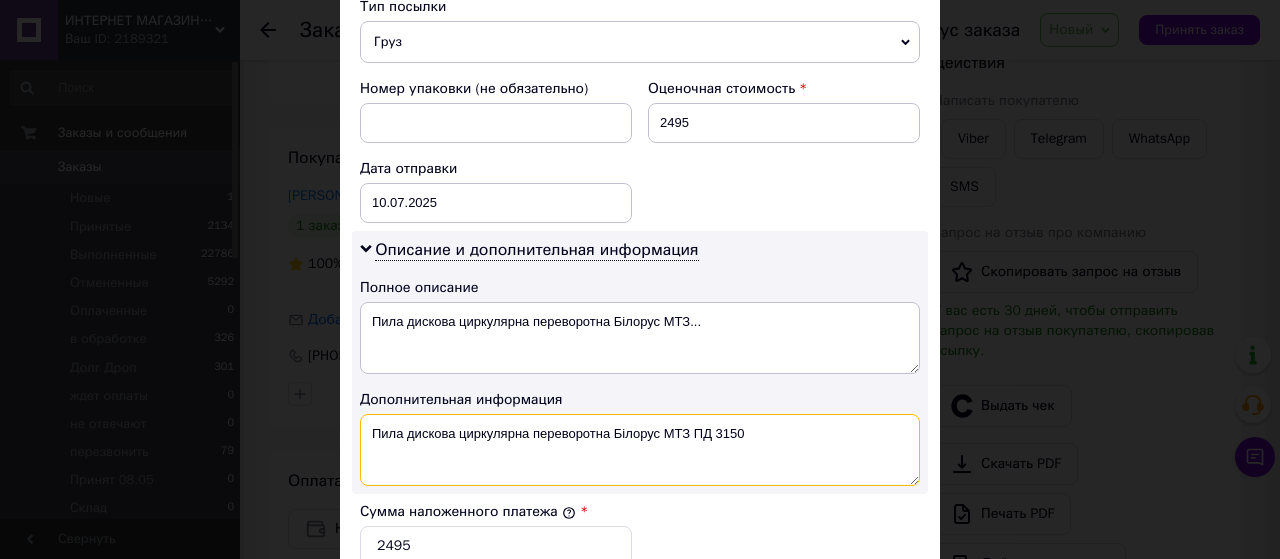 type on "Пила дискова циркулярна переворотна Білорус МТЗ ПД 3150" 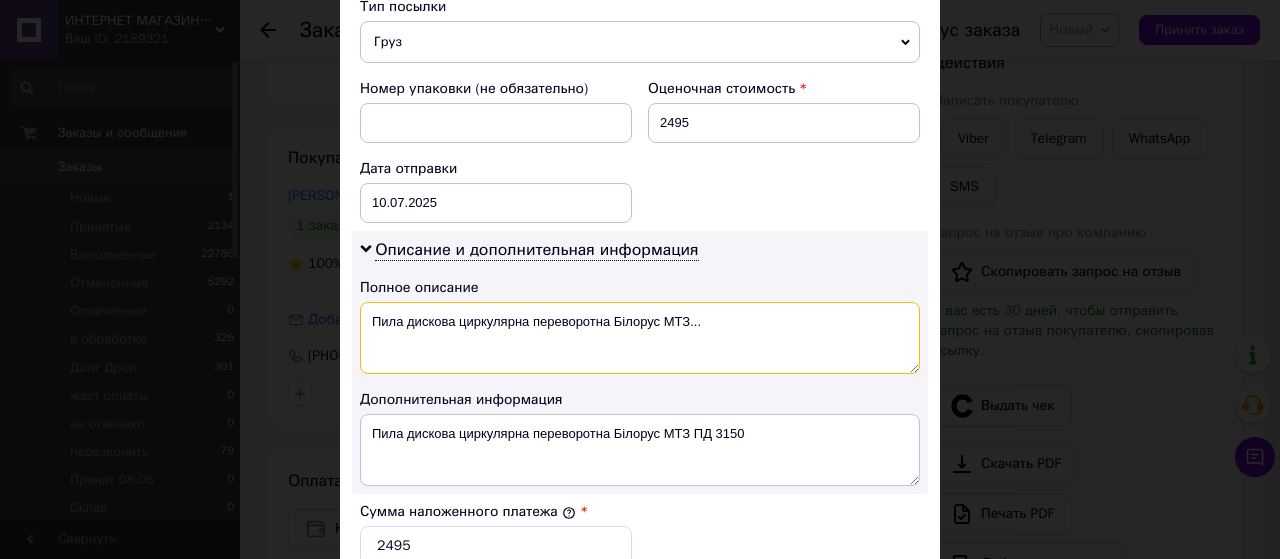 click on "Пила дискова циркулярна переворотна Білорус МТЗ..." at bounding box center (640, 338) 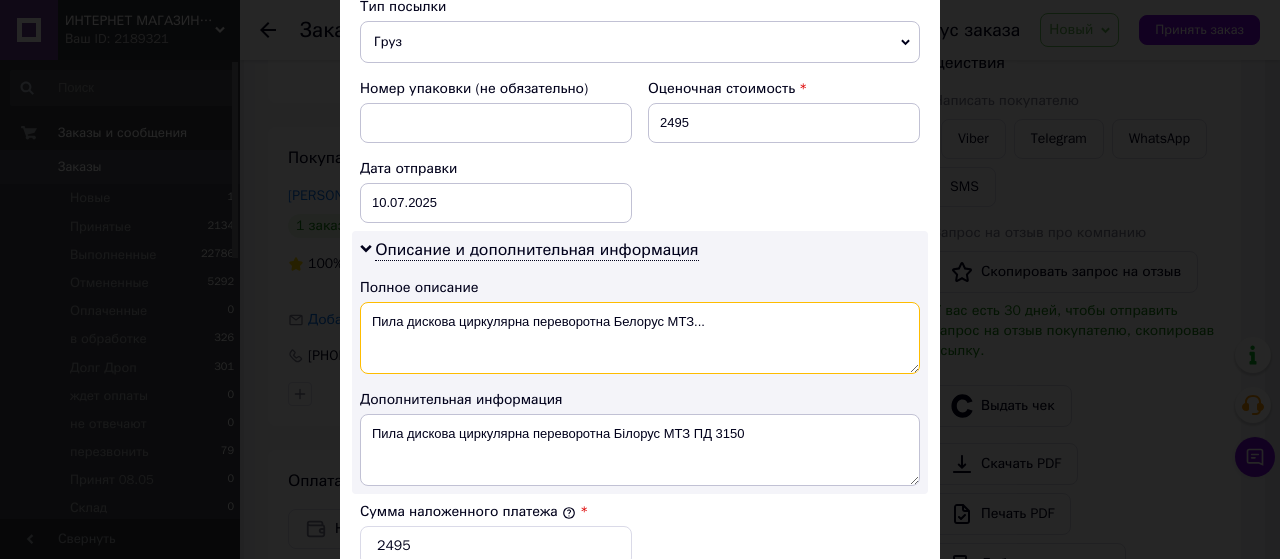 type on "Пила дискова циркулярна переворотна Белорус МТЗ..." 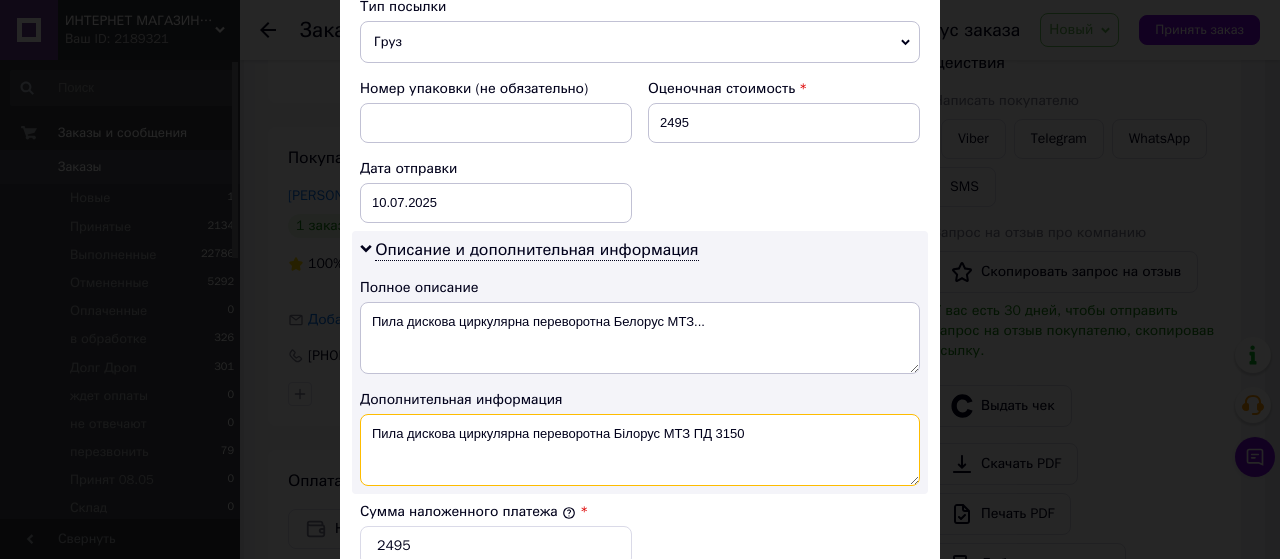 click on "Пила дискова циркулярна переворотна Білорус МТЗ ПД 3150" at bounding box center [640, 450] 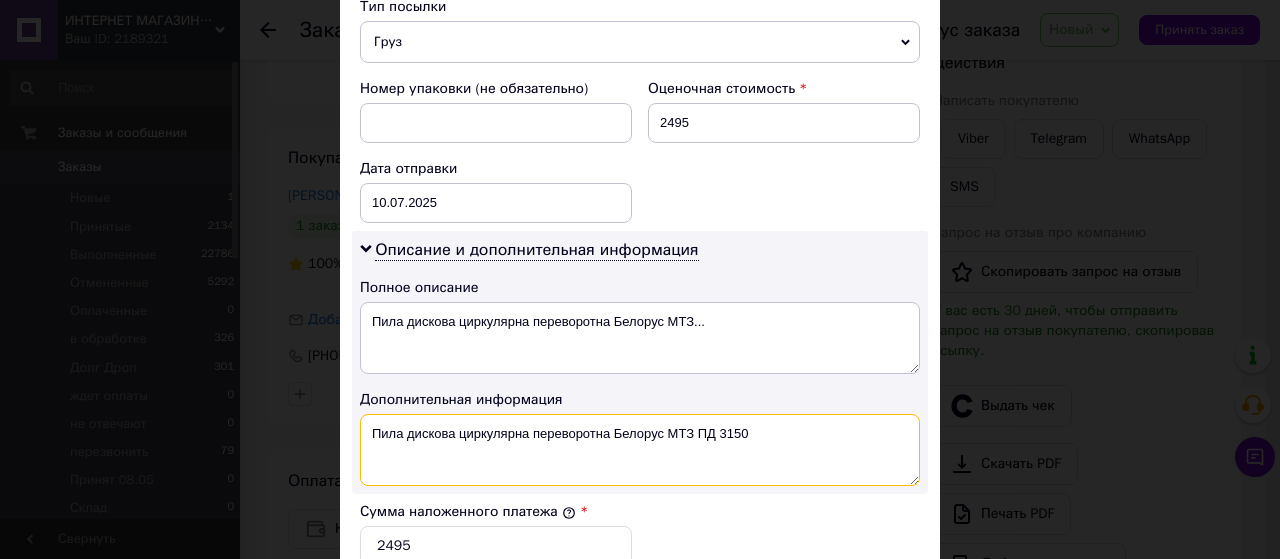 type on "Пила дискова циркулярна переворотна Белорус МТЗ ПД 3150" 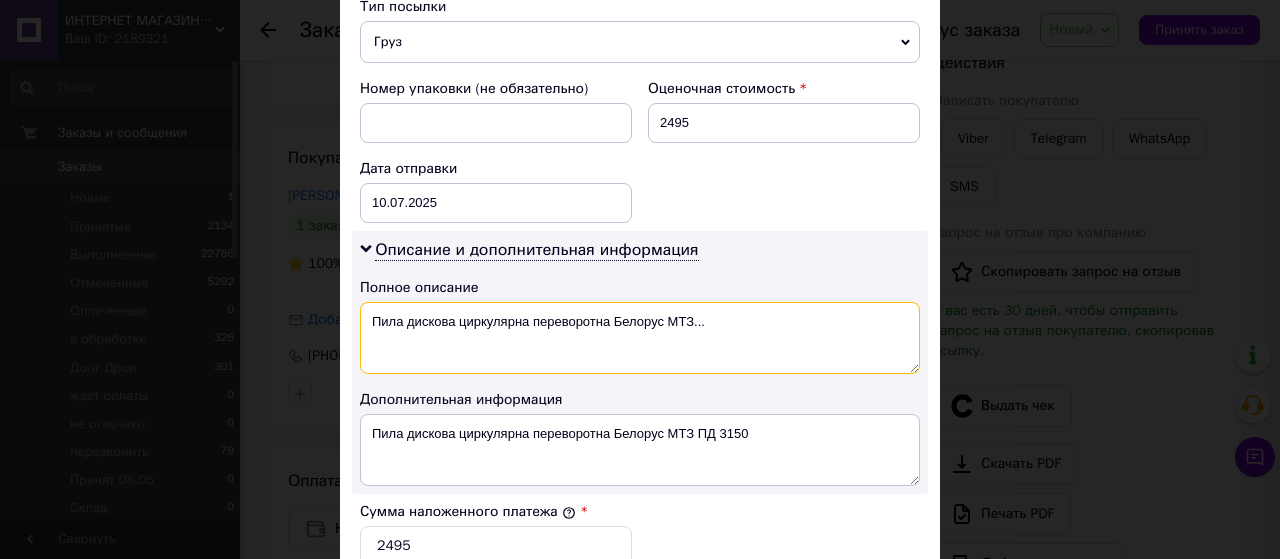 drag, startPoint x: 604, startPoint y: 315, endPoint x: 452, endPoint y: 333, distance: 153.06207 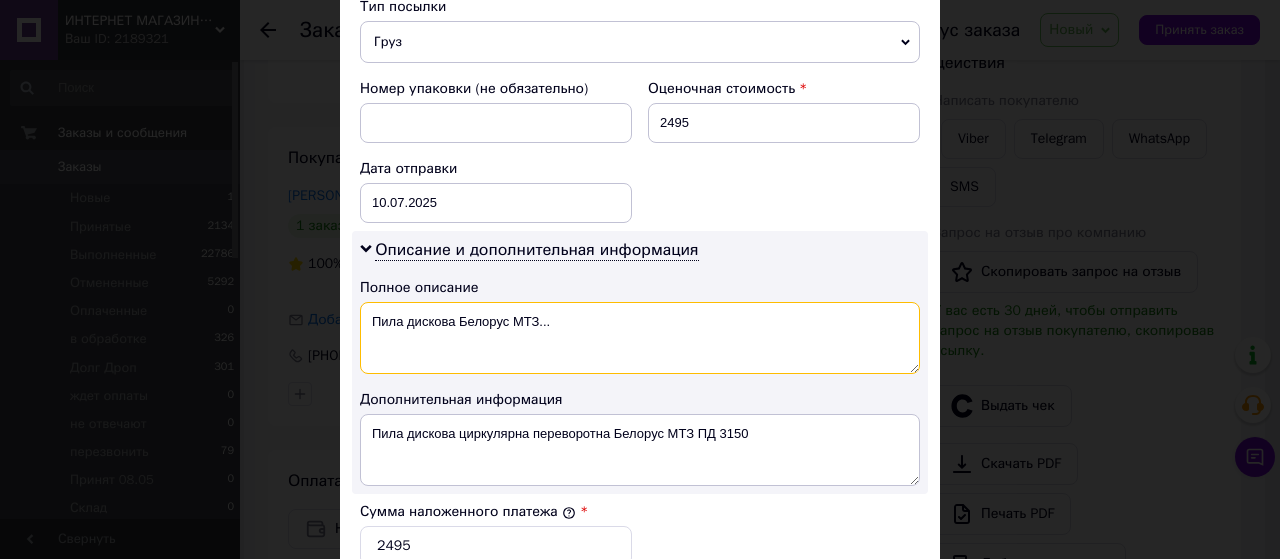 click on "Пила дискова Белорус МТЗ..." at bounding box center [640, 338] 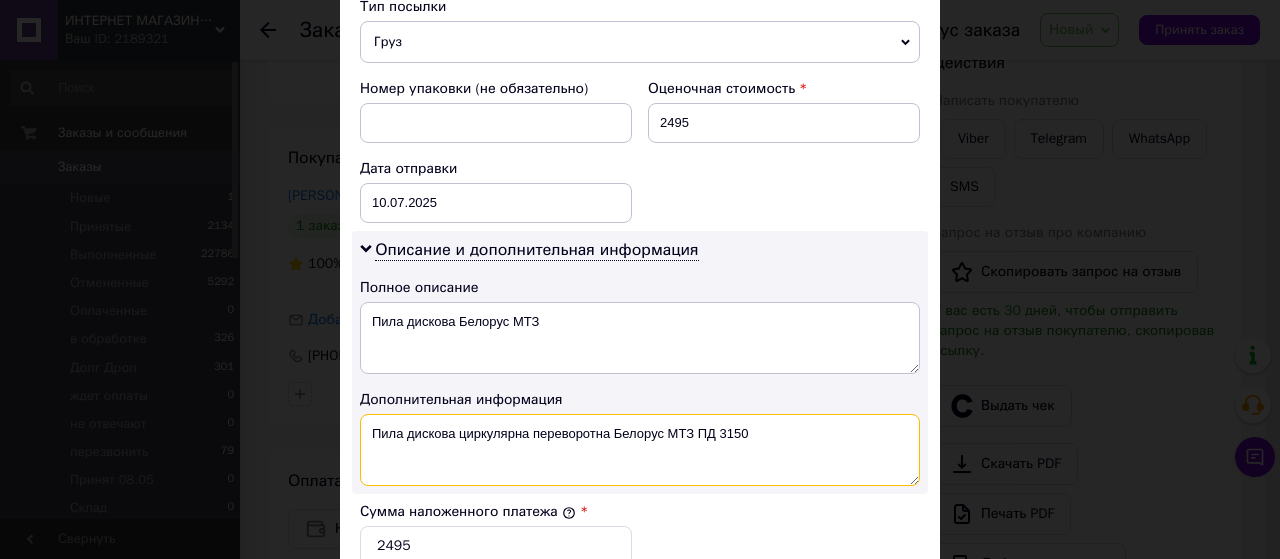 drag, startPoint x: 753, startPoint y: 429, endPoint x: 613, endPoint y: 455, distance: 142.39381 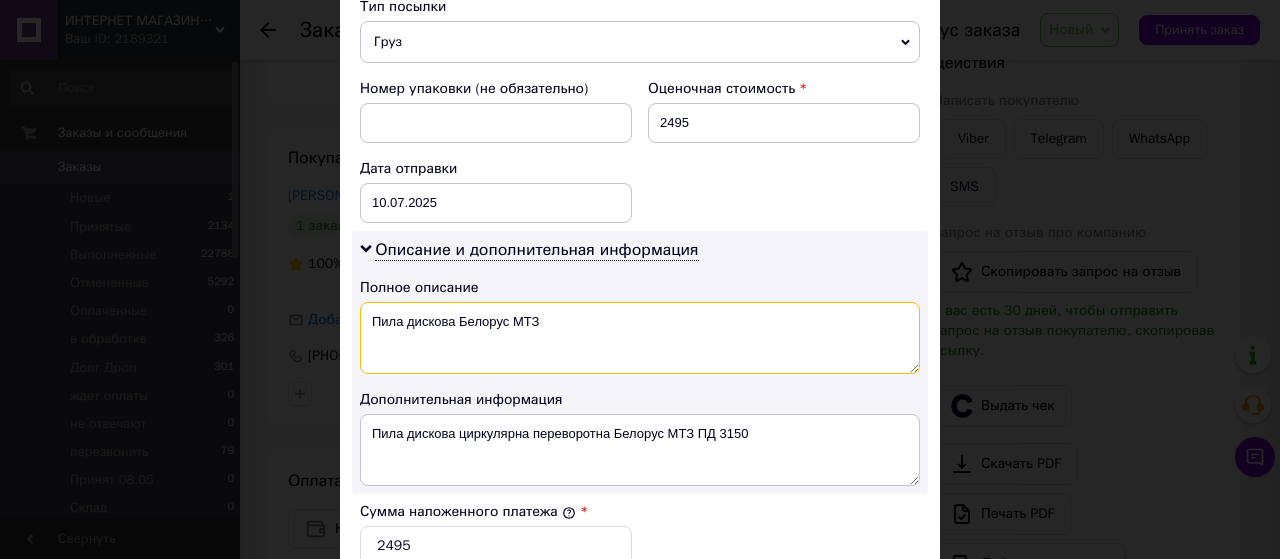 drag, startPoint x: 556, startPoint y: 324, endPoint x: 458, endPoint y: 319, distance: 98.12747 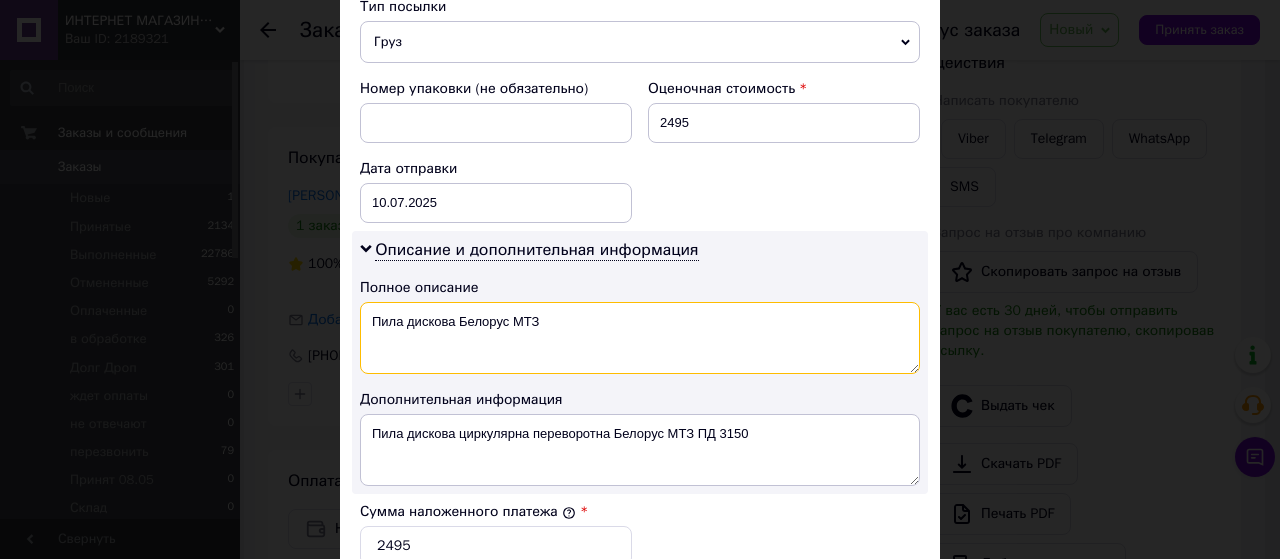 paste on "ПД 3150" 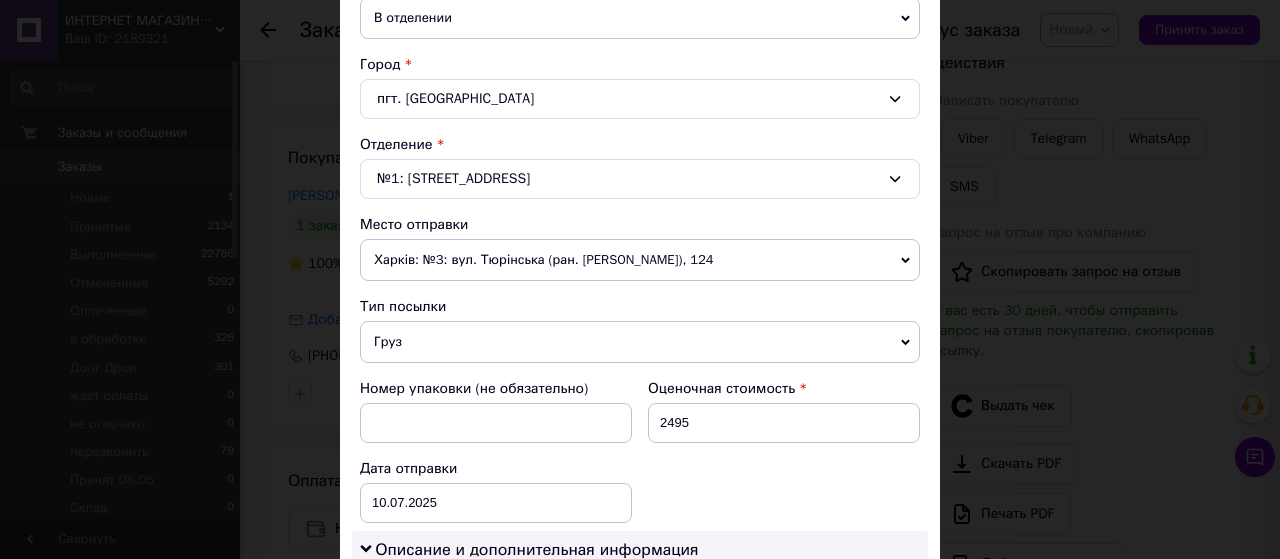 scroll, scrollTop: 500, scrollLeft: 0, axis: vertical 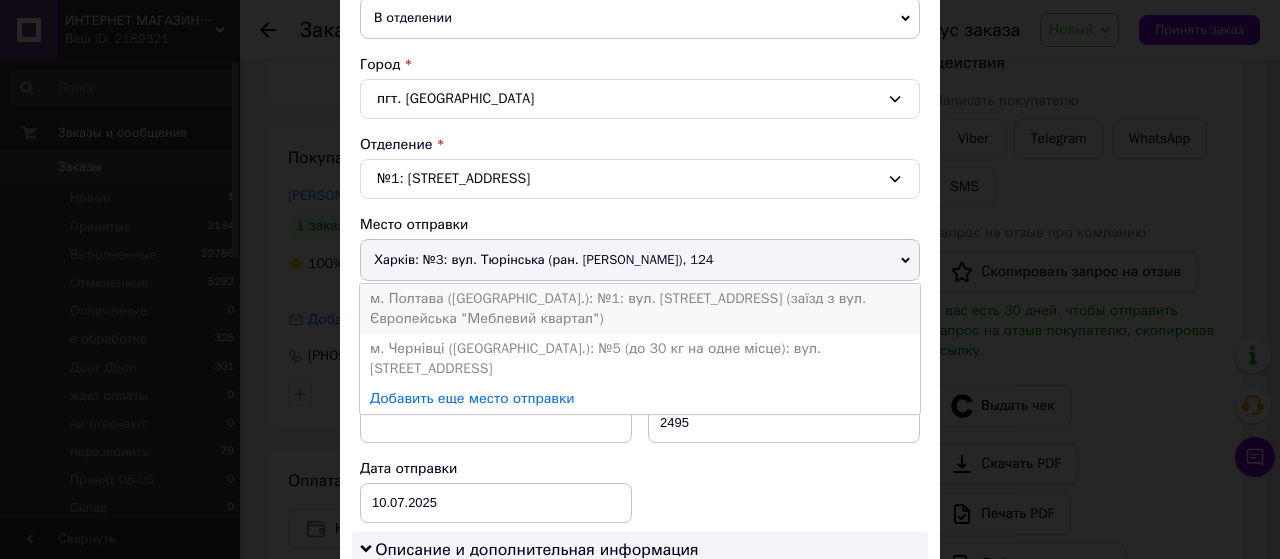 click on "м. Полтава (Полтавська обл.): №1: вул. Ветеринарна, 22 (заїзд з вул. Європейська "Меблевий квартал")" at bounding box center [640, 309] 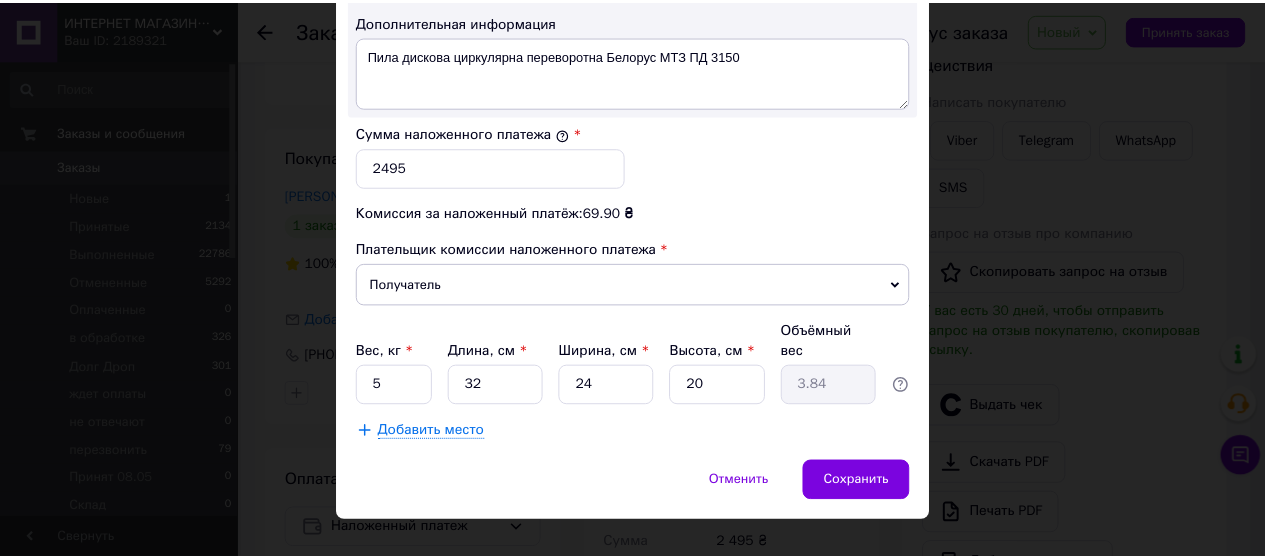 scroll, scrollTop: 1199, scrollLeft: 0, axis: vertical 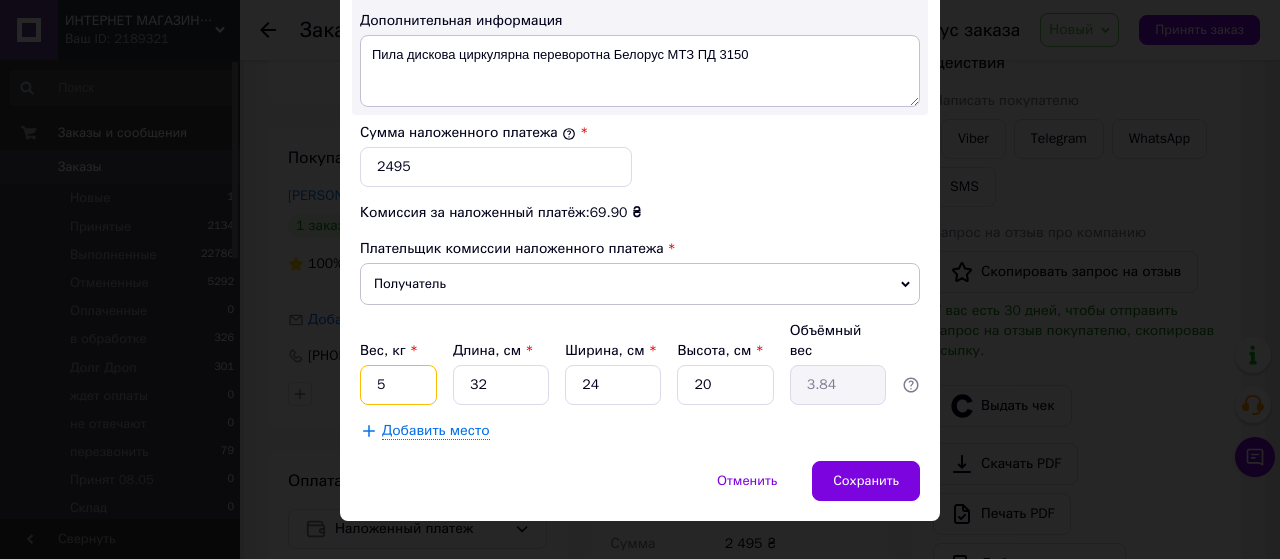 click on "5" at bounding box center (398, 385) 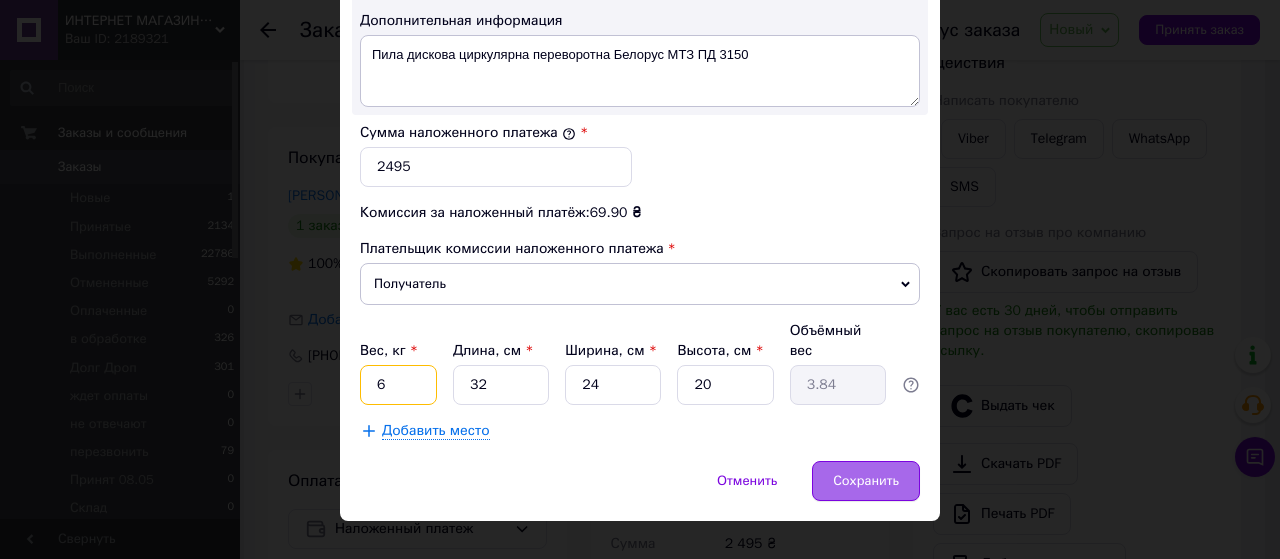 type on "6" 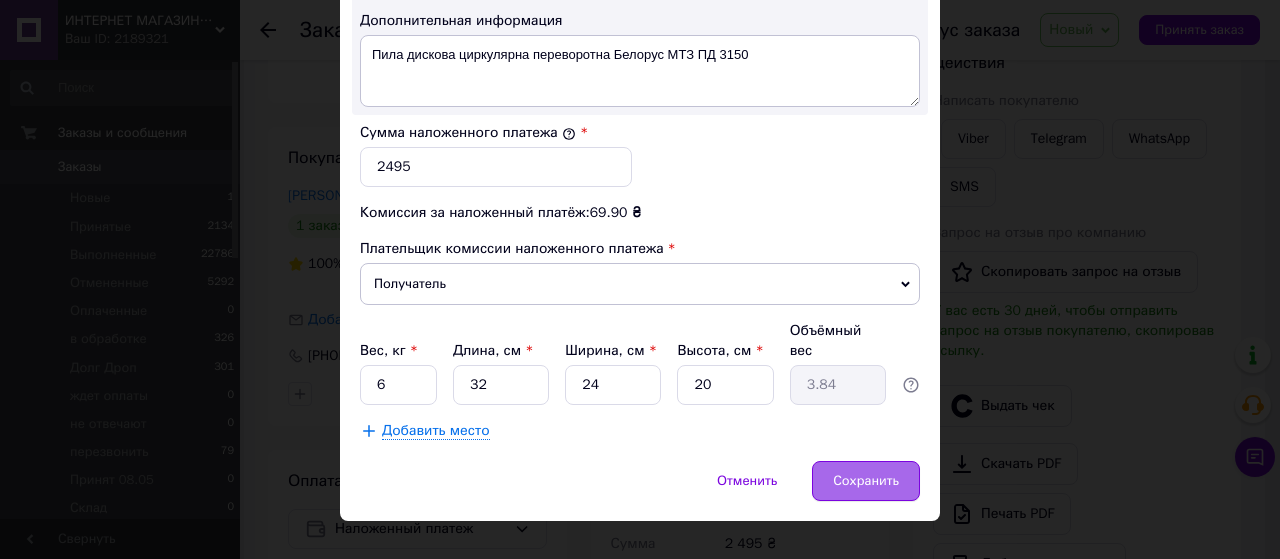 click on "Сохранить" at bounding box center (866, 481) 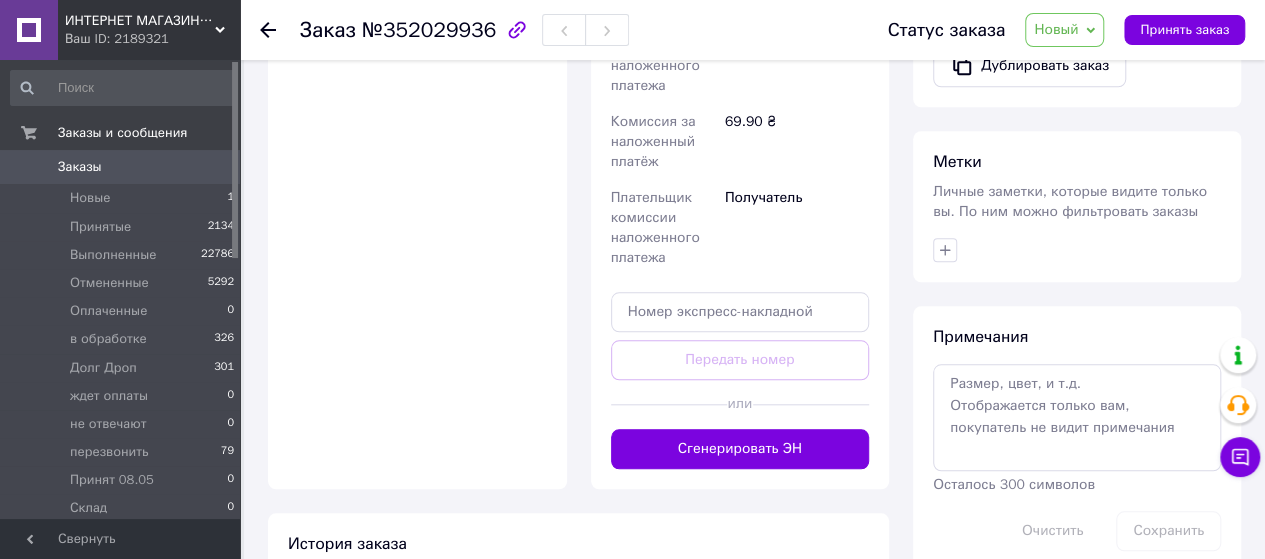 scroll, scrollTop: 800, scrollLeft: 0, axis: vertical 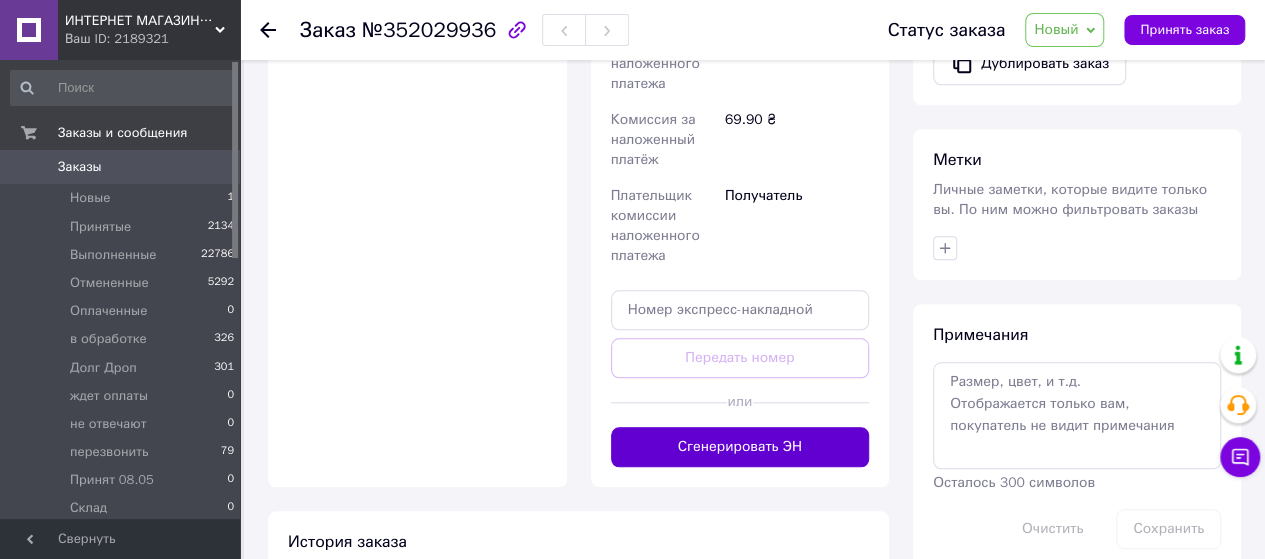click on "Сгенерировать ЭН" at bounding box center (740, 447) 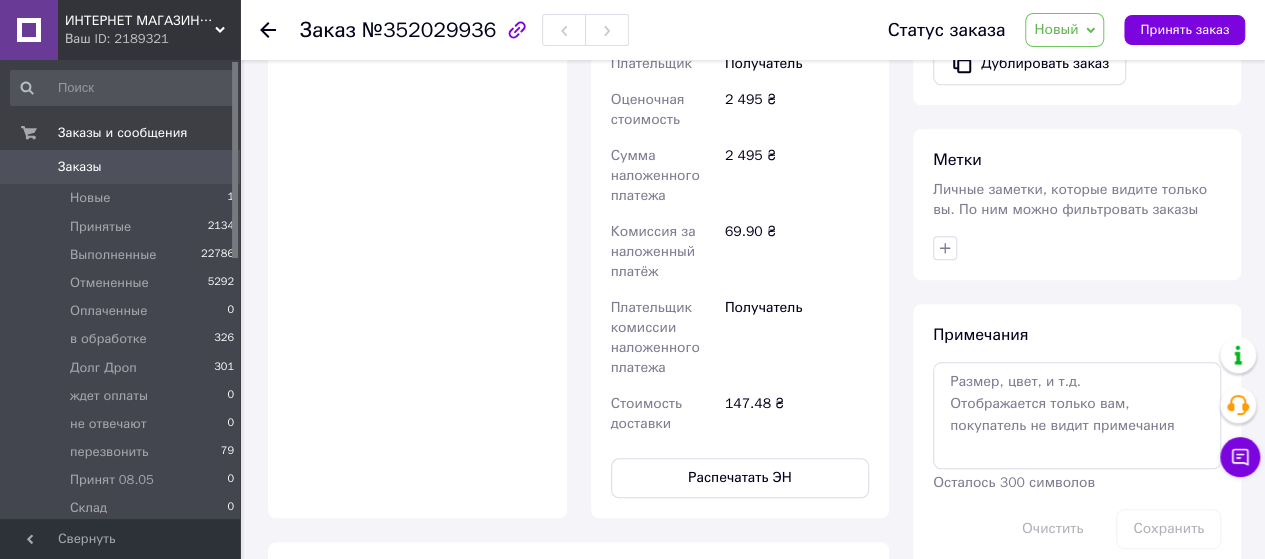 click on "Новый" at bounding box center [1064, 30] 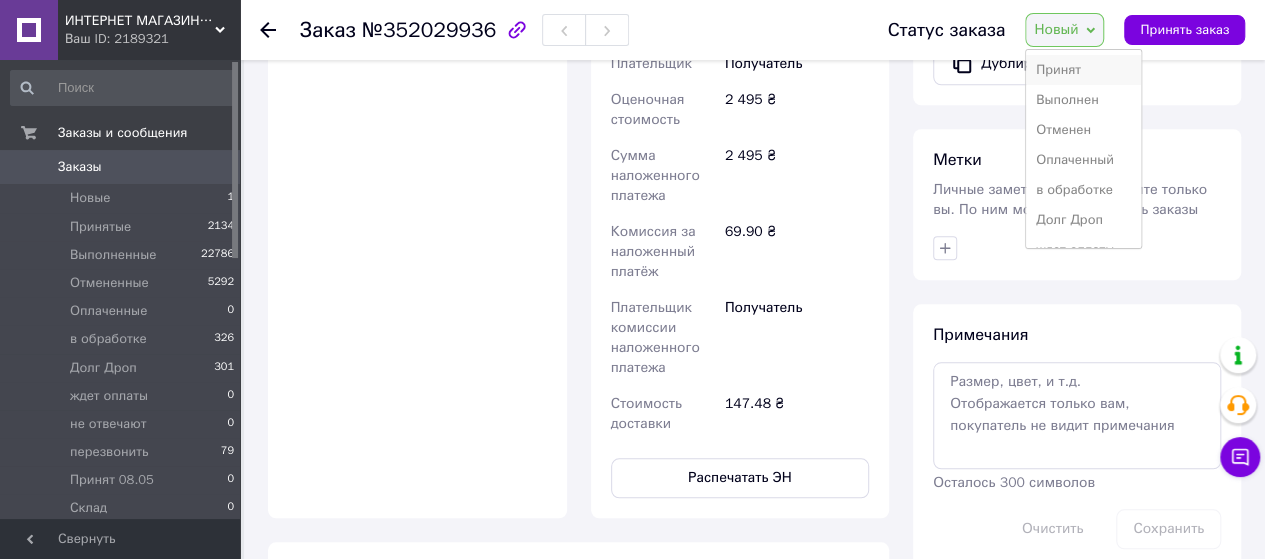 click on "Принят" at bounding box center (1083, 70) 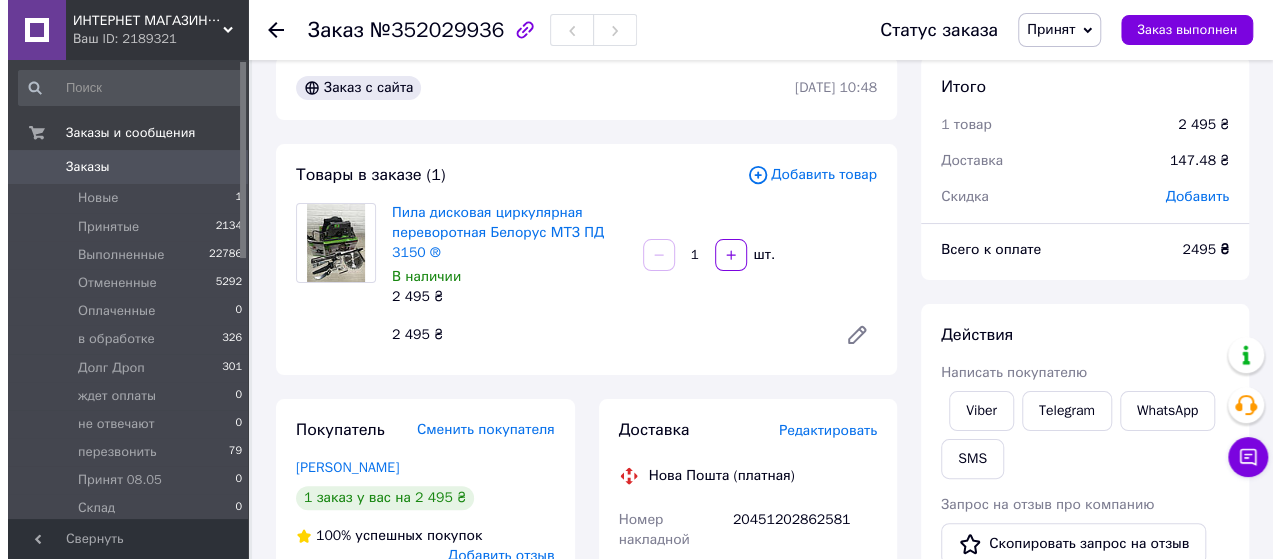 scroll, scrollTop: 0, scrollLeft: 0, axis: both 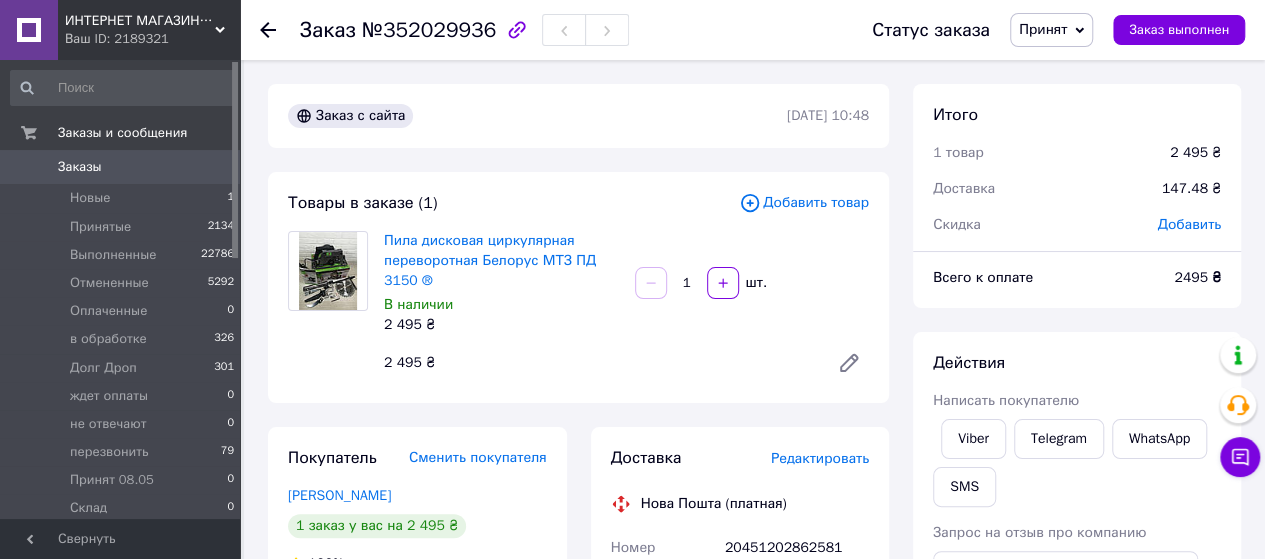 click on "Заказы" at bounding box center [80, 167] 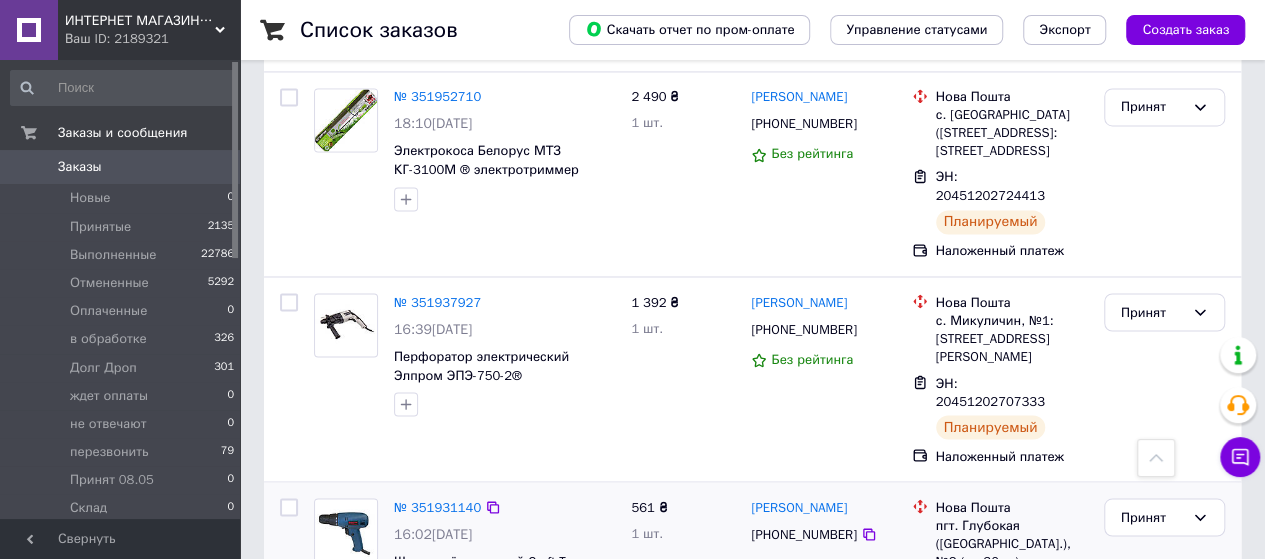 scroll, scrollTop: 1600, scrollLeft: 0, axis: vertical 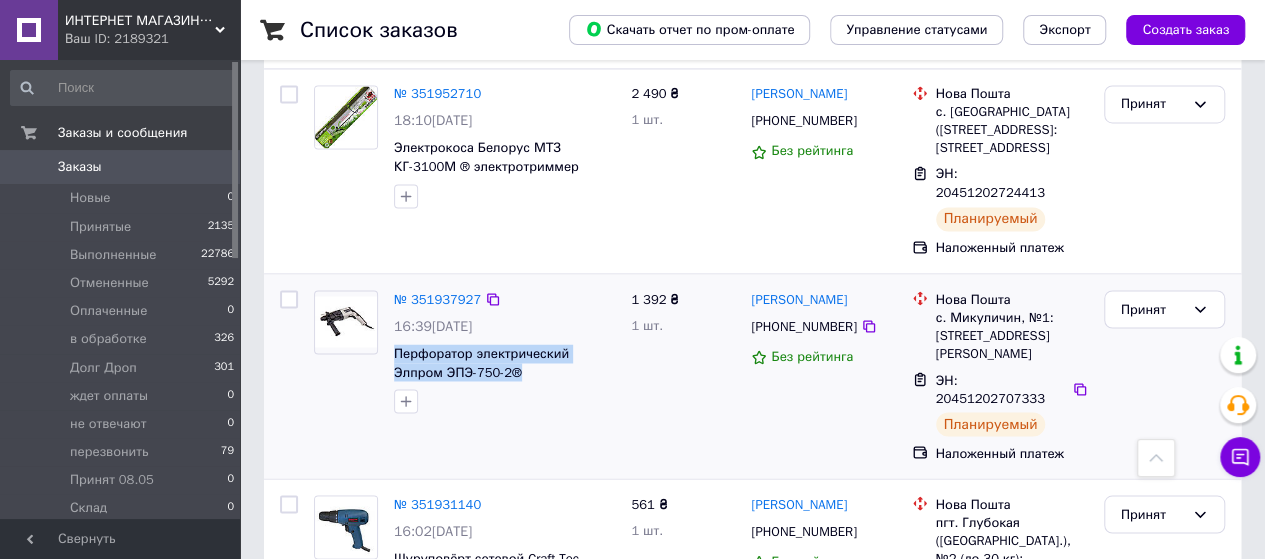drag, startPoint x: 477, startPoint y: 257, endPoint x: 391, endPoint y: 240, distance: 87.66413 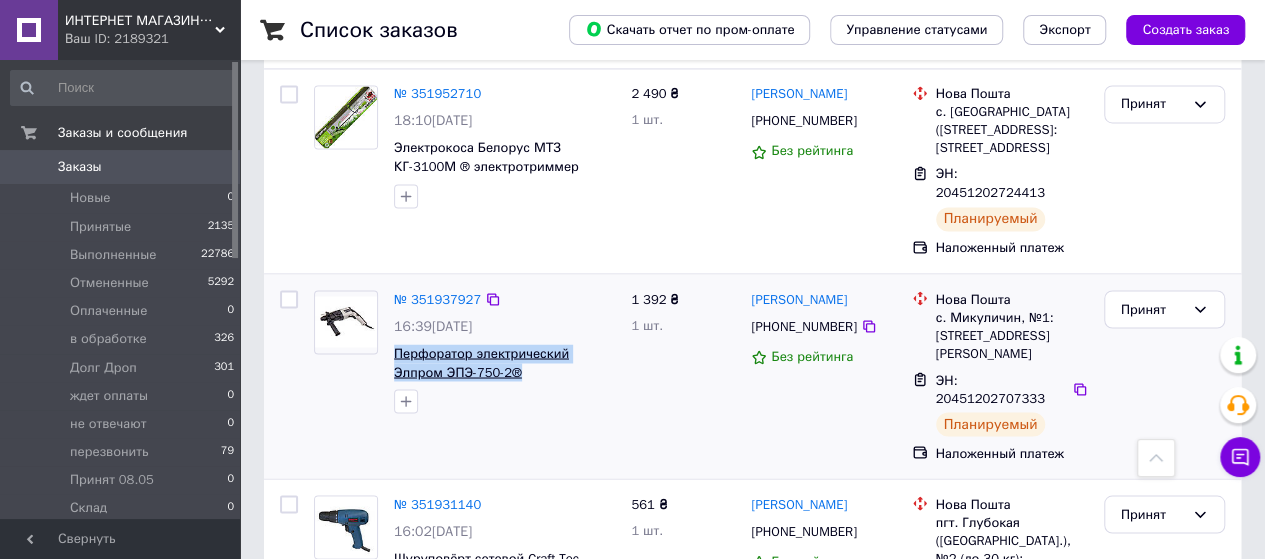 copy on "Перфоратор электрический Элпром ЭПЭ-750-2®" 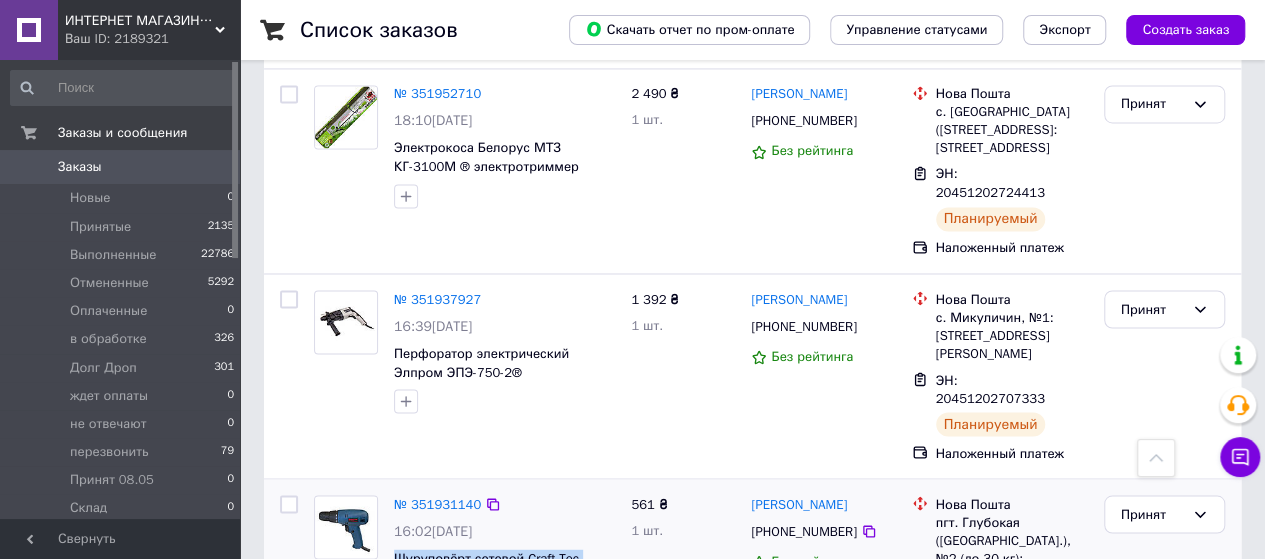 drag, startPoint x: 470, startPoint y: 425, endPoint x: 395, endPoint y: 405, distance: 77.62087 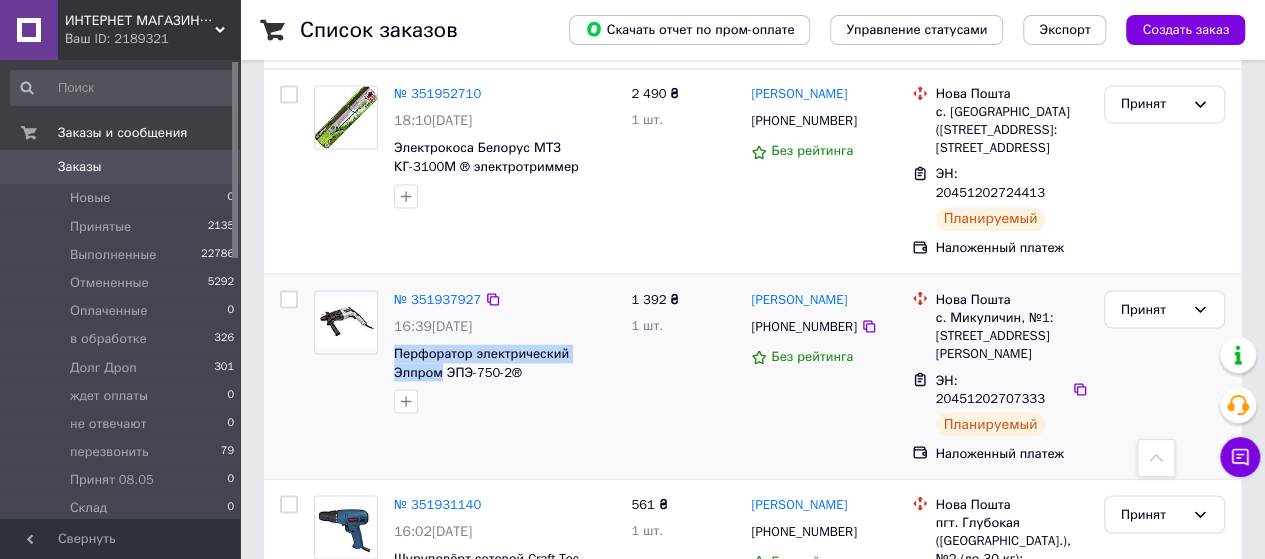 drag, startPoint x: 392, startPoint y: 237, endPoint x: 612, endPoint y: 240, distance: 220.02045 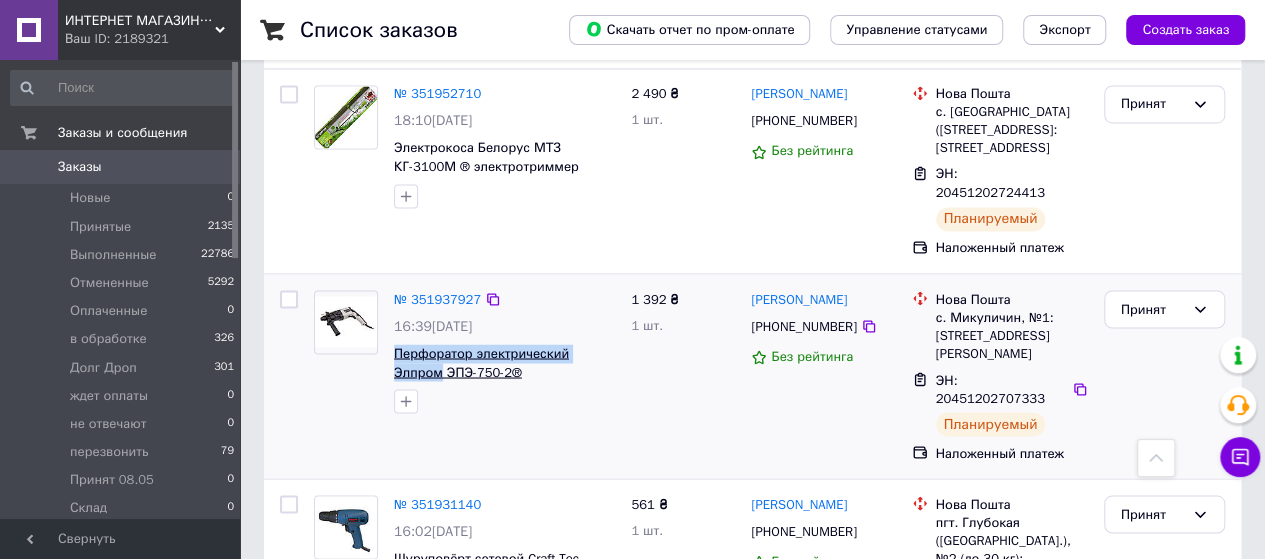 copy on "Перфоратор электрический Элпром" 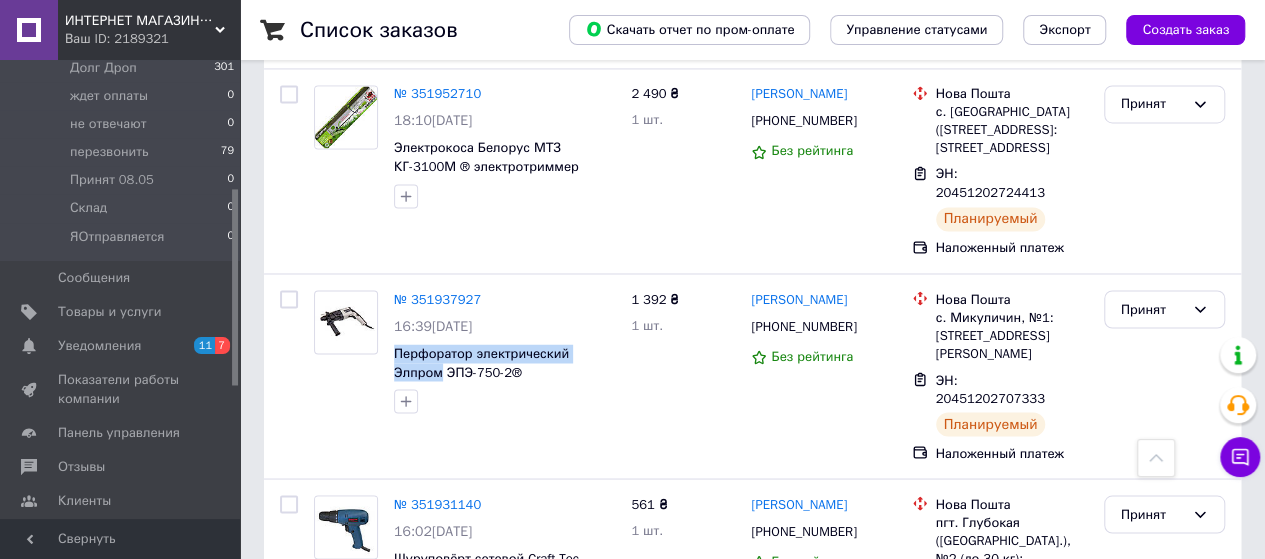 scroll, scrollTop: 400, scrollLeft: 0, axis: vertical 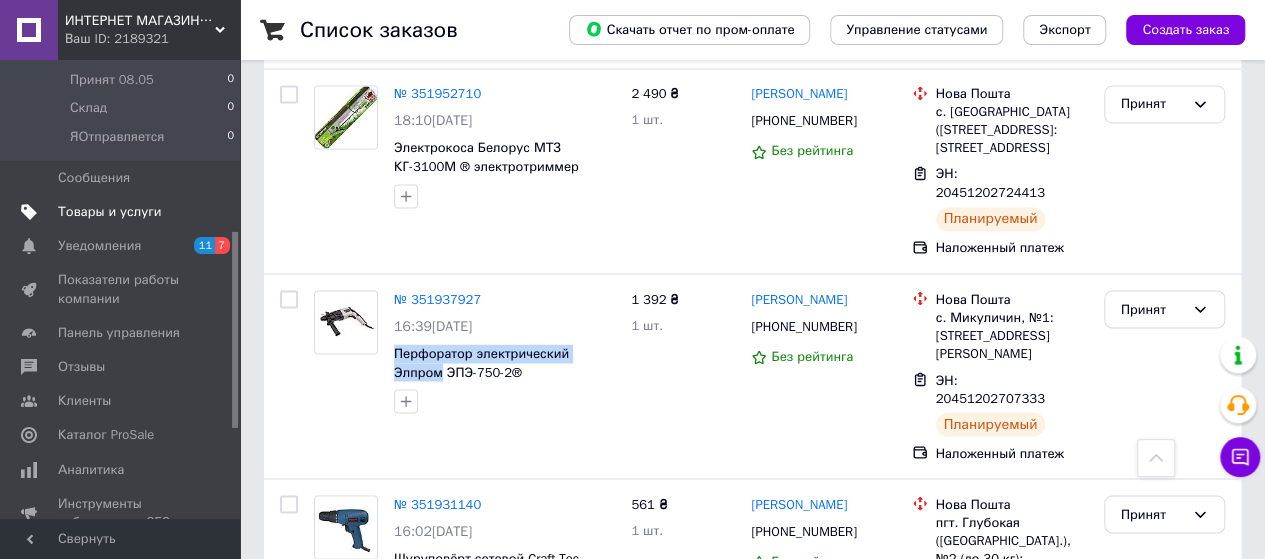 click on "Товары и услуги" at bounding box center [110, 212] 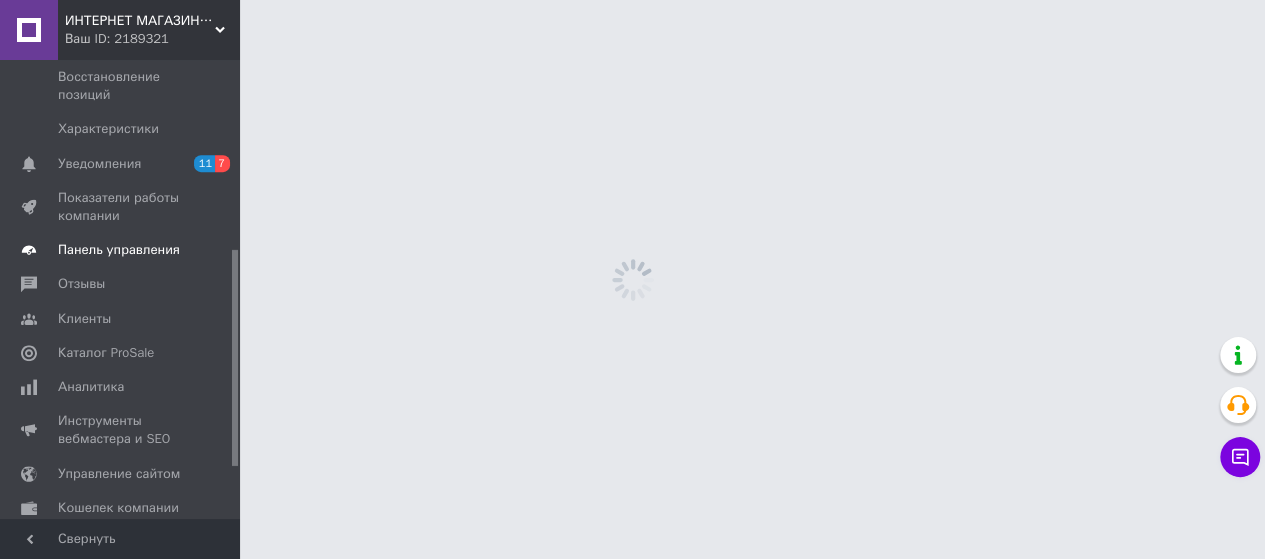 scroll, scrollTop: 0, scrollLeft: 0, axis: both 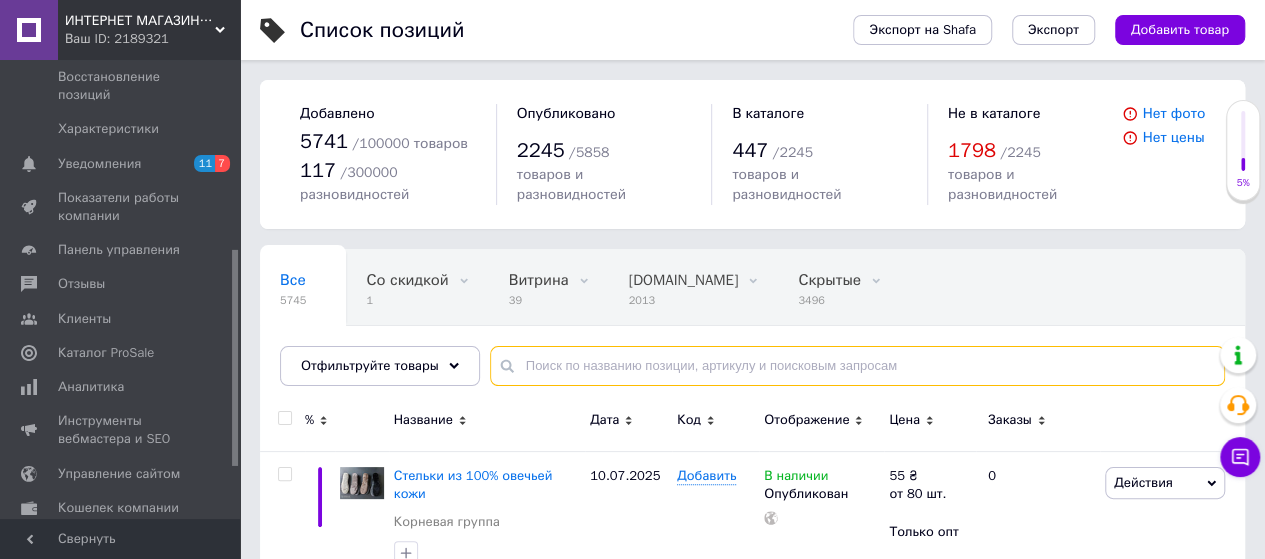 click at bounding box center [857, 366] 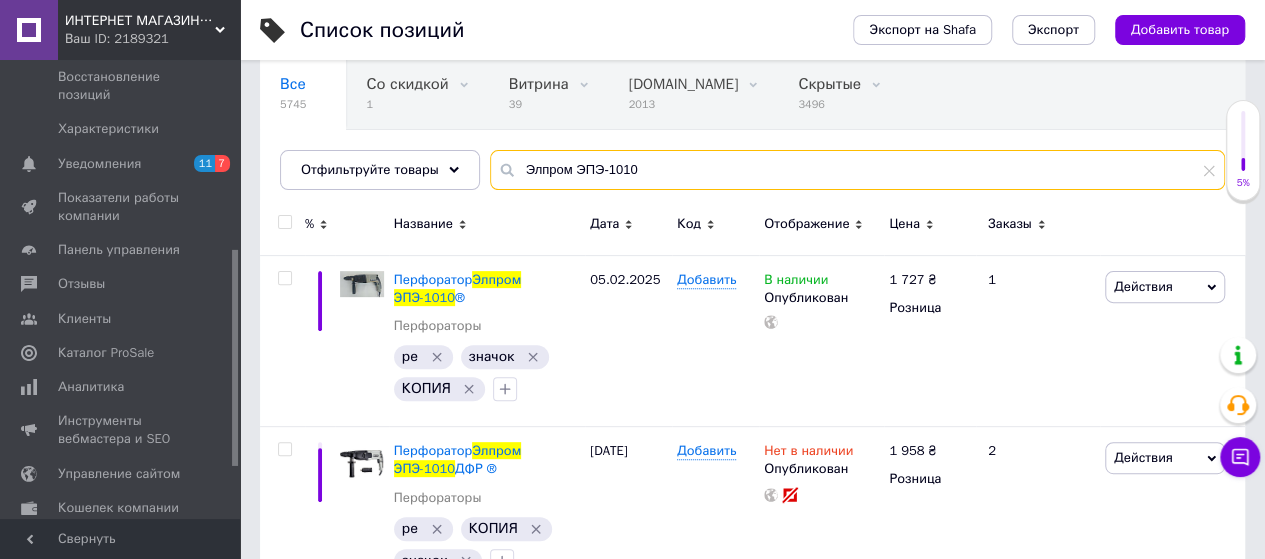 scroll, scrollTop: 200, scrollLeft: 0, axis: vertical 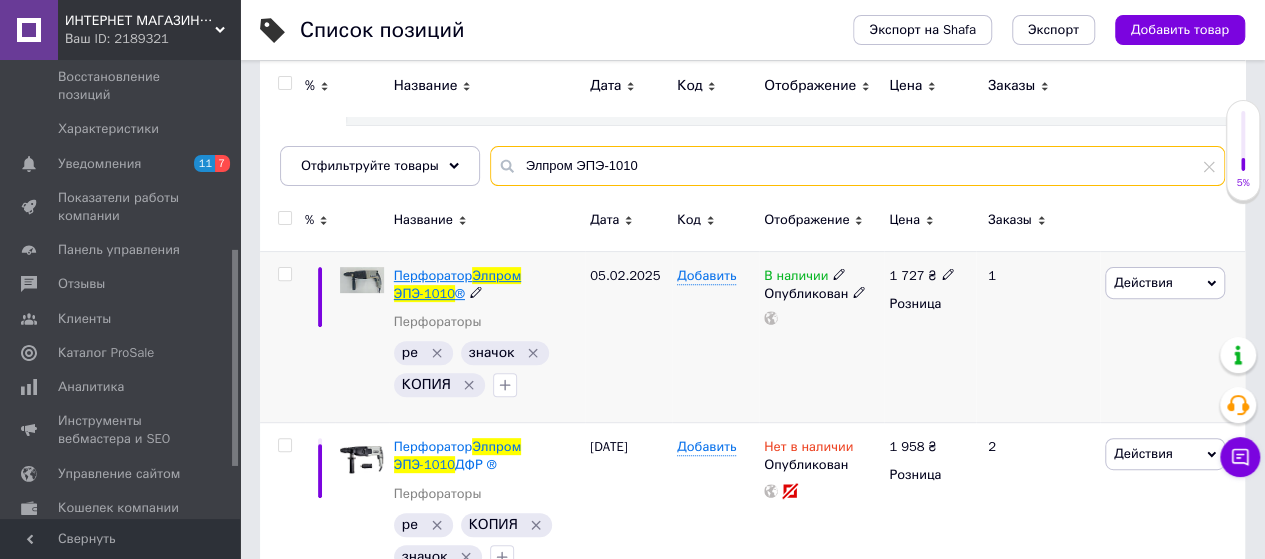 type on "Элпром ЭПЭ-1010" 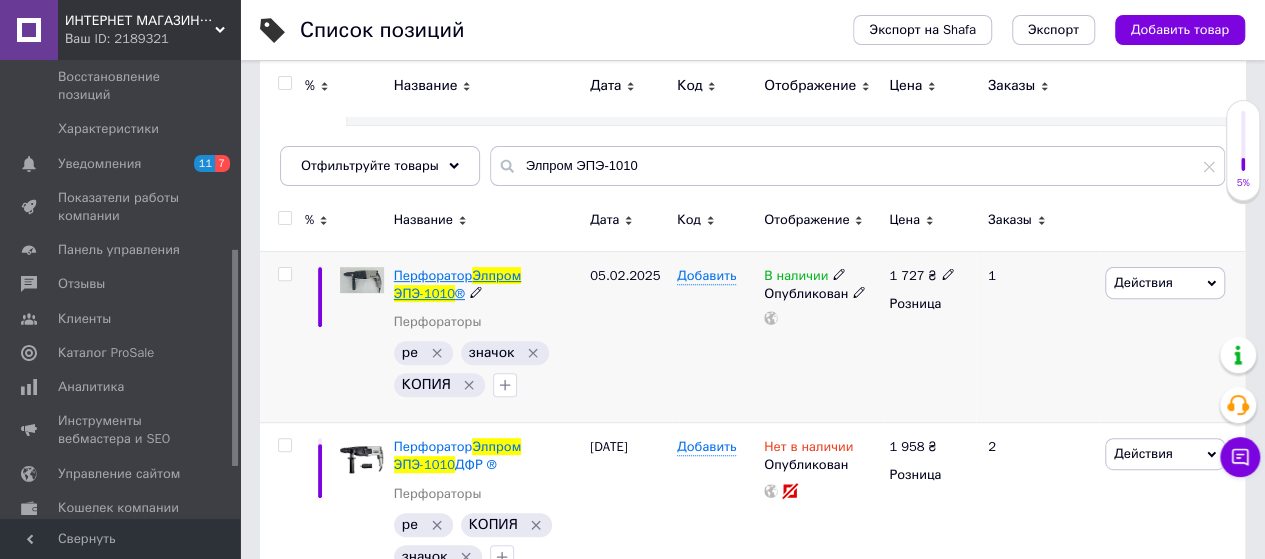 click on "Перфоратор" at bounding box center [433, 275] 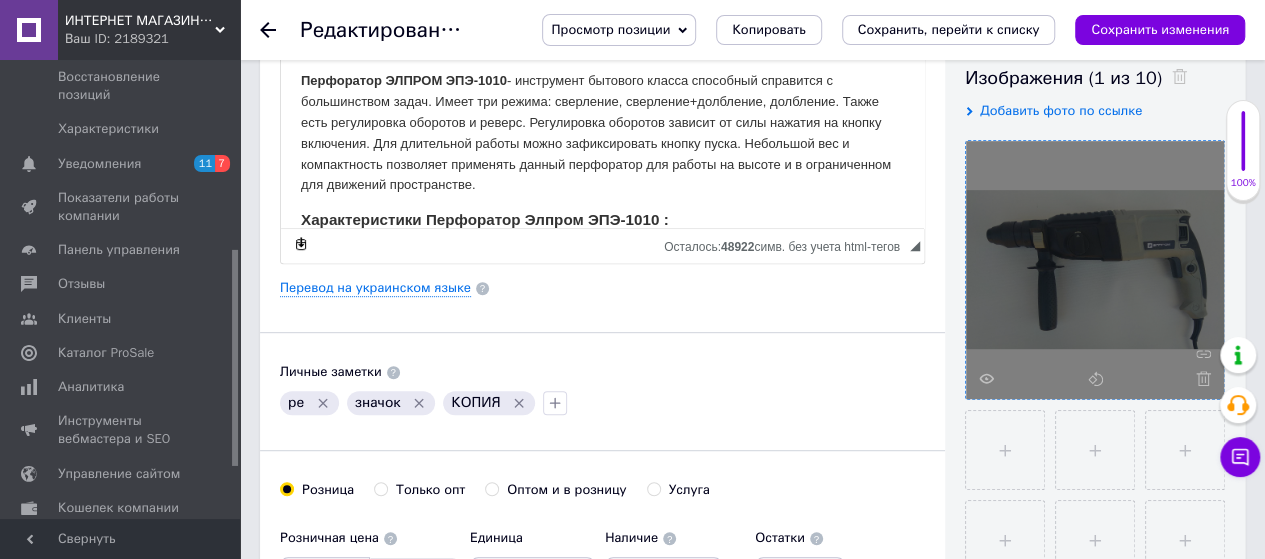 scroll, scrollTop: 400, scrollLeft: 0, axis: vertical 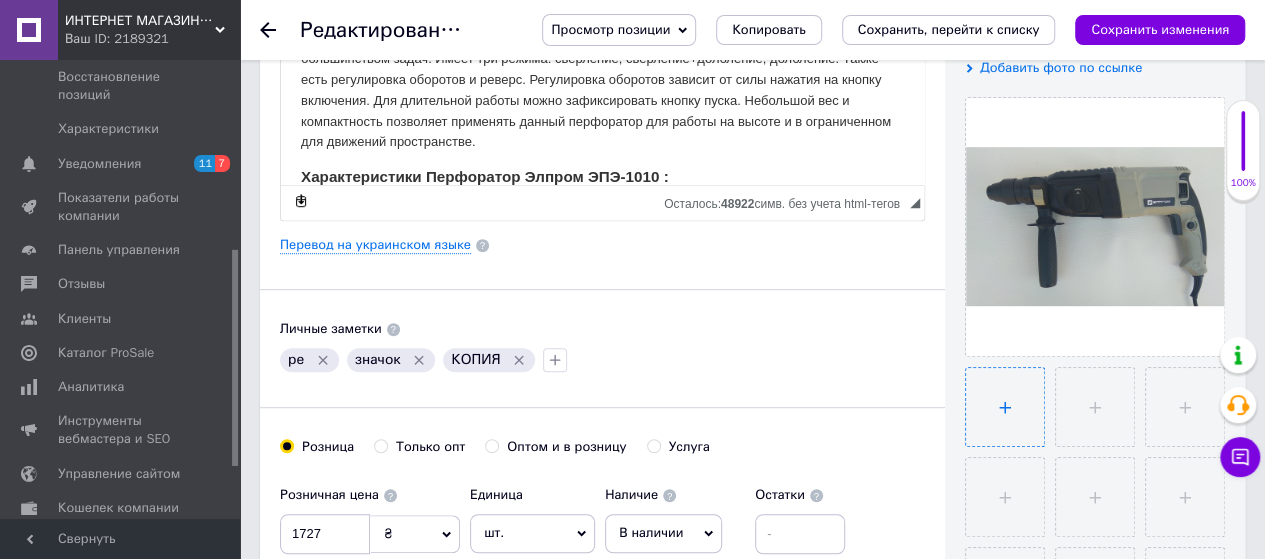 click at bounding box center [1005, 407] 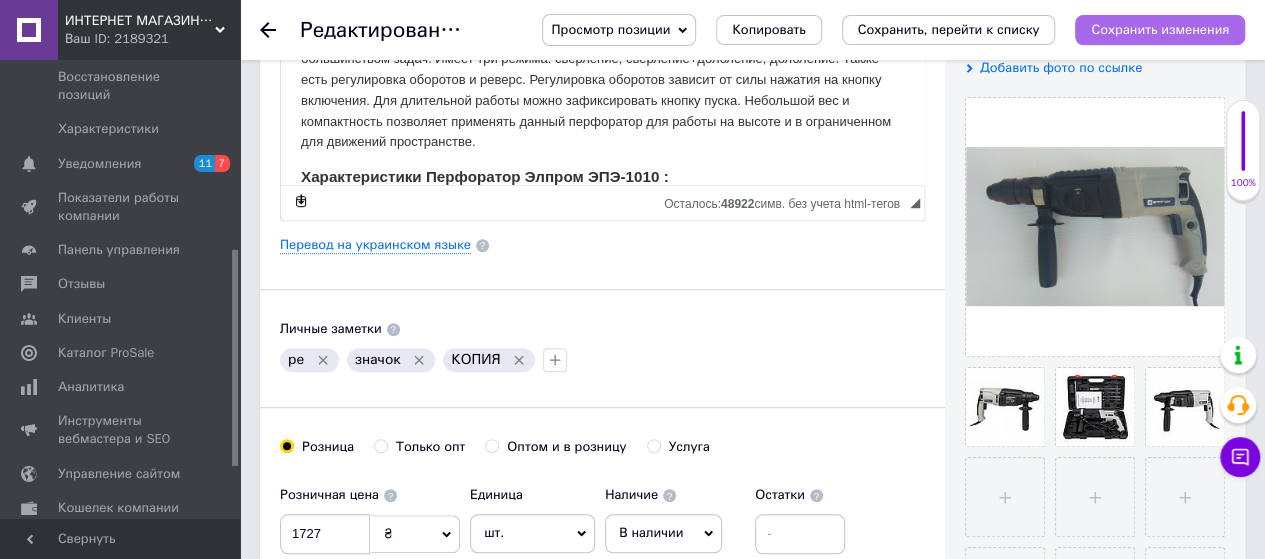 click on "Сохранить изменения" at bounding box center [1160, 29] 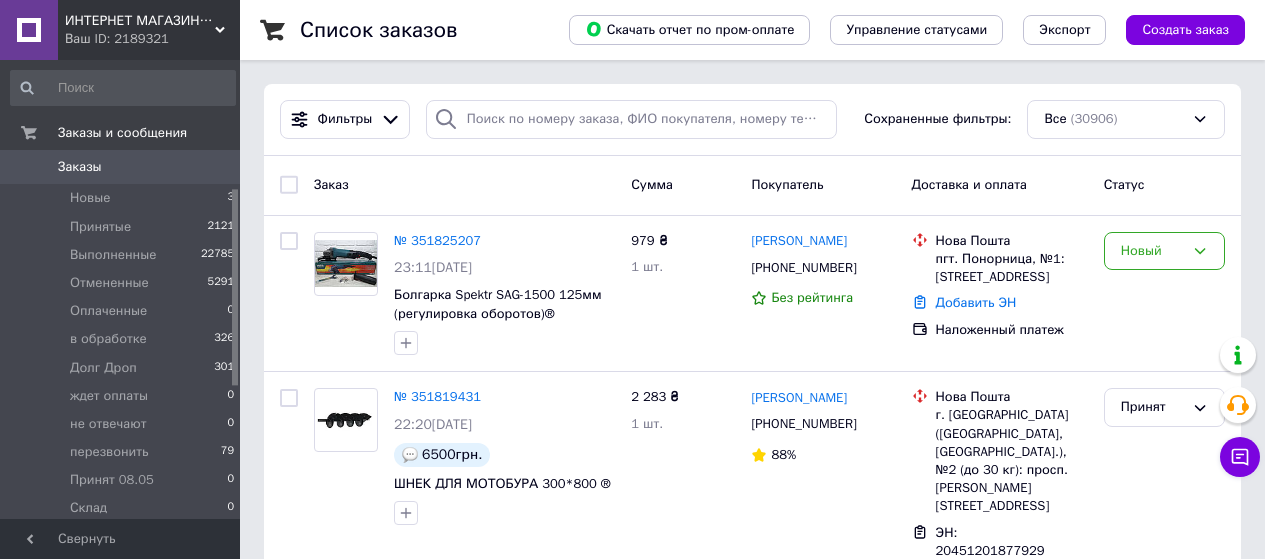 scroll, scrollTop: 0, scrollLeft: 0, axis: both 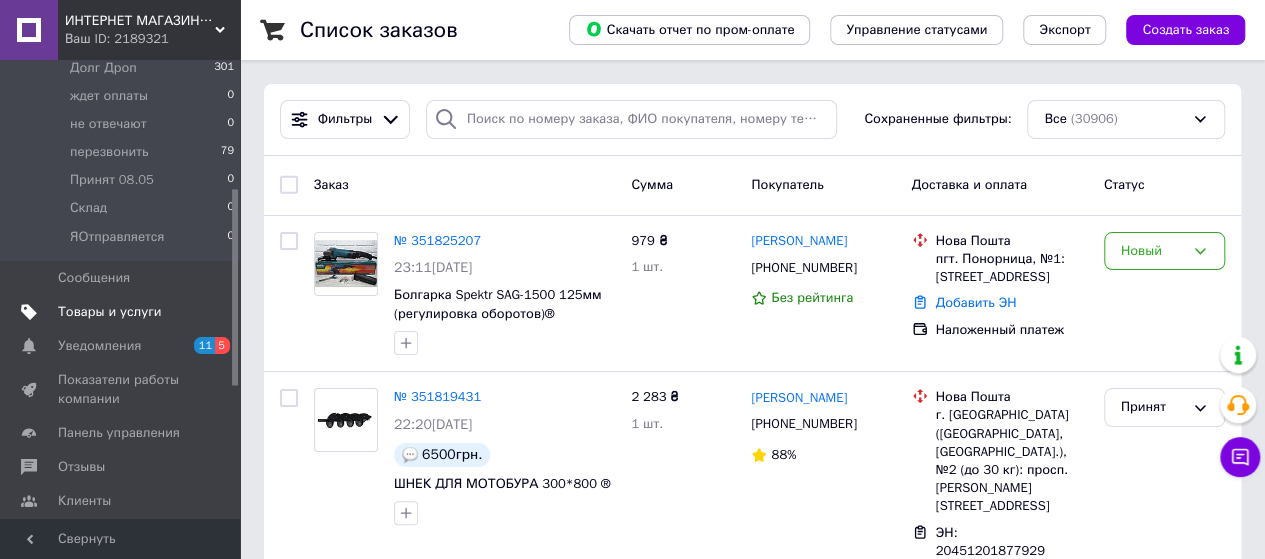 click on "Товары и услуги" at bounding box center [110, 312] 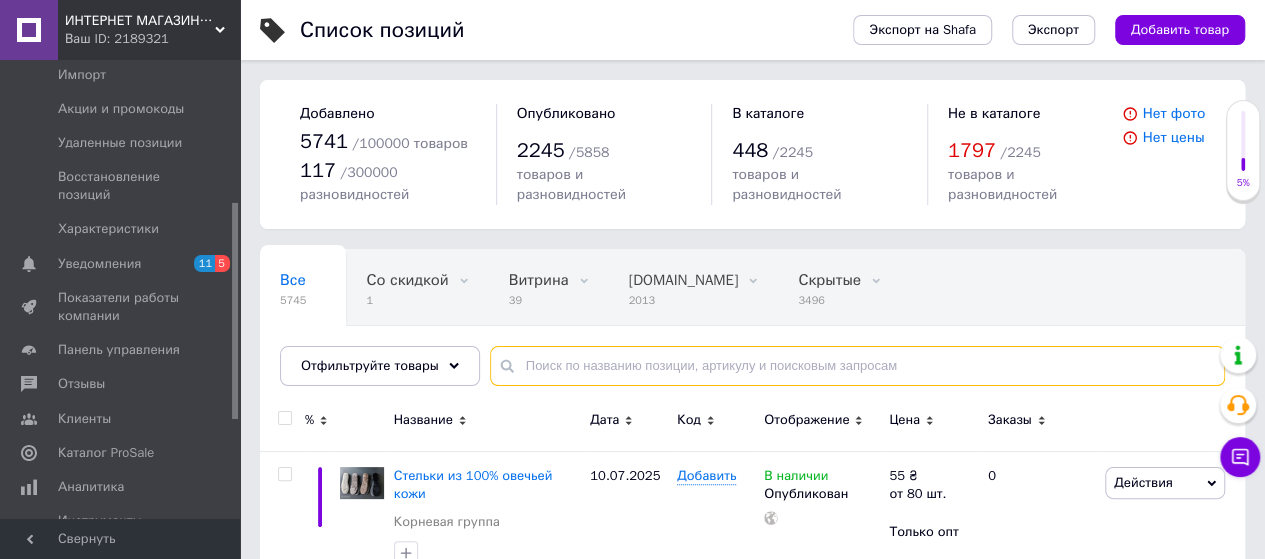 click at bounding box center (857, 366) 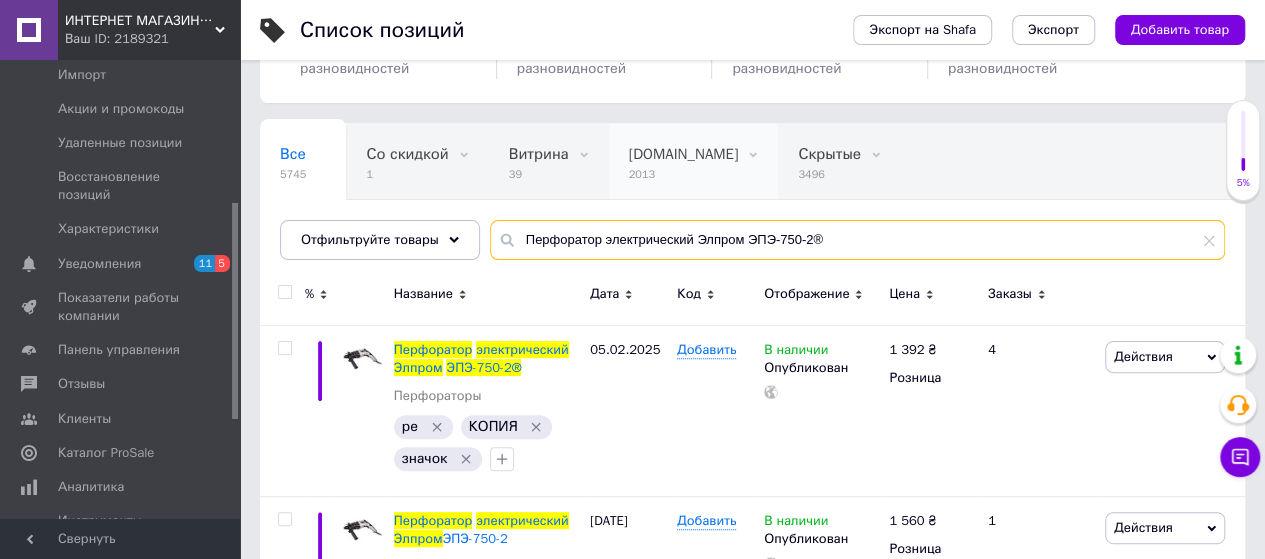 scroll, scrollTop: 200, scrollLeft: 0, axis: vertical 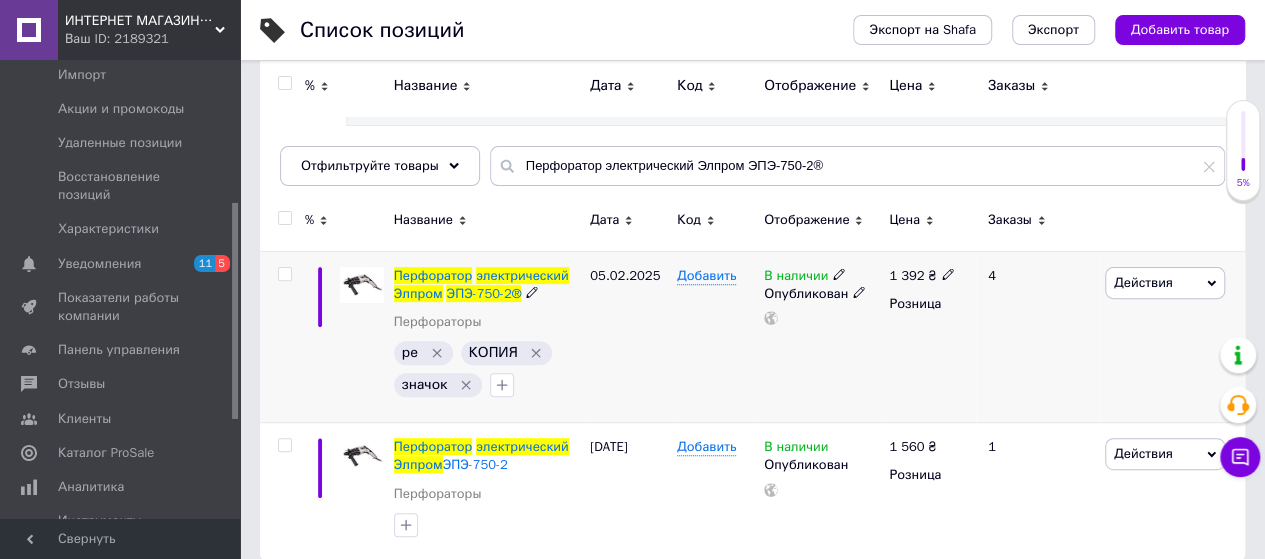 click 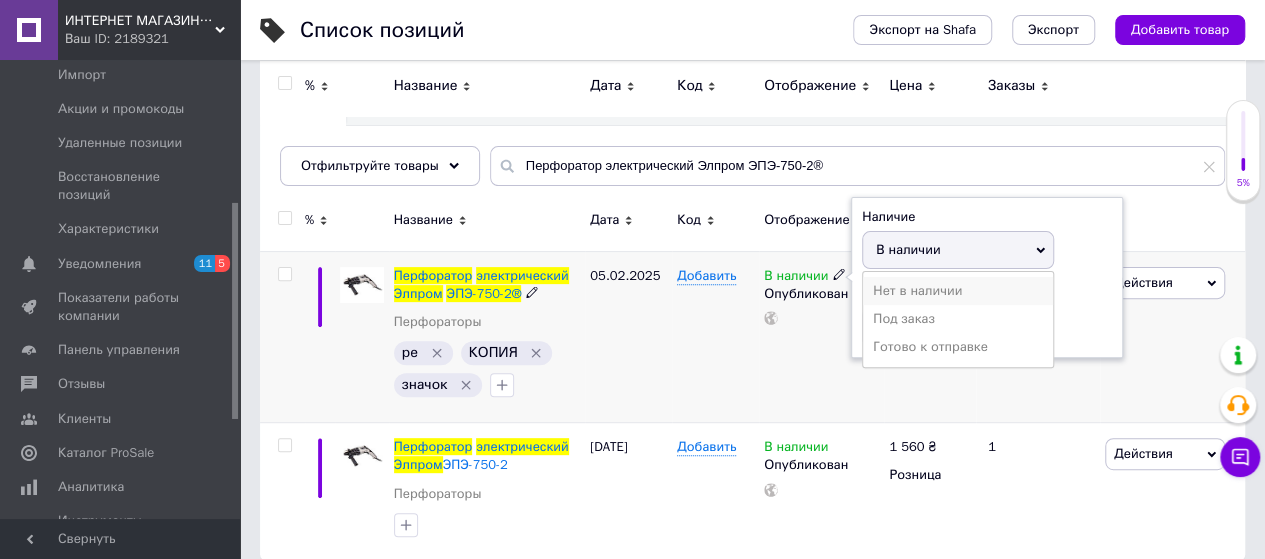 click on "Нет в наличии" at bounding box center (958, 291) 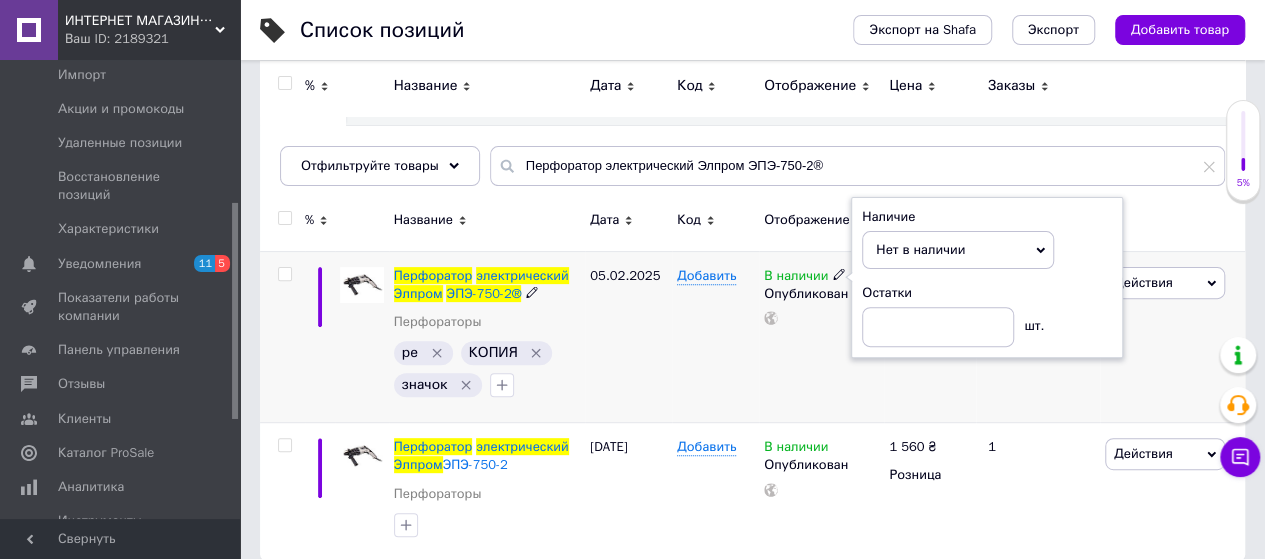 click on "В наличии Наличие Нет в наличии В наличии Под заказ Готово к отправке Остатки шт. Опубликован" at bounding box center [821, 337] 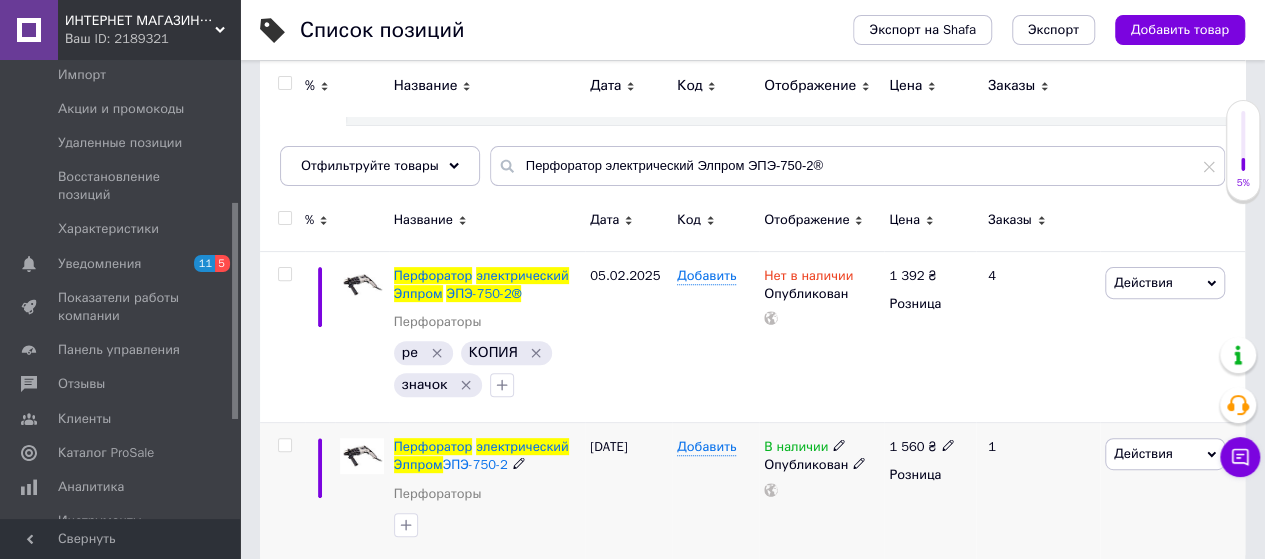 click 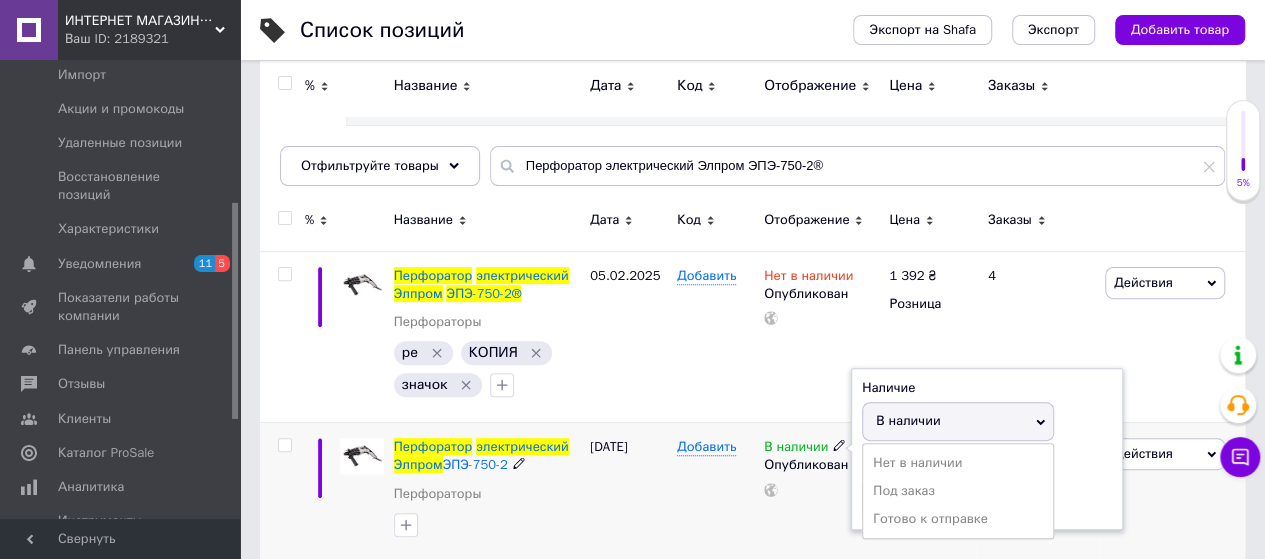click on "Нет в наличии" at bounding box center (958, 463) 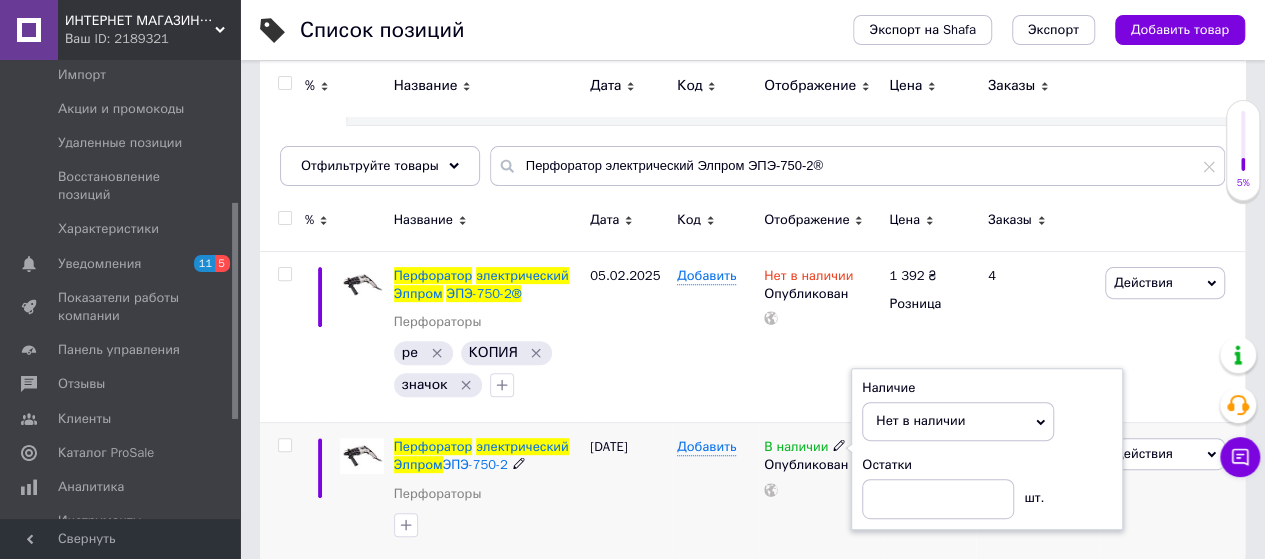 click on "В наличии Наличие Нет в наличии В наличии Под заказ Готово к отправке Остатки шт. Опубликован" at bounding box center (821, 492) 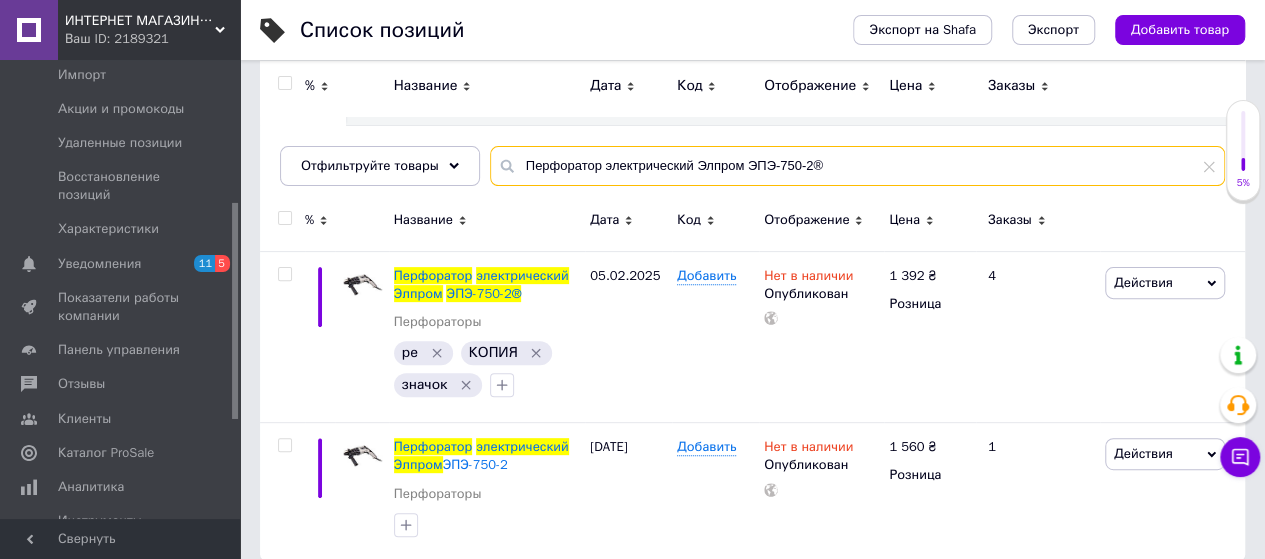 click on "Перфоратор электрический Элпром ЭПЭ-750-2®" at bounding box center [857, 166] 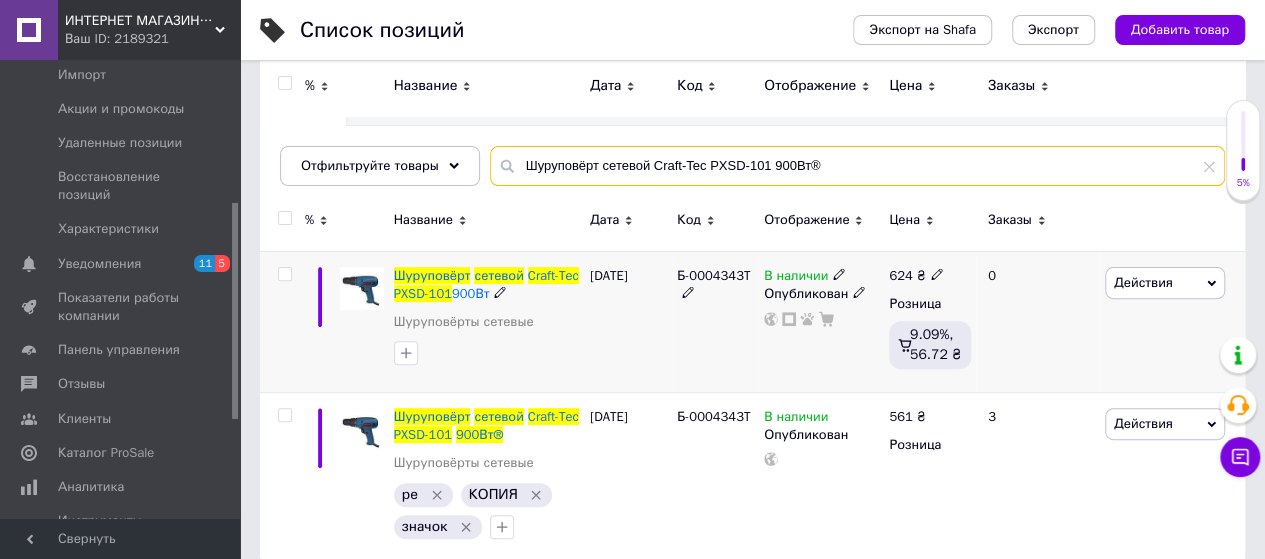 type on "Шуруповёрт сетевой Craft-Tec PXSD-101 900Вт®" 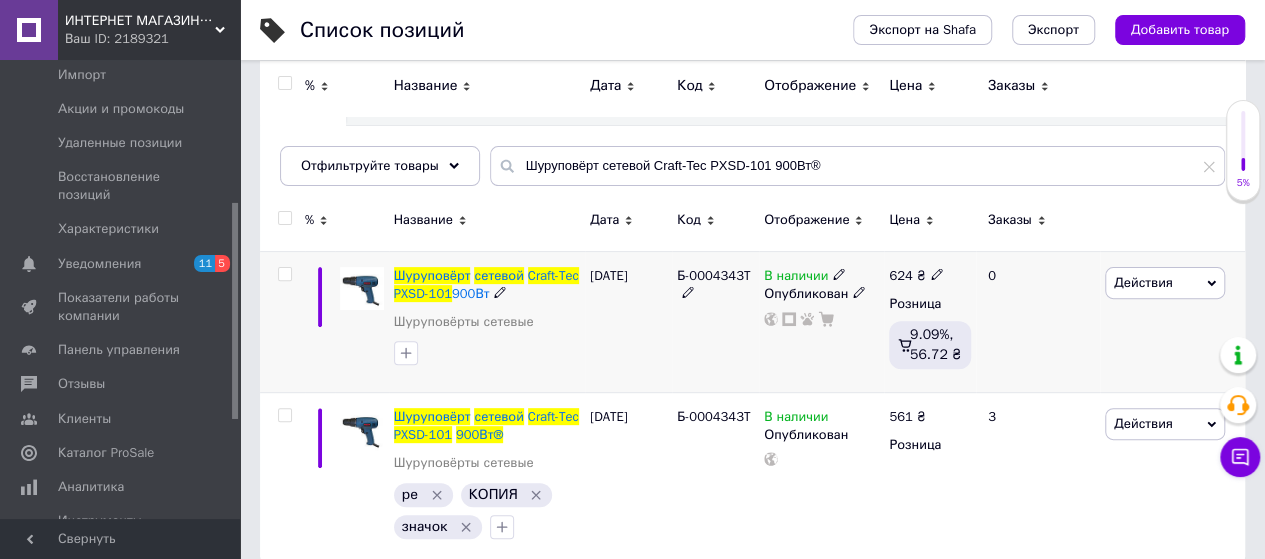 click 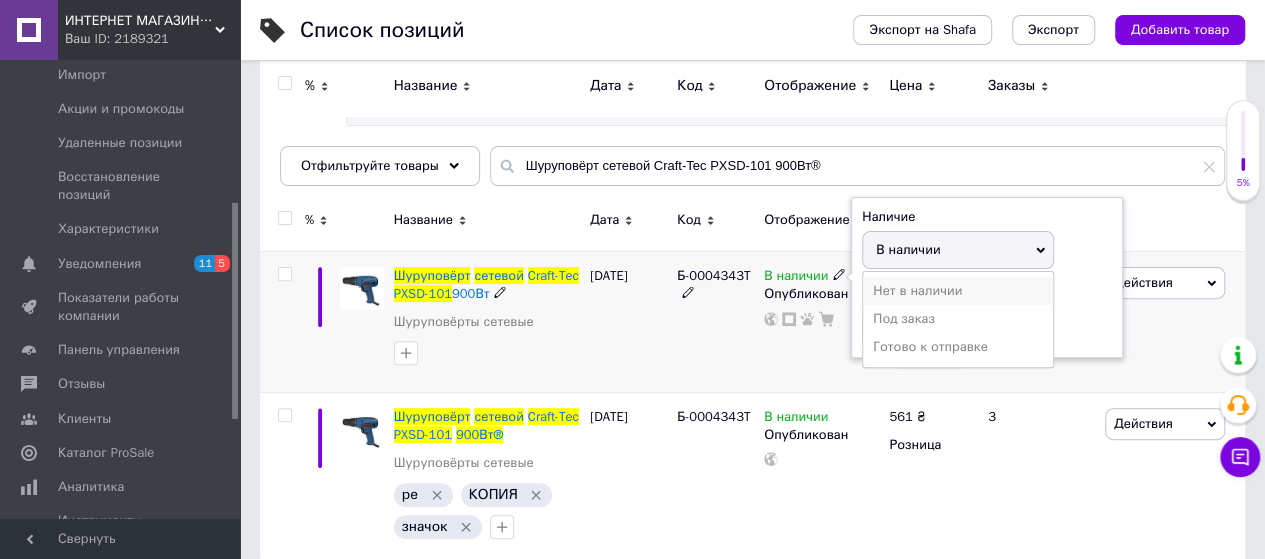 click on "Нет в наличии" at bounding box center [958, 291] 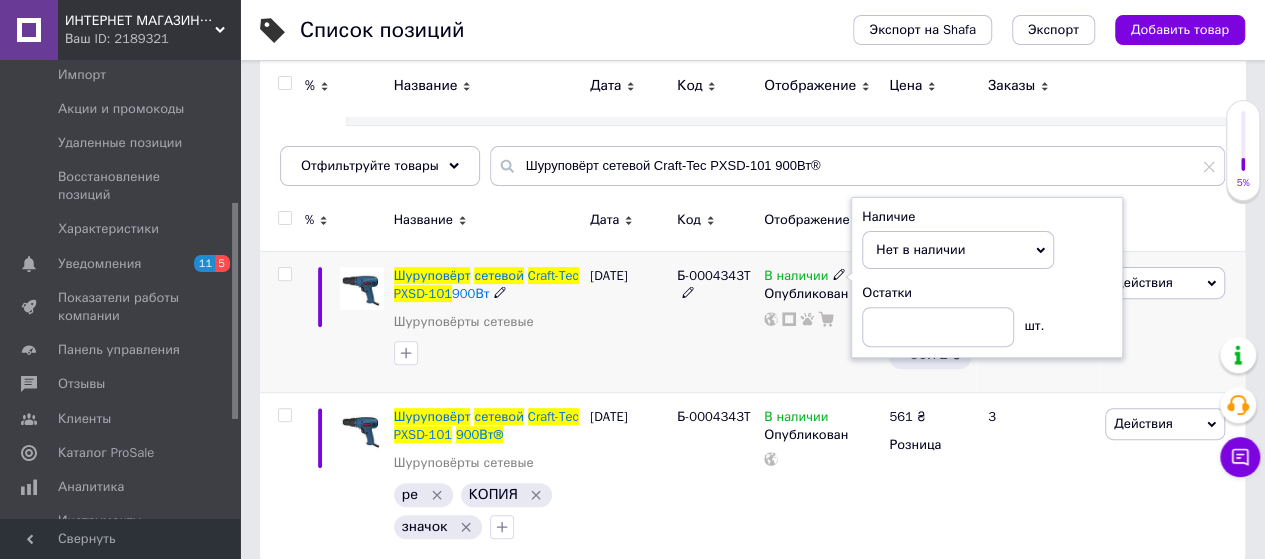 click on "В наличии Наличие Нет в наличии В наличии Под заказ Готово к отправке Остатки шт. Опубликован" at bounding box center [821, 321] 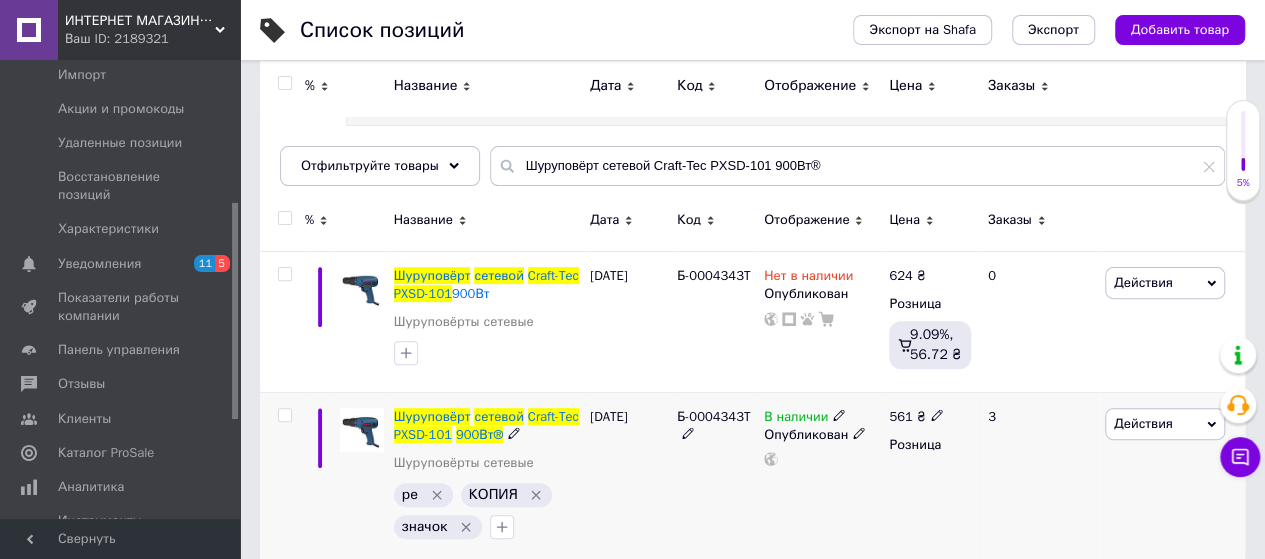 click 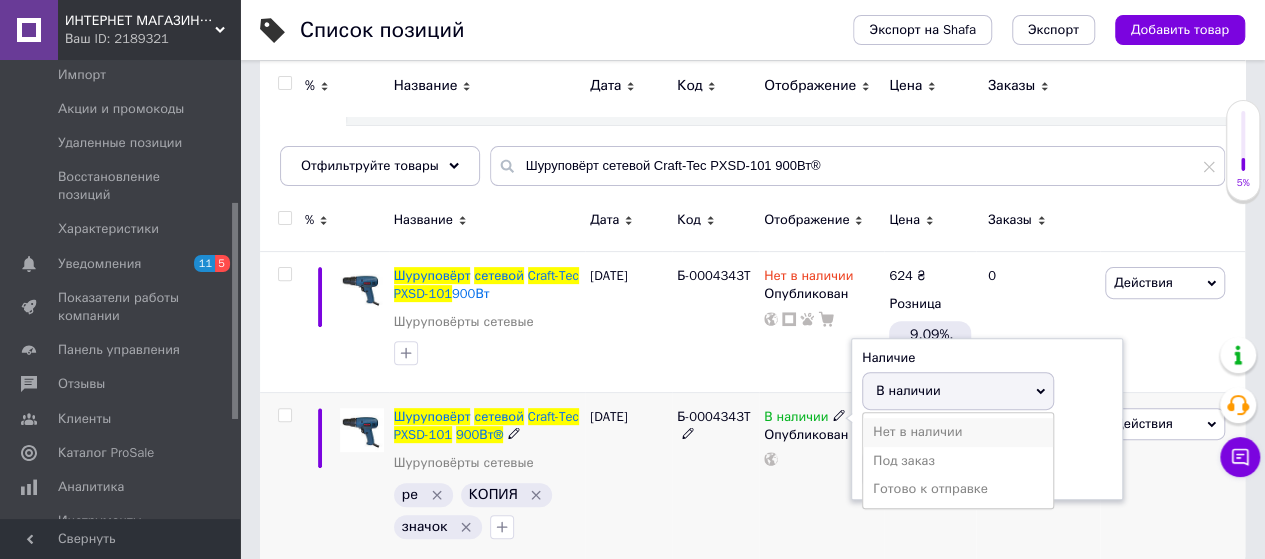 click on "Нет в наличии" at bounding box center [958, 432] 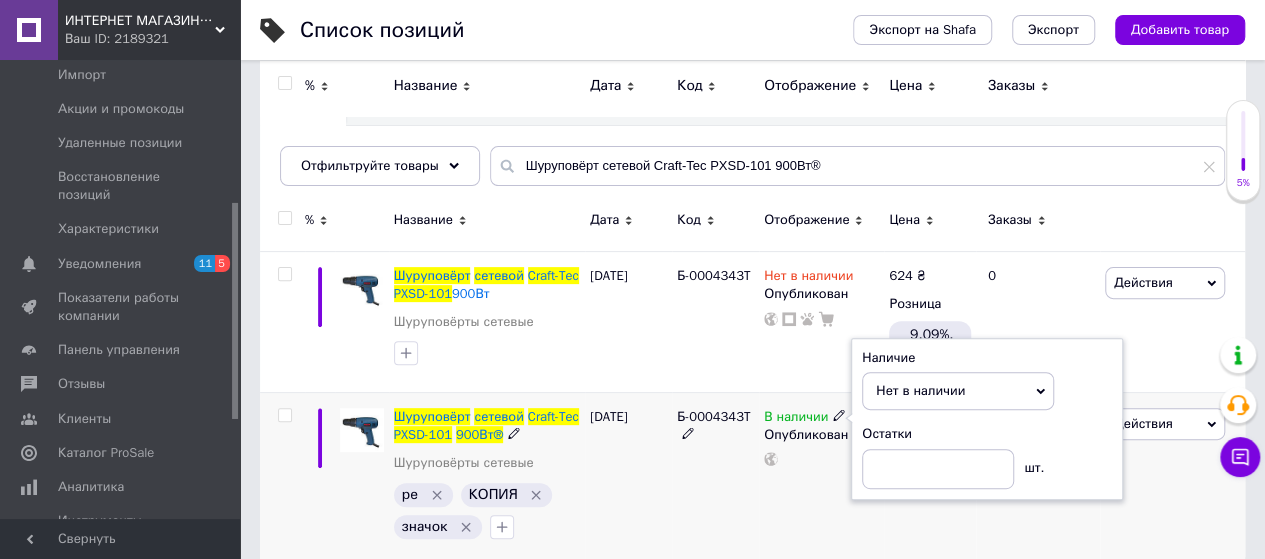 click on "В наличии Наличие Нет в наличии В наличии Под заказ Готово к отправке Остатки шт. Опубликован" at bounding box center (821, 478) 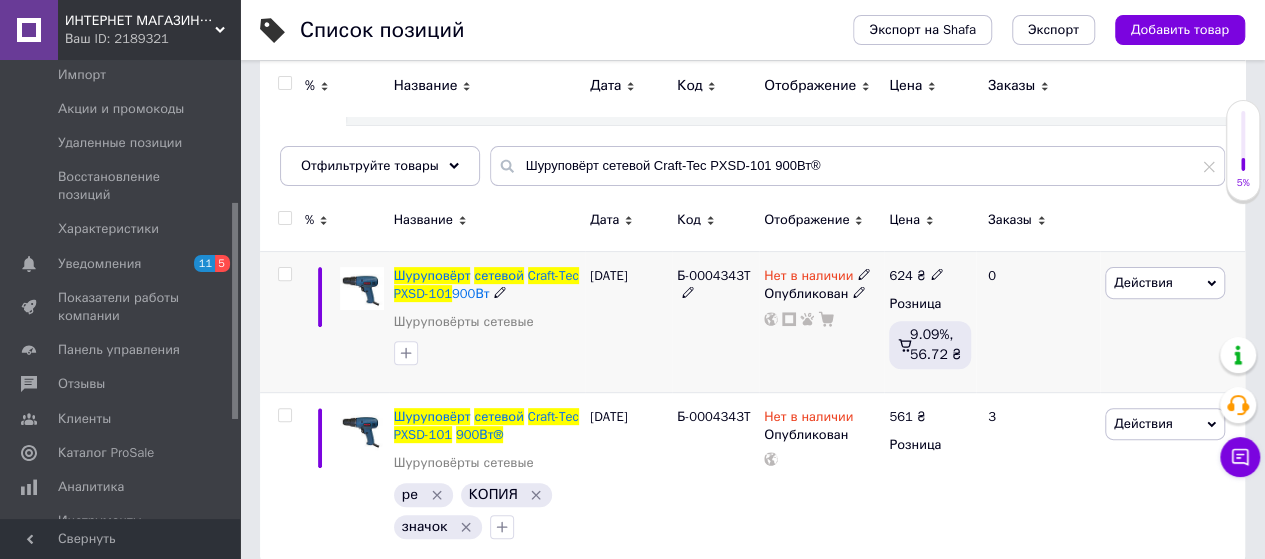 scroll, scrollTop: 223, scrollLeft: 0, axis: vertical 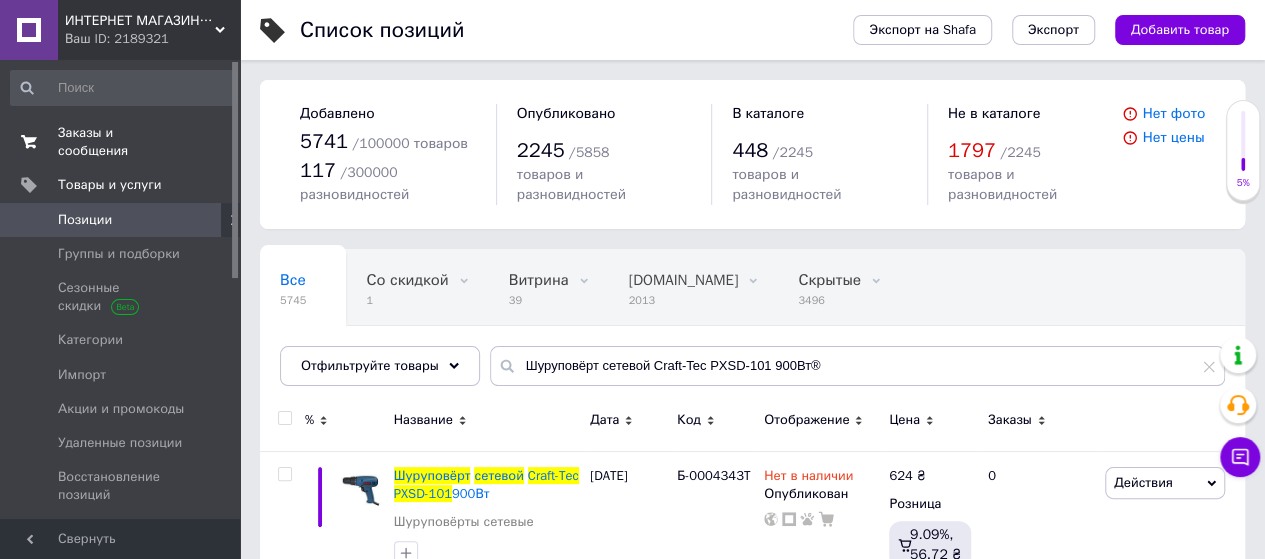 click on "Заказы и сообщения" at bounding box center [121, 142] 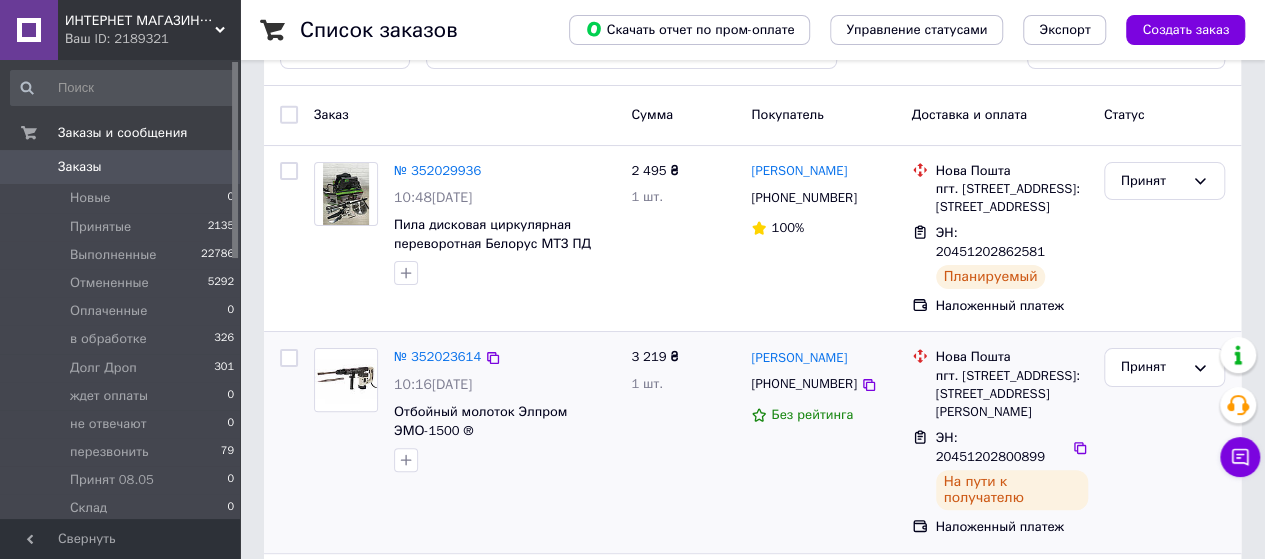 scroll, scrollTop: 200, scrollLeft: 0, axis: vertical 